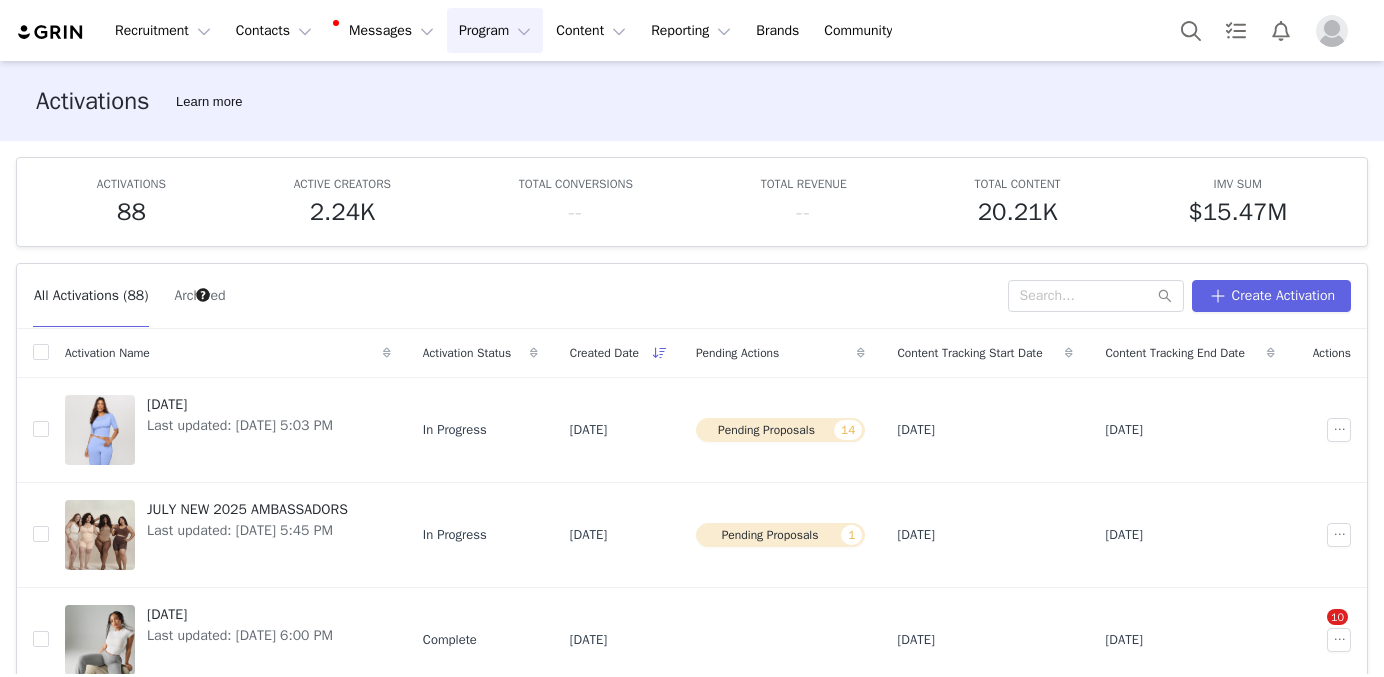 scroll, scrollTop: 0, scrollLeft: 0, axis: both 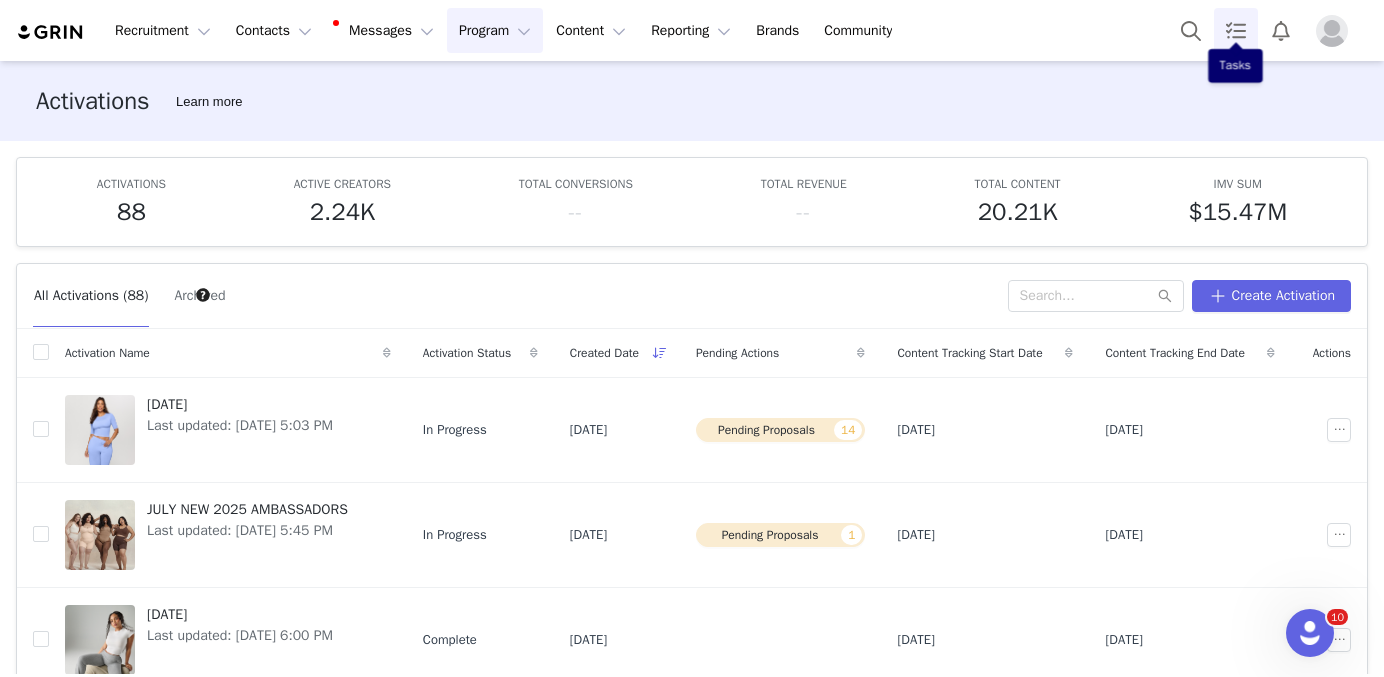 click at bounding box center [1236, 30] 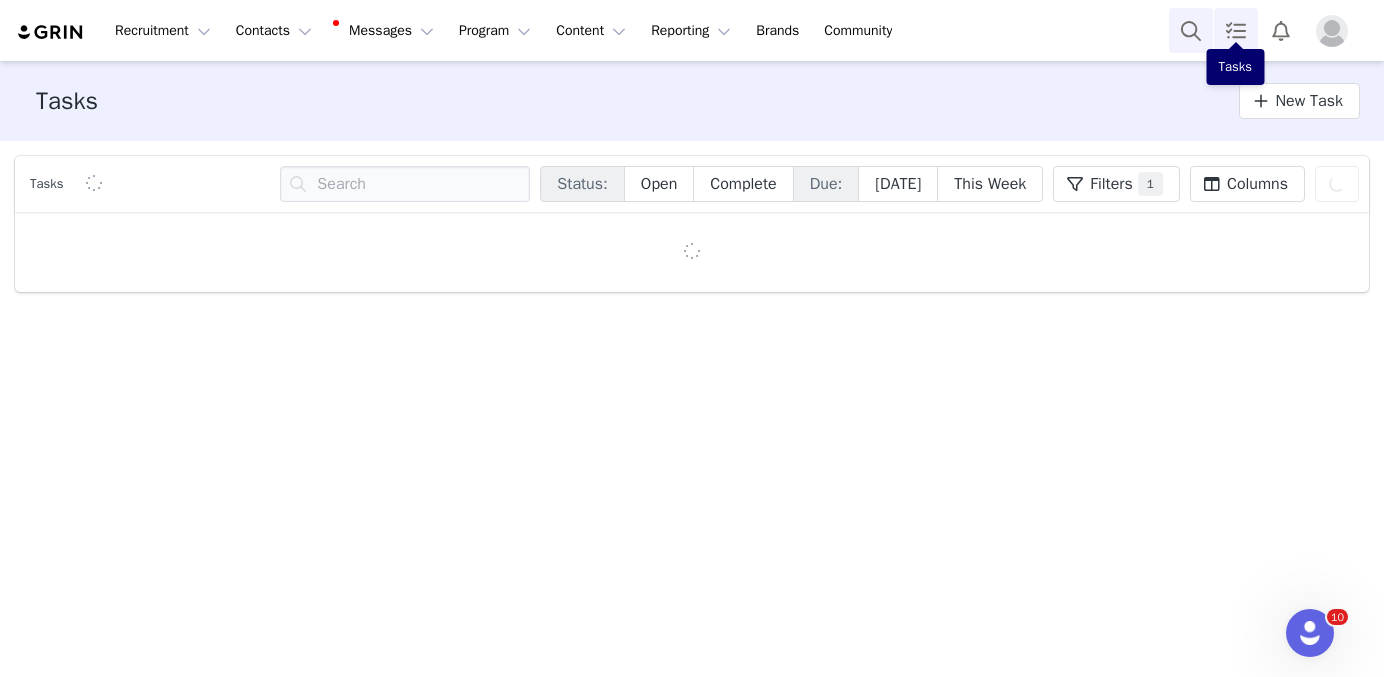 click at bounding box center (1191, 30) 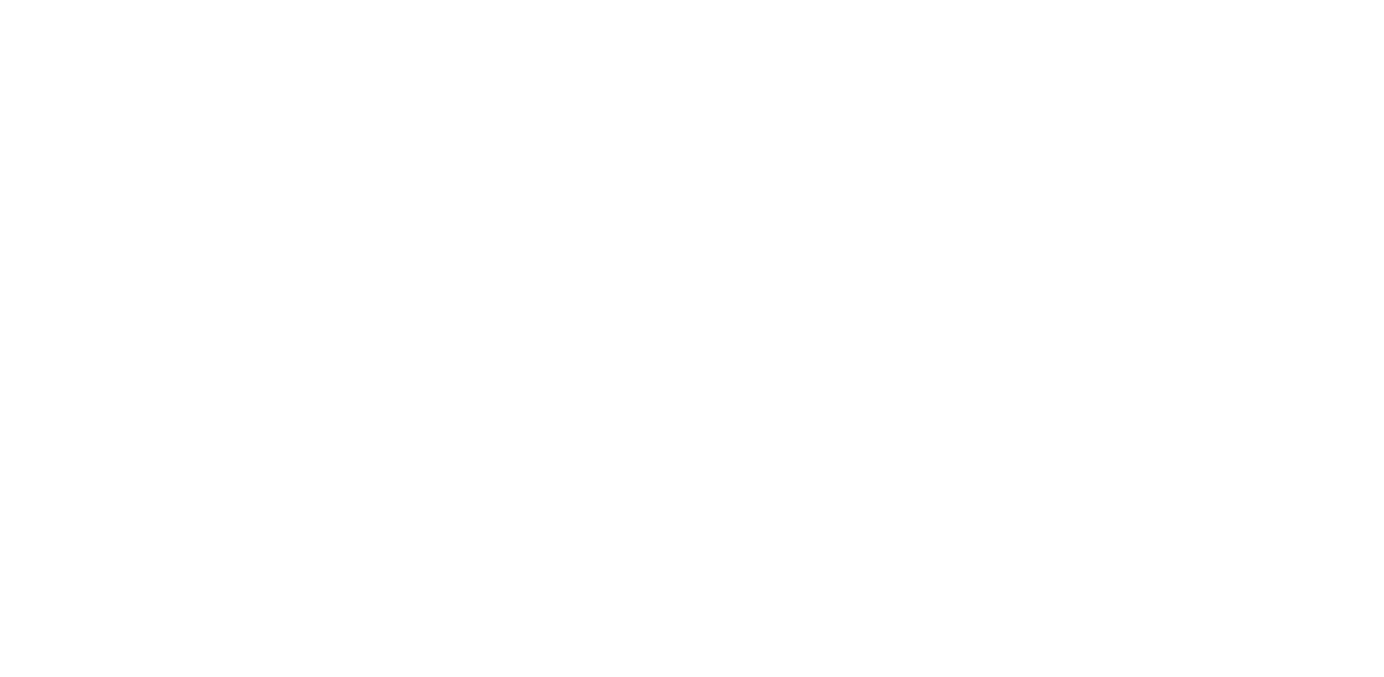 scroll, scrollTop: 0, scrollLeft: 0, axis: both 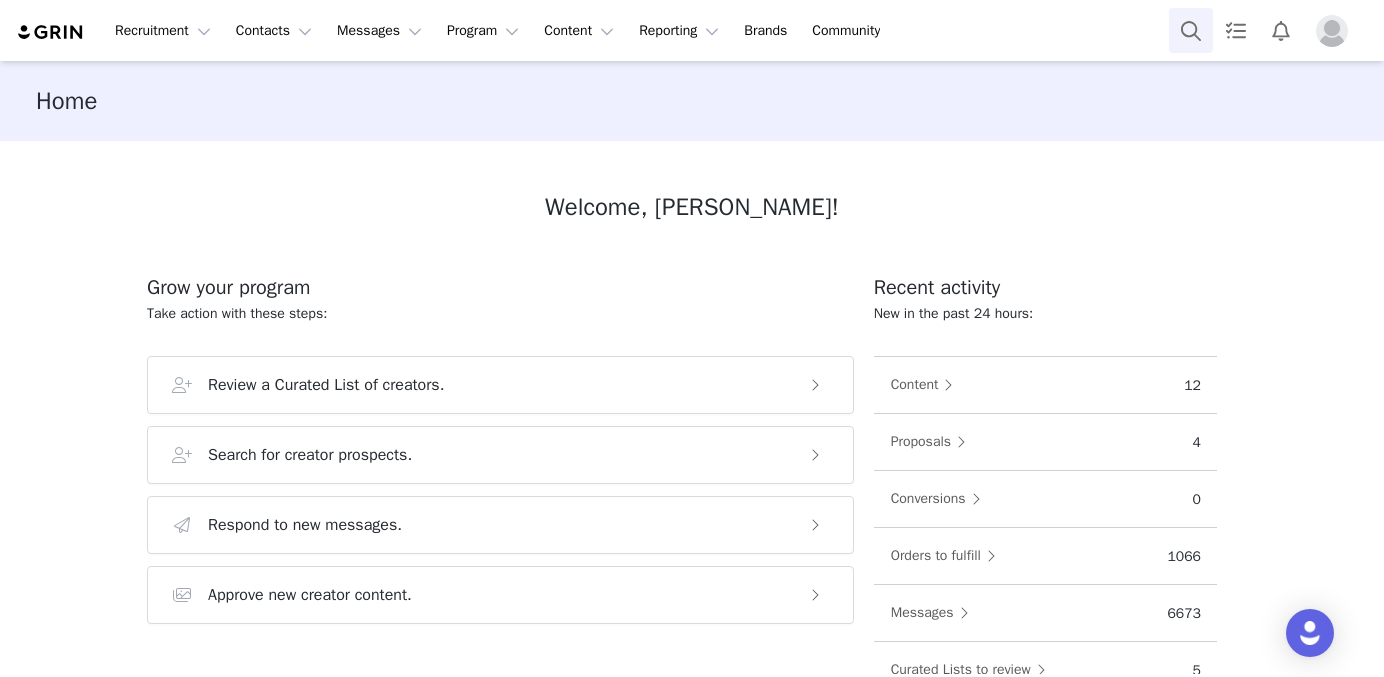 click at bounding box center (1191, 30) 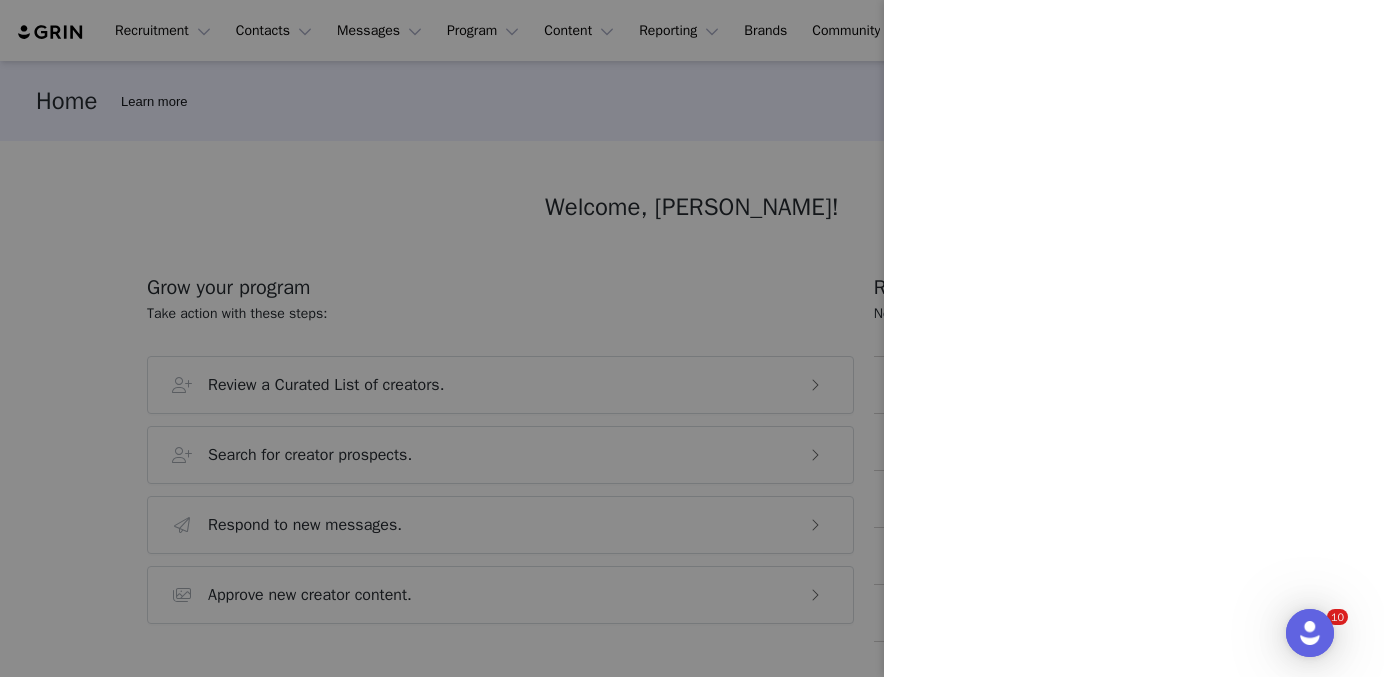 scroll, scrollTop: 0, scrollLeft: 0, axis: both 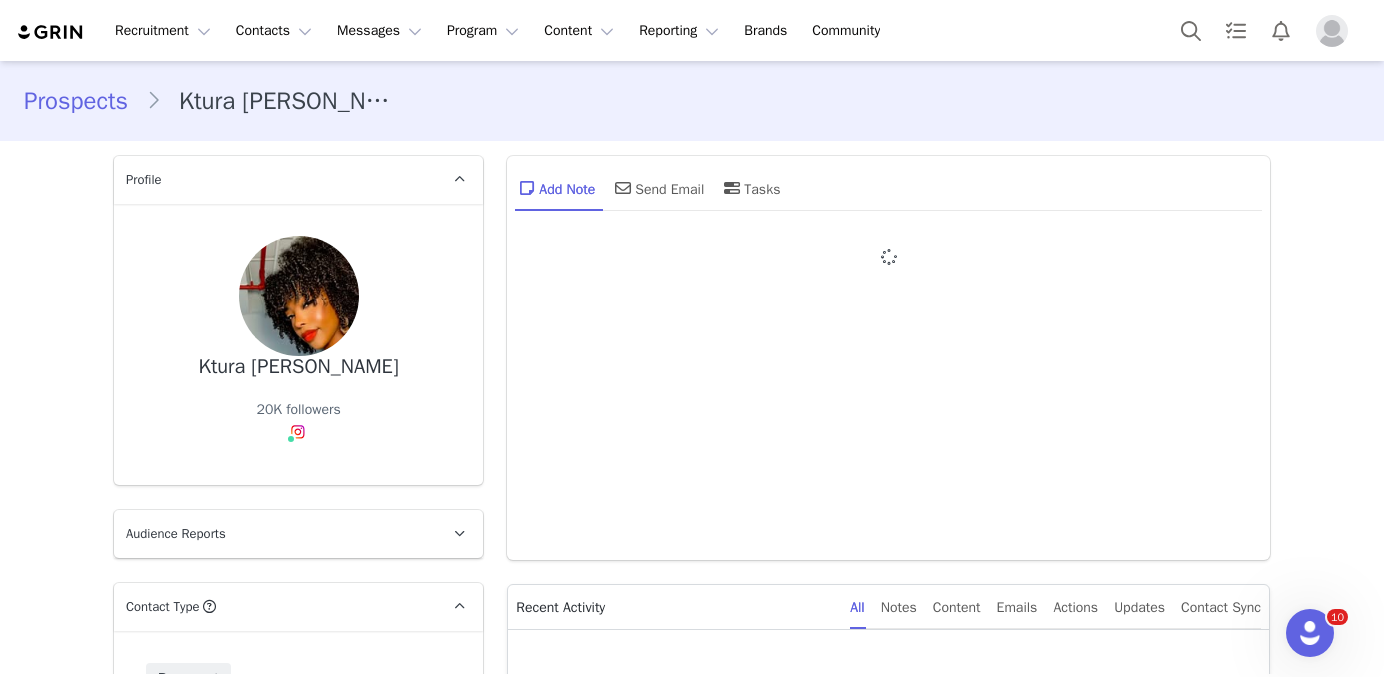 type on "+1 (United States)" 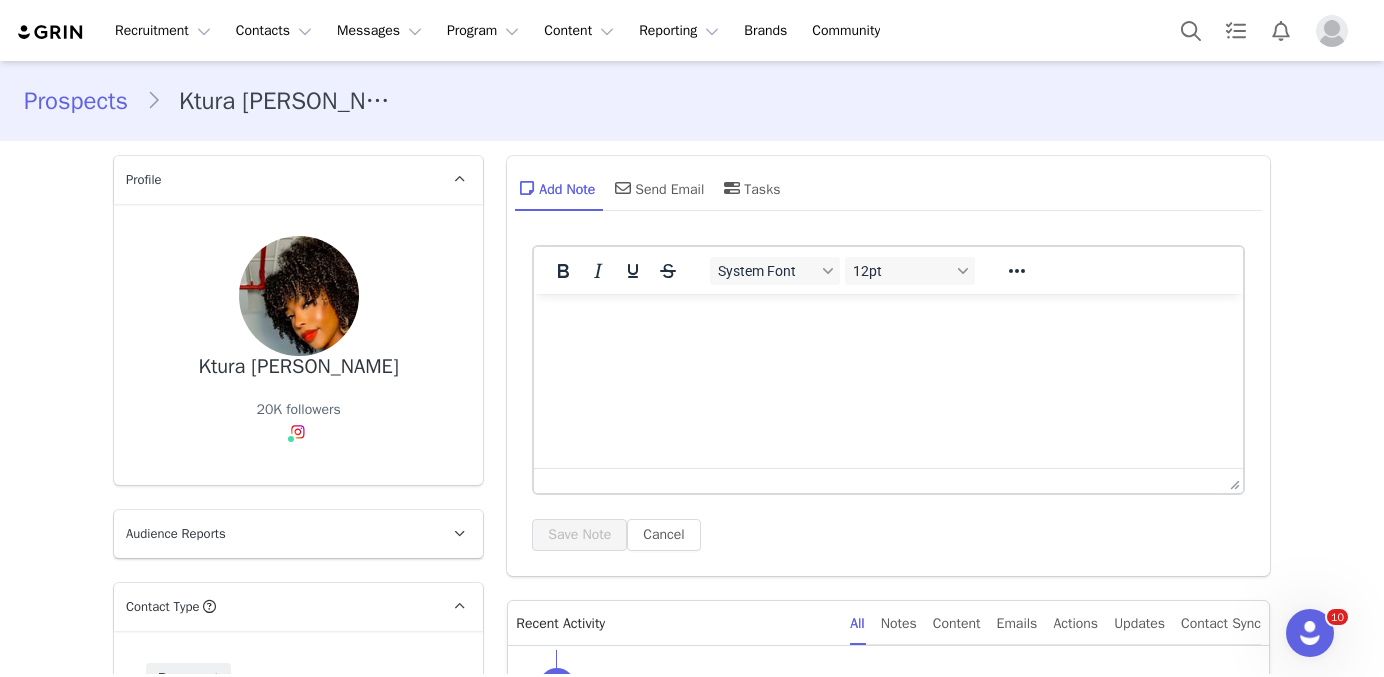 scroll, scrollTop: 0, scrollLeft: 0, axis: both 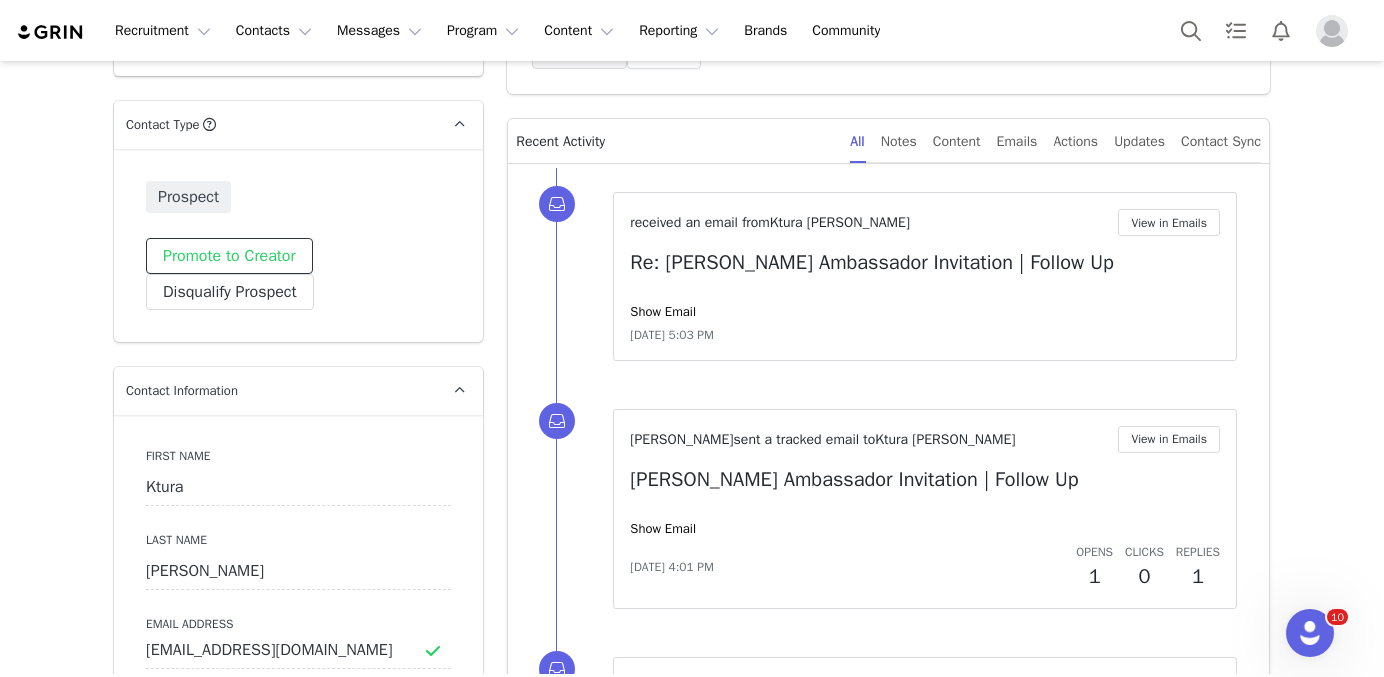 click on "Promote to Creator" at bounding box center (229, 256) 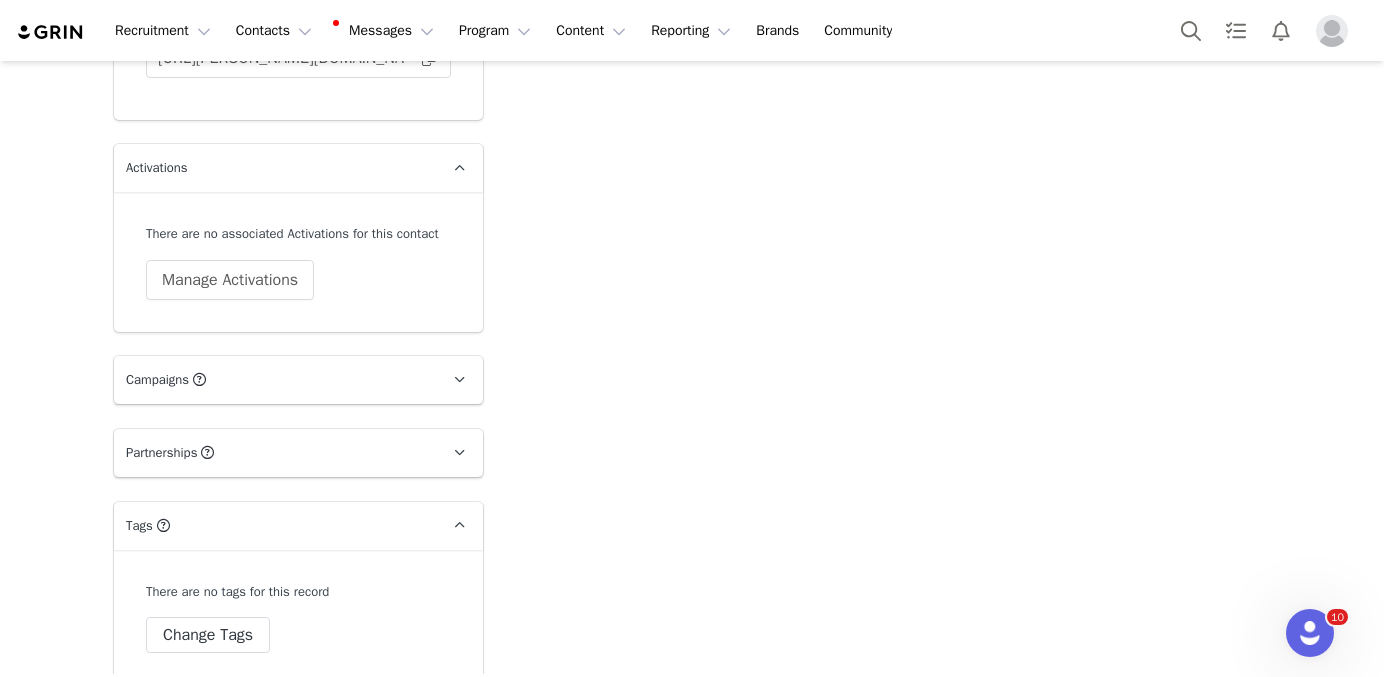 scroll, scrollTop: 6193, scrollLeft: 0, axis: vertical 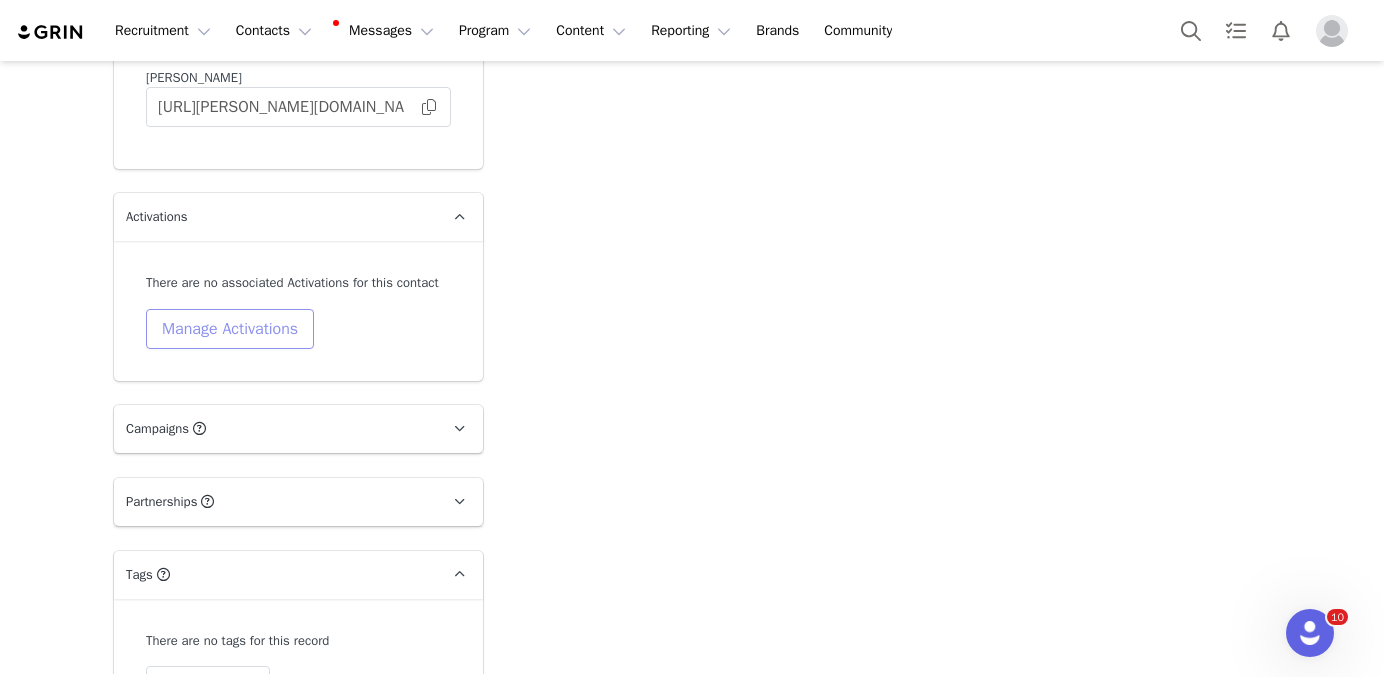 click on "Manage Activations" at bounding box center [230, 329] 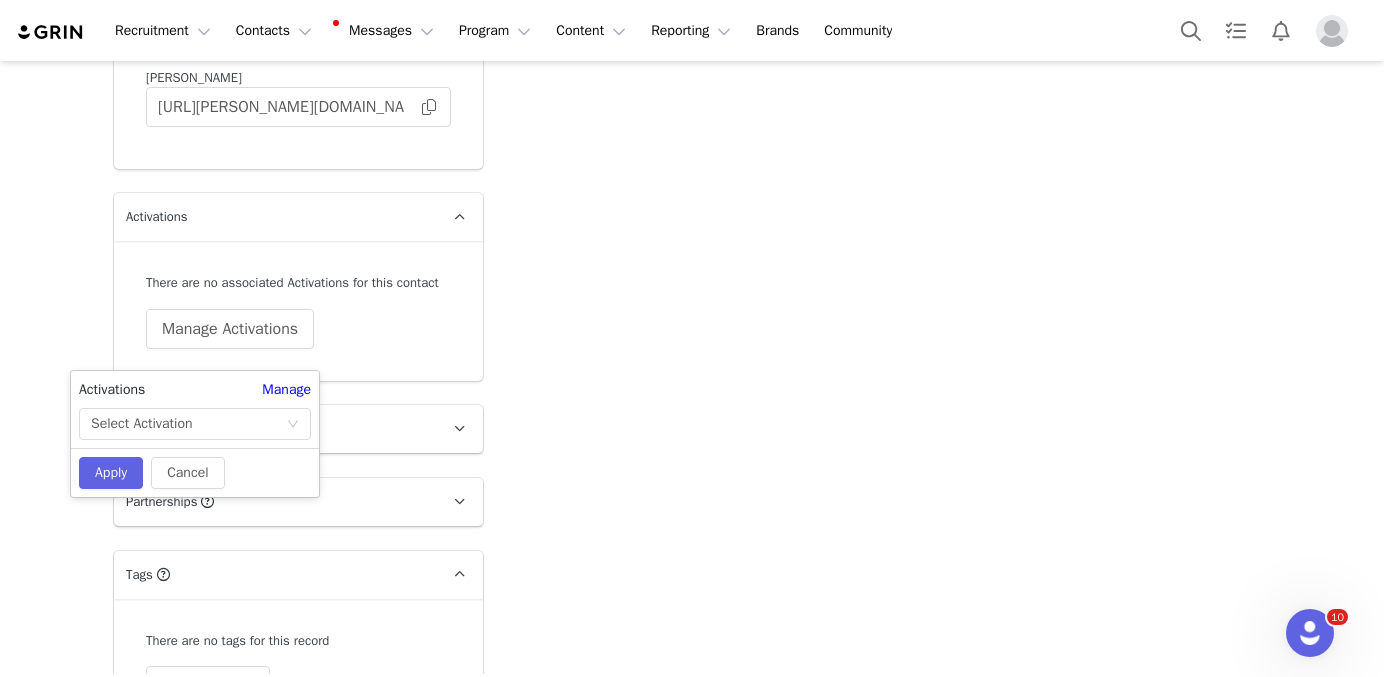 click on "Activations     Manage Select Activation" at bounding box center [195, 409] 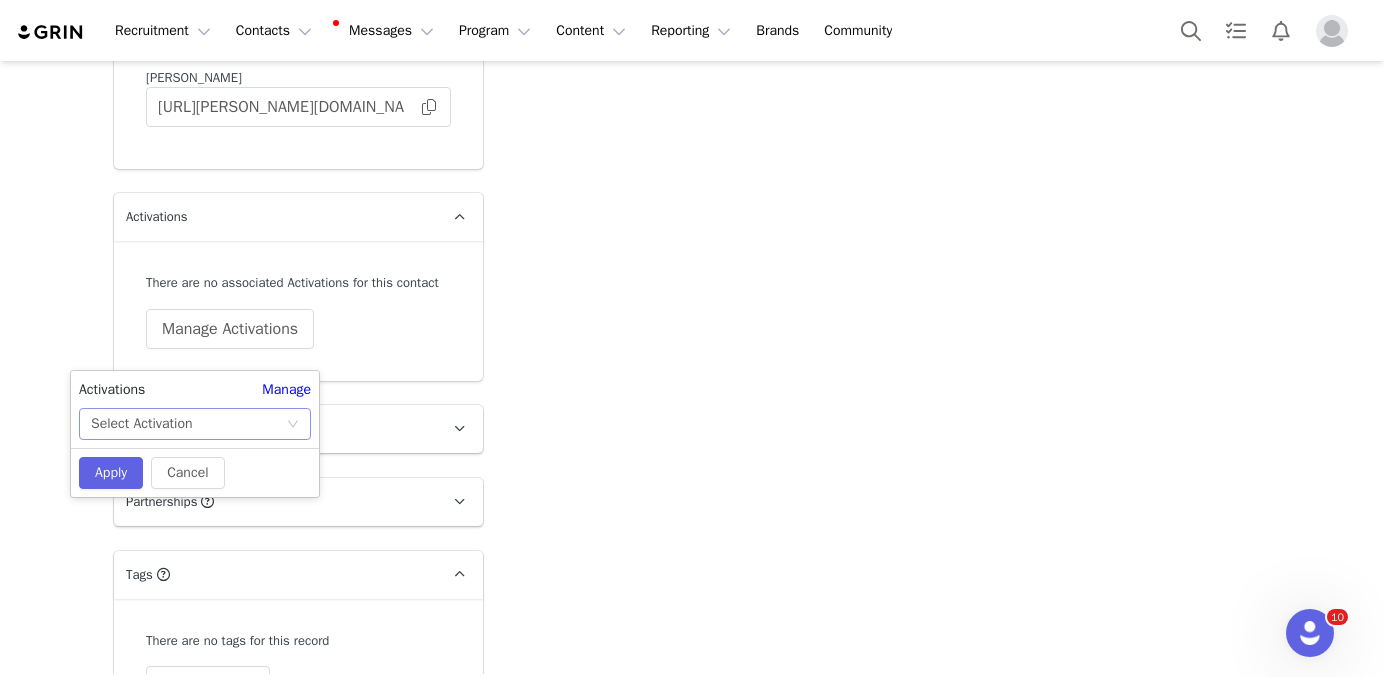 click on "Select Activation" at bounding box center [188, 424] 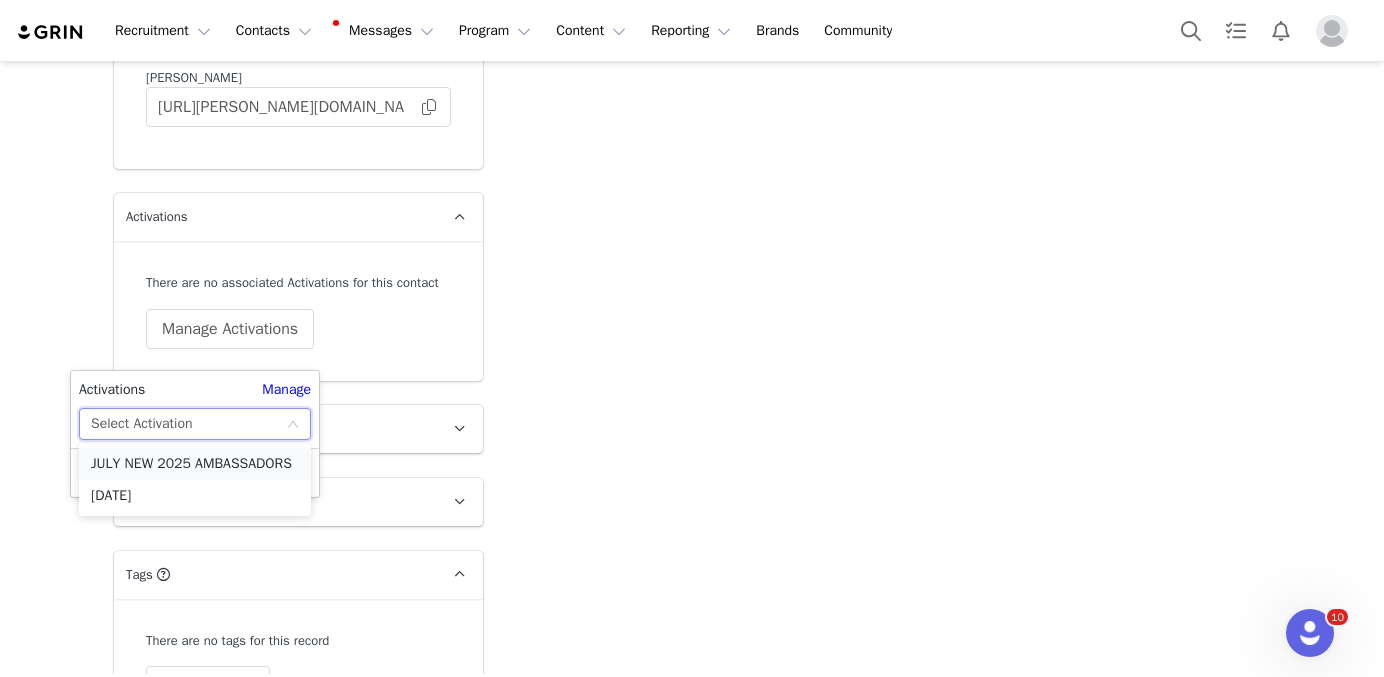 click on "JULY NEW 2025 AMBASSADORS" at bounding box center (195, 464) 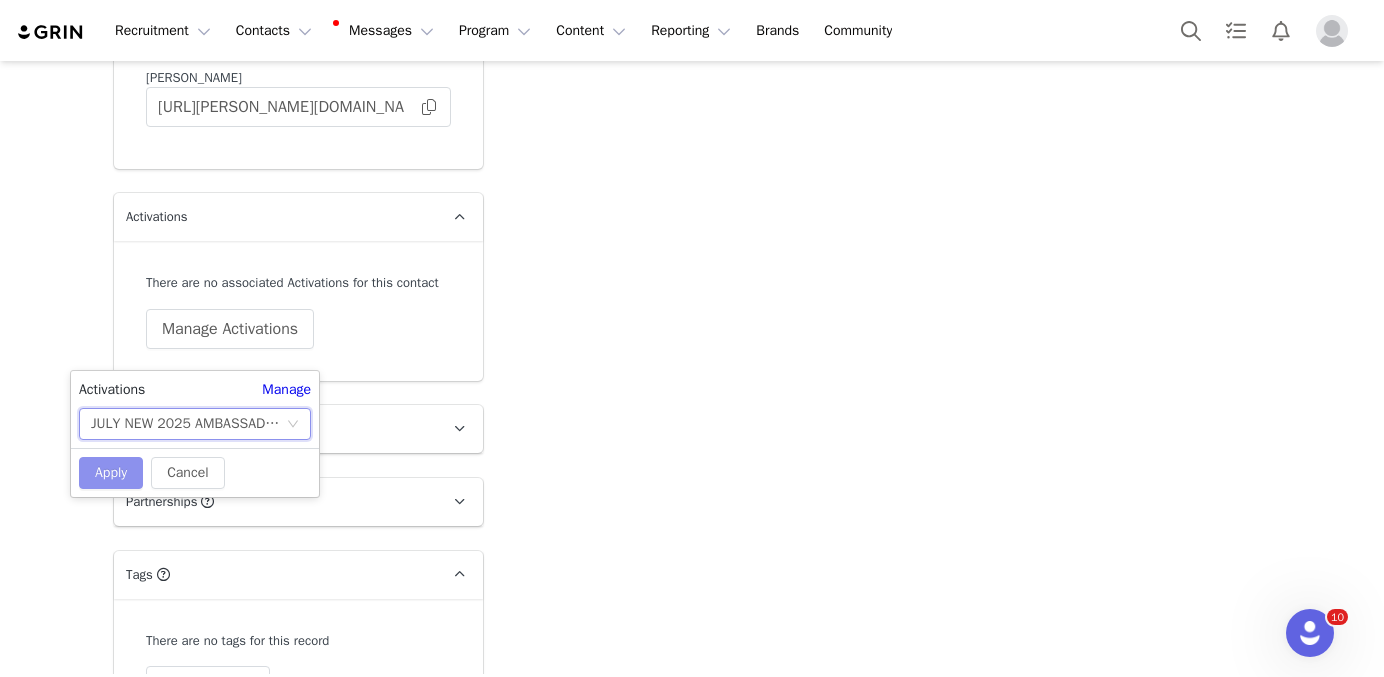 click on "Apply" at bounding box center [111, 473] 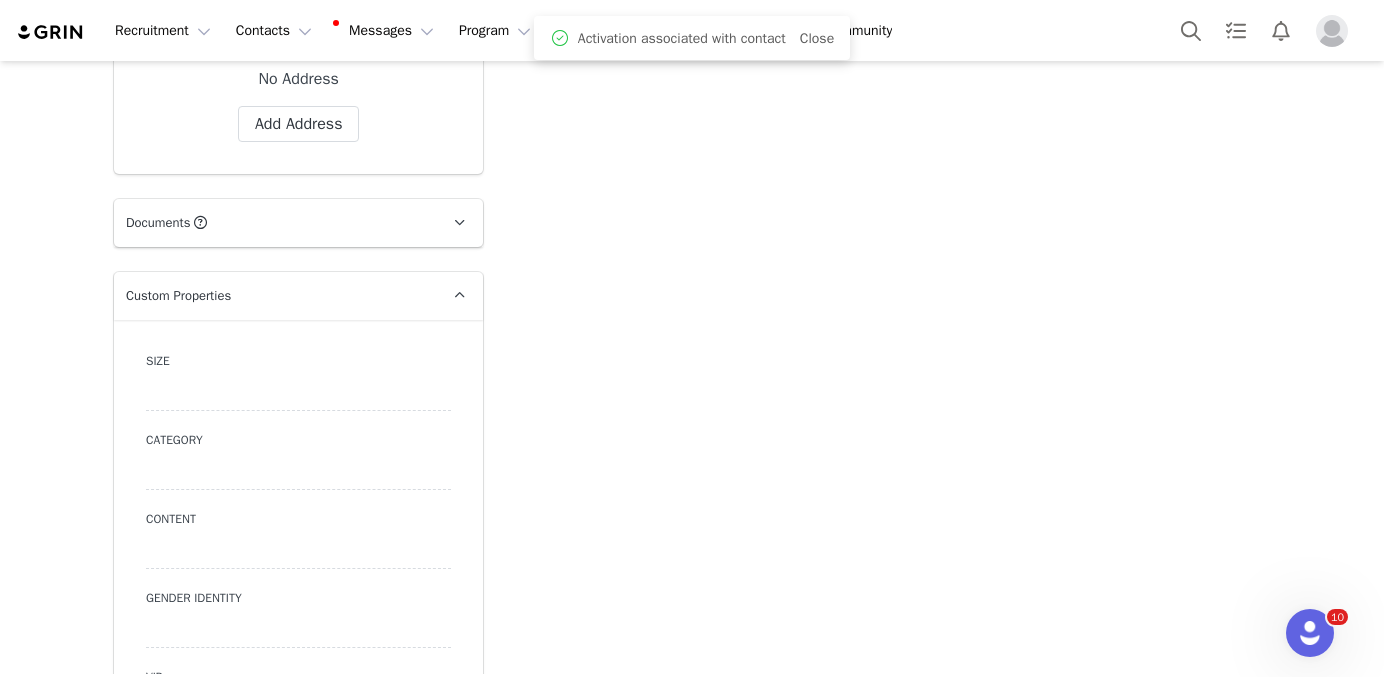 scroll, scrollTop: 0, scrollLeft: 0, axis: both 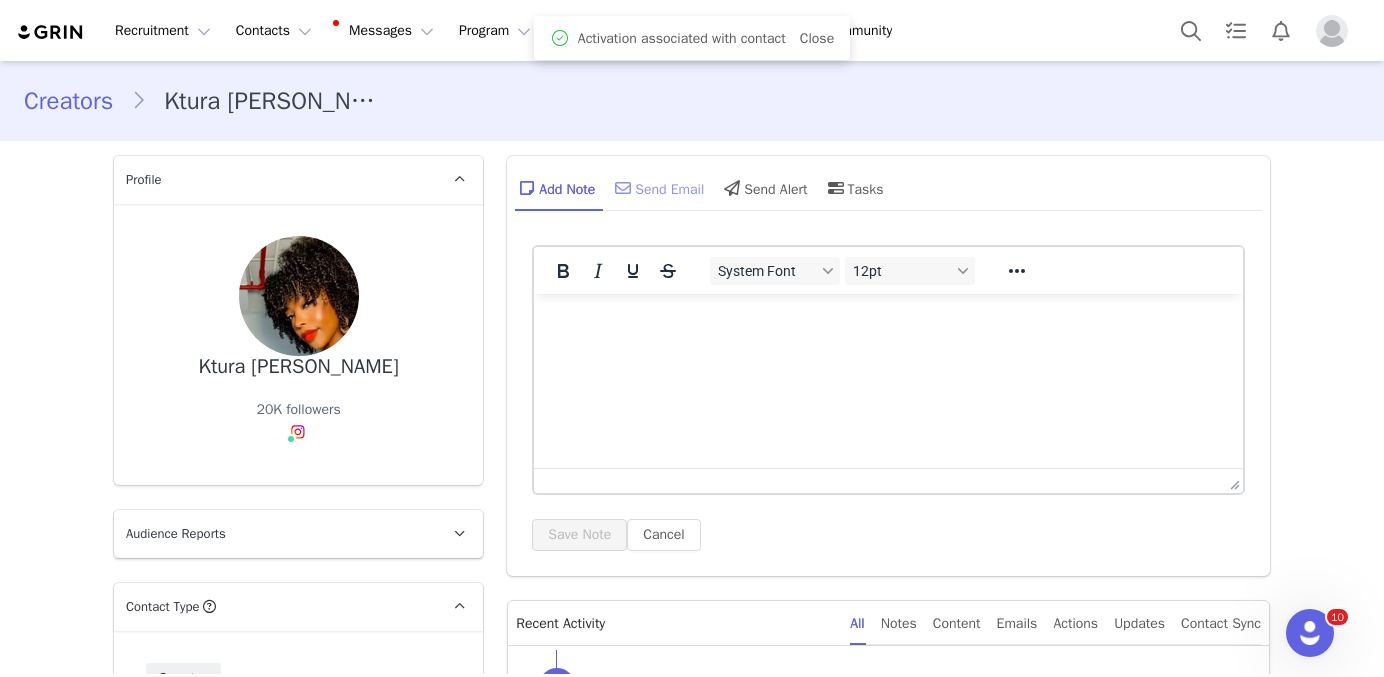 click on "Send Email" at bounding box center (657, 188) 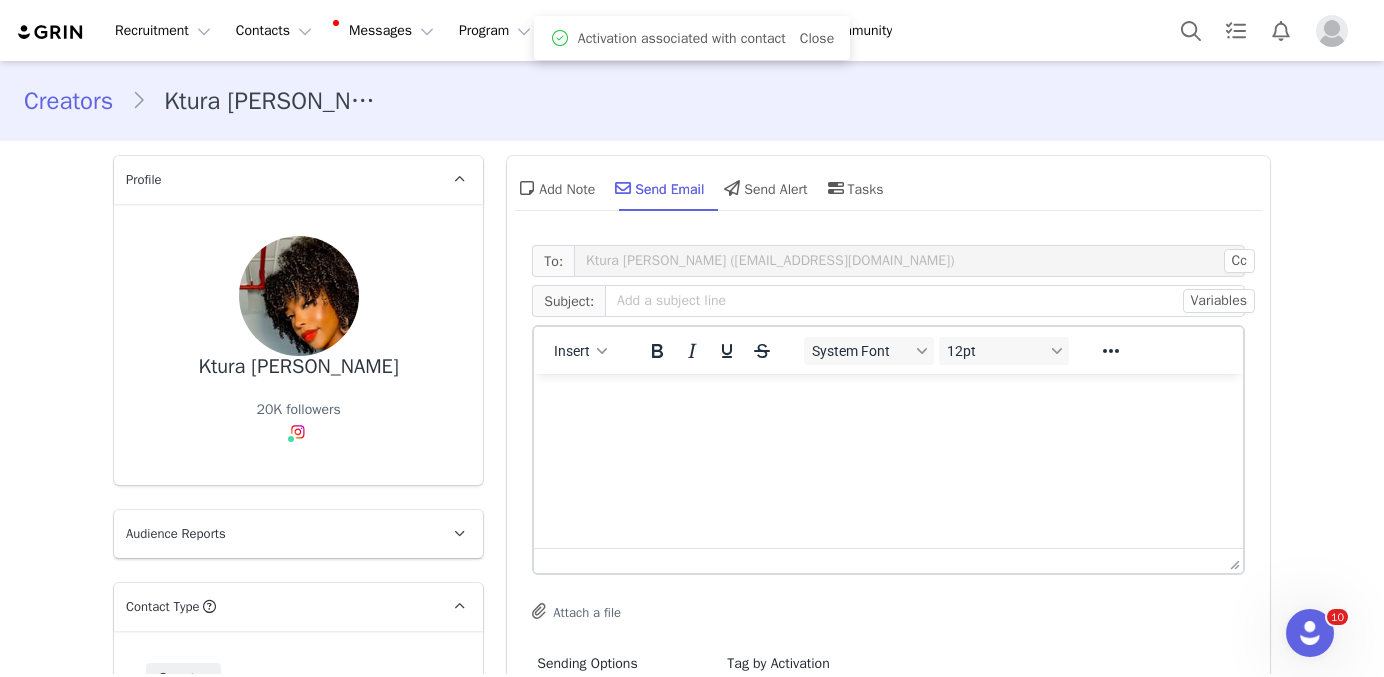 scroll, scrollTop: 0, scrollLeft: 0, axis: both 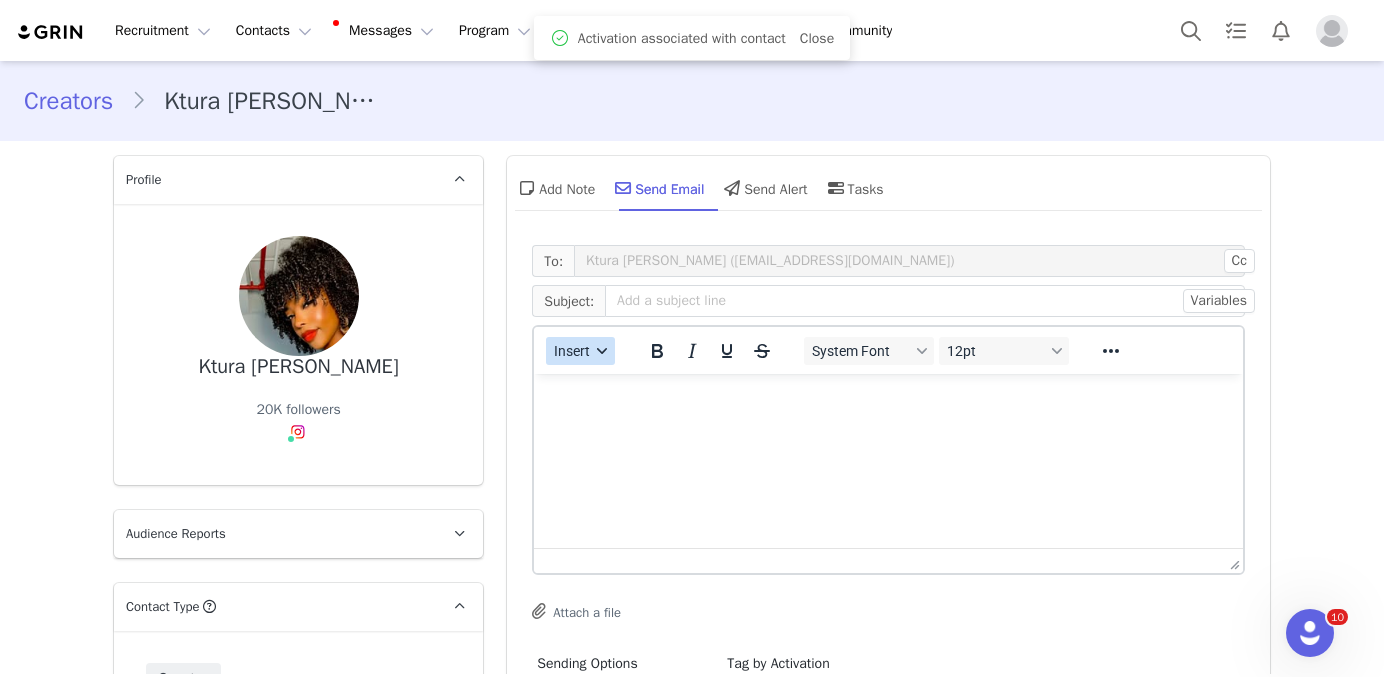 click on "Insert" at bounding box center [573, 351] 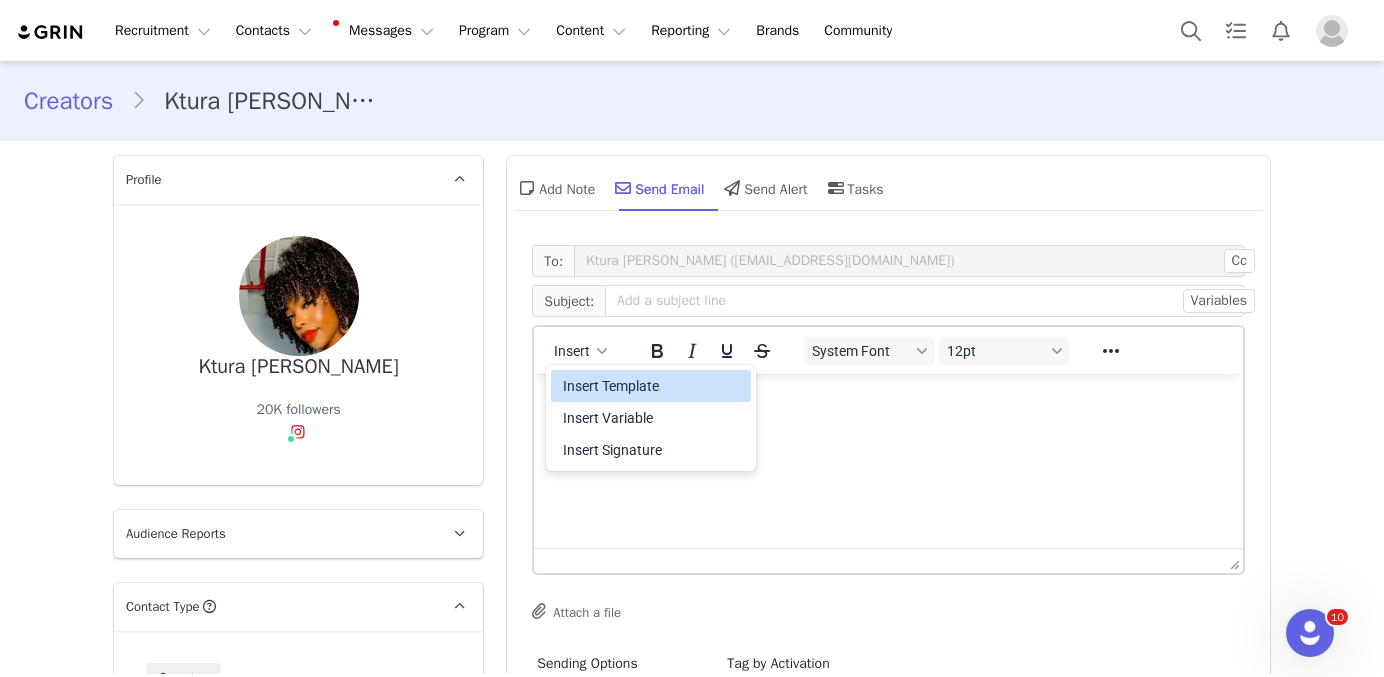 click on "Insert Template" at bounding box center [653, 386] 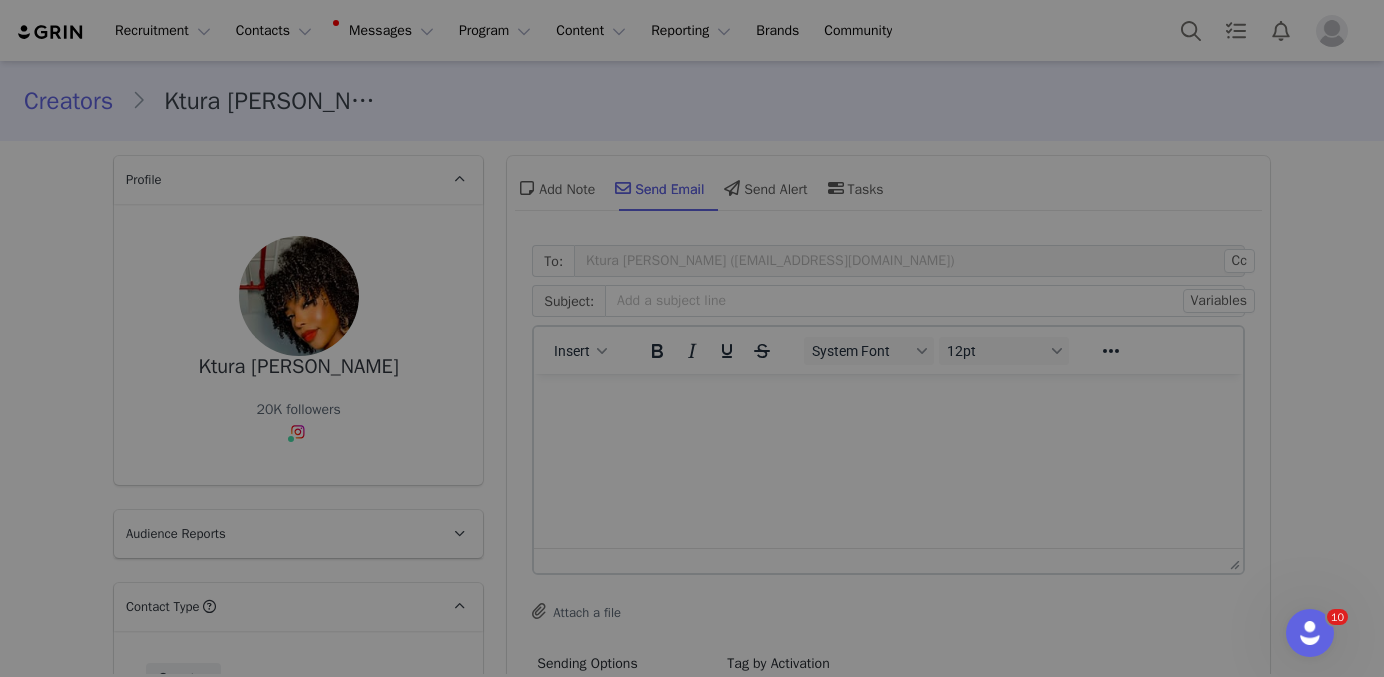 scroll, scrollTop: 0, scrollLeft: 0, axis: both 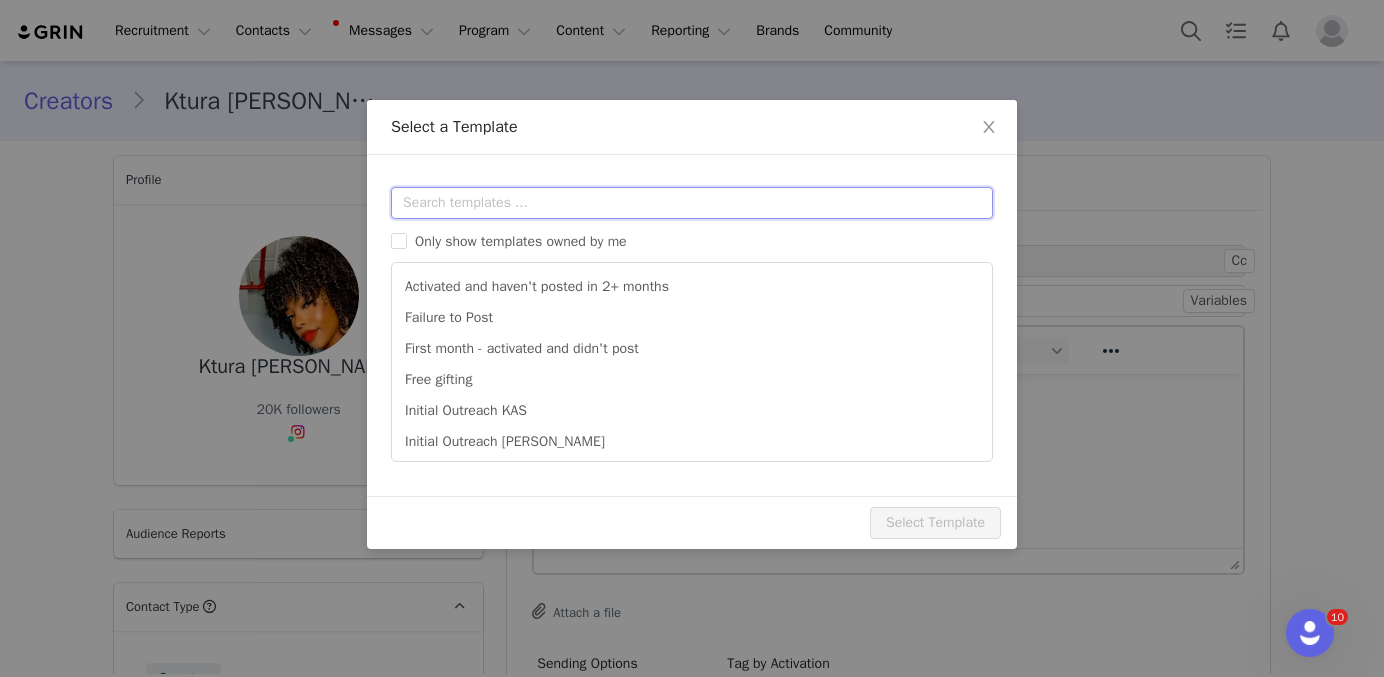 click at bounding box center (692, 203) 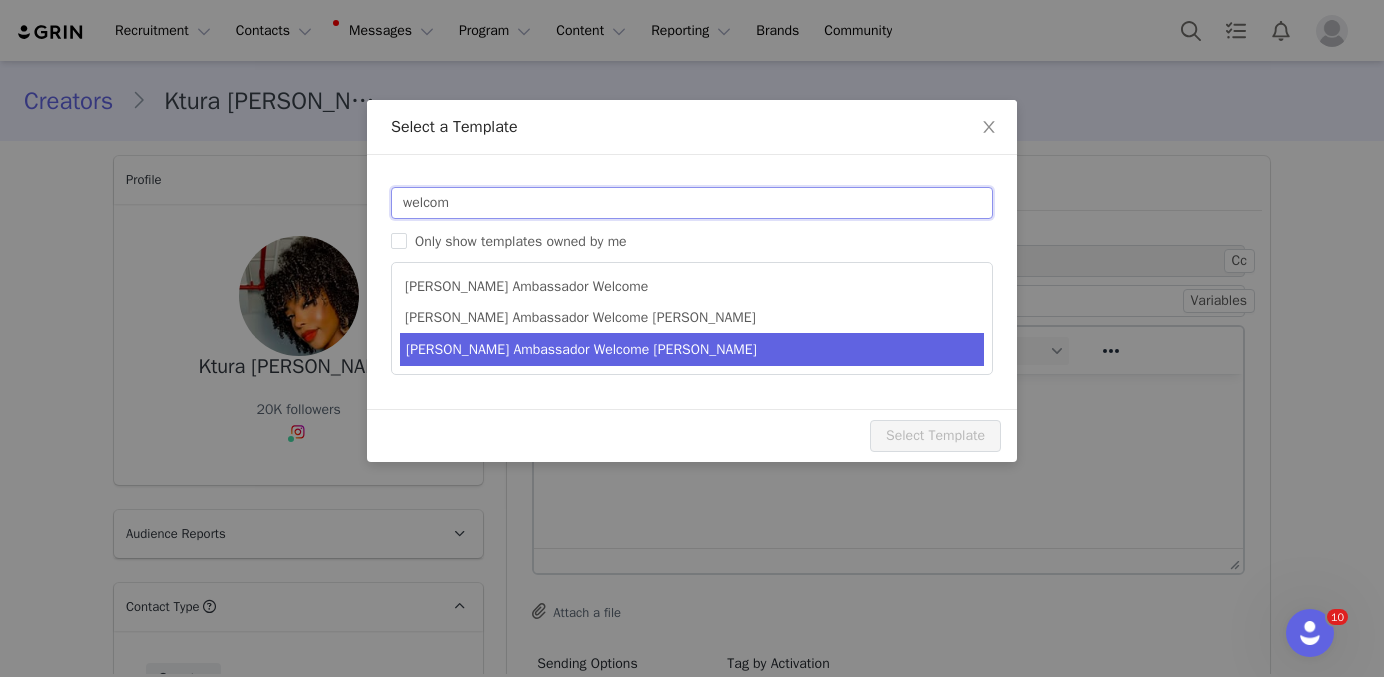 type on "welcom" 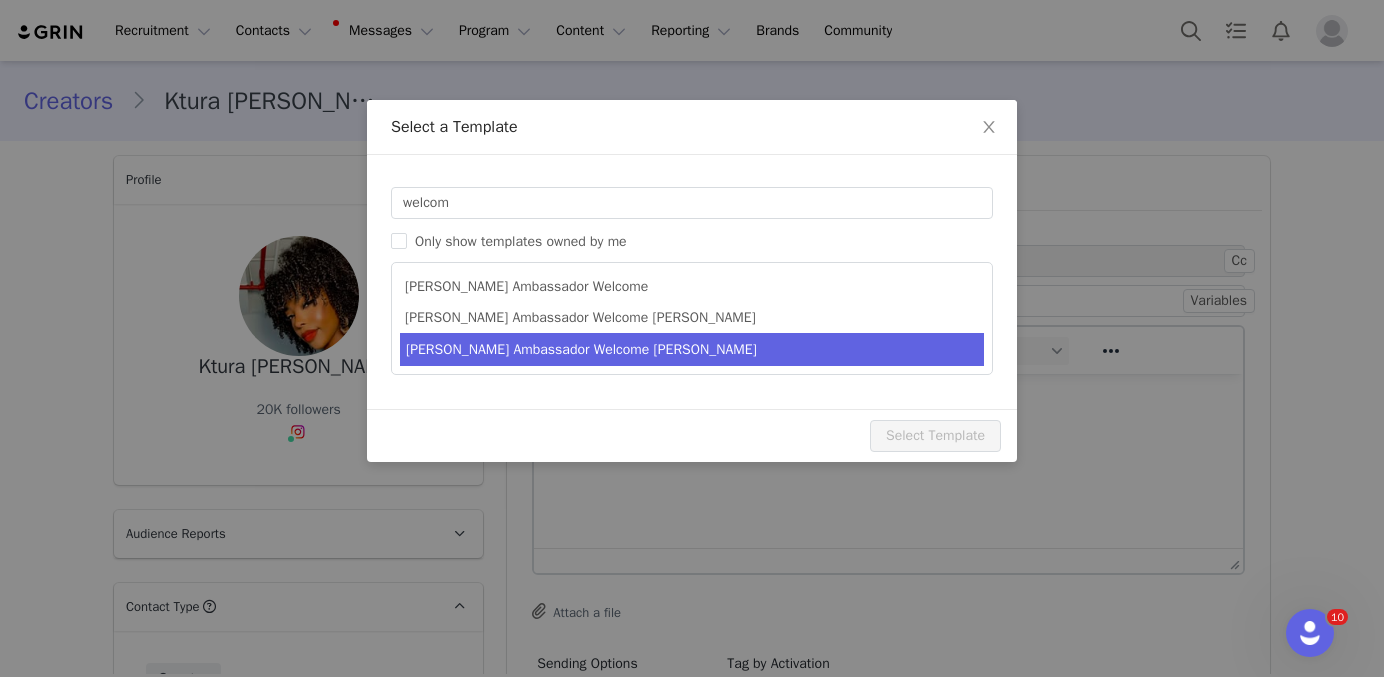 click on "[PERSON_NAME] Ambassador Welcome [PERSON_NAME]" at bounding box center (692, 349) 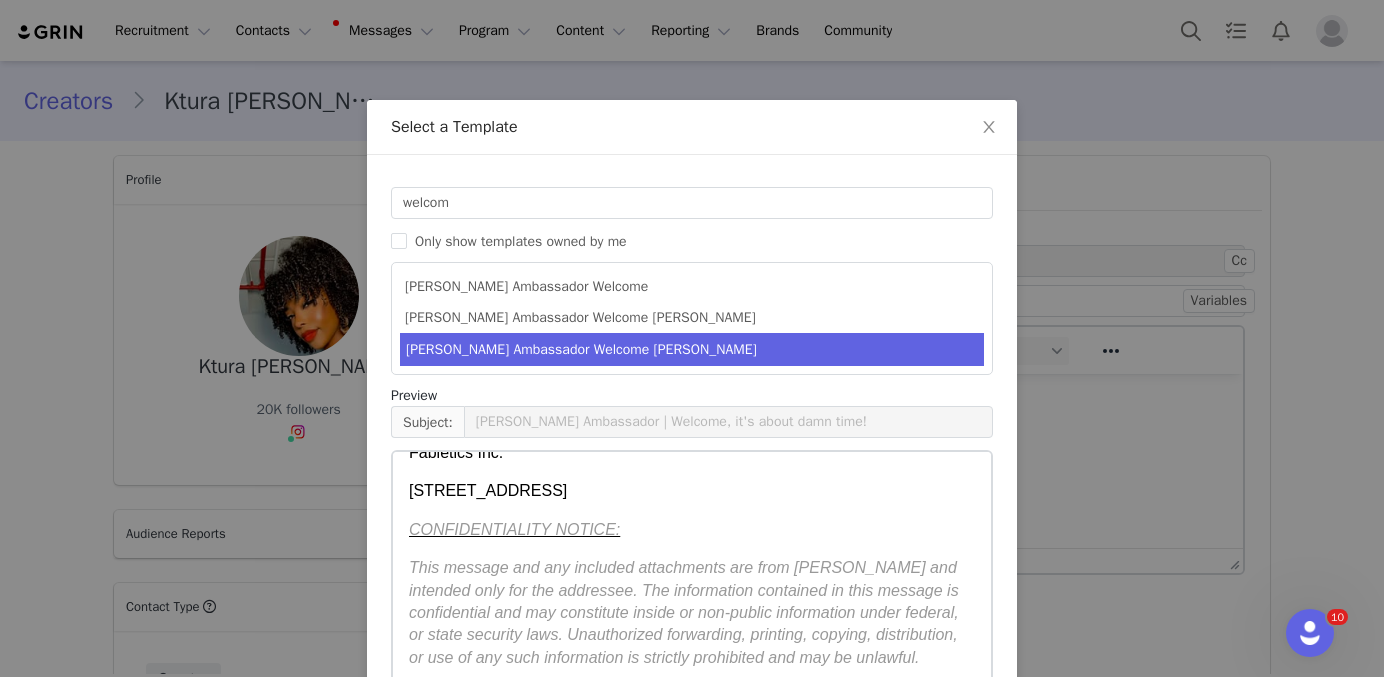 scroll, scrollTop: 621, scrollLeft: 0, axis: vertical 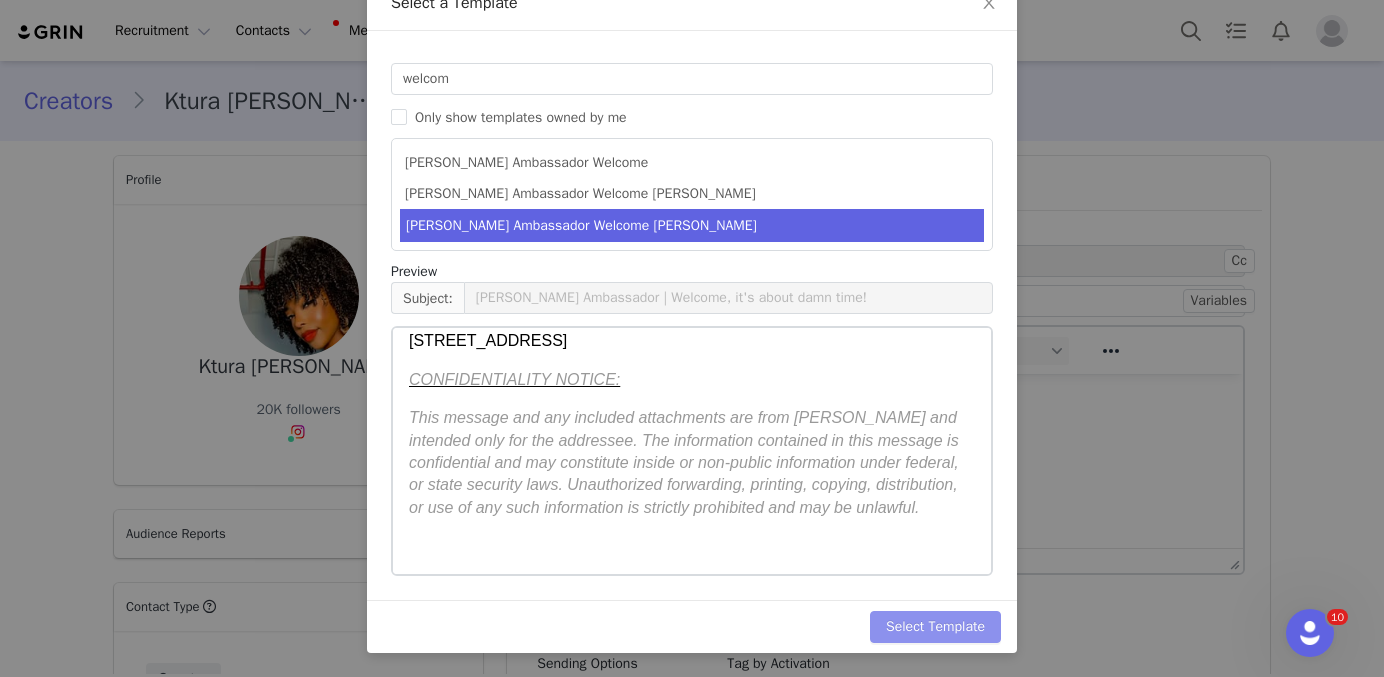 click on "Select Template" at bounding box center (935, 627) 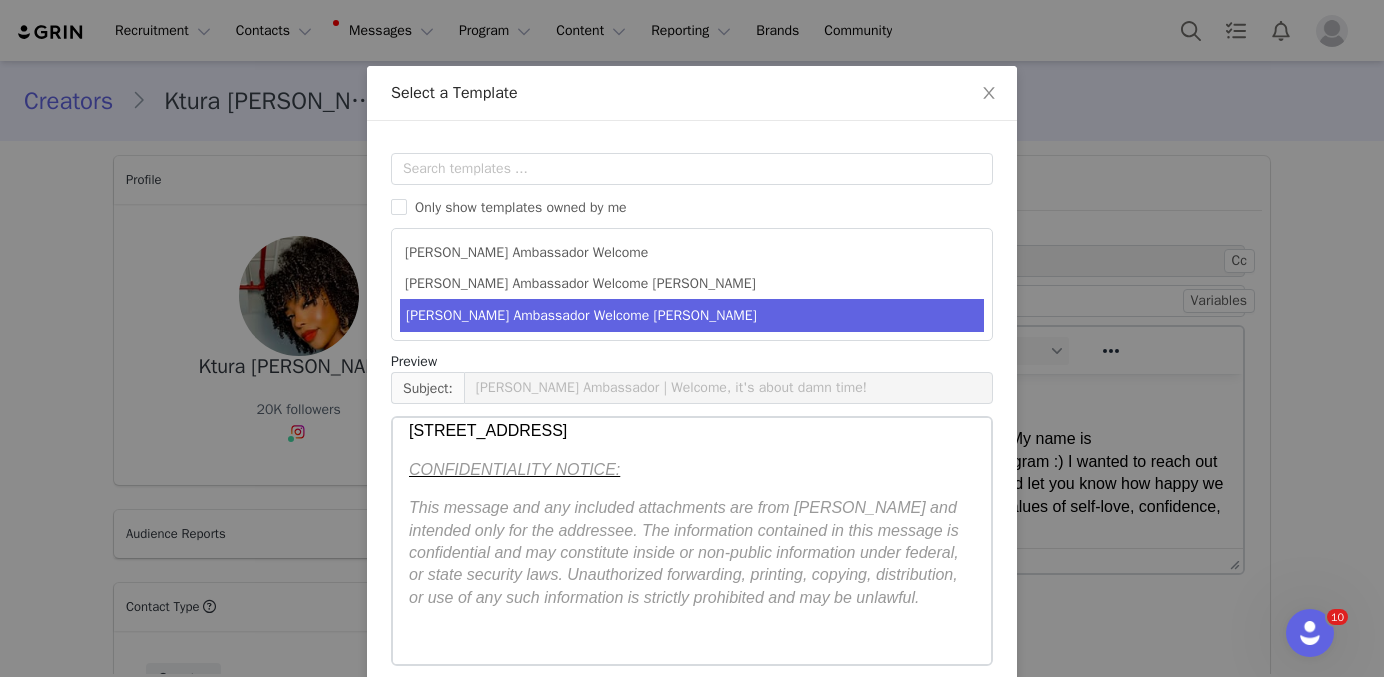 scroll, scrollTop: 0, scrollLeft: 0, axis: both 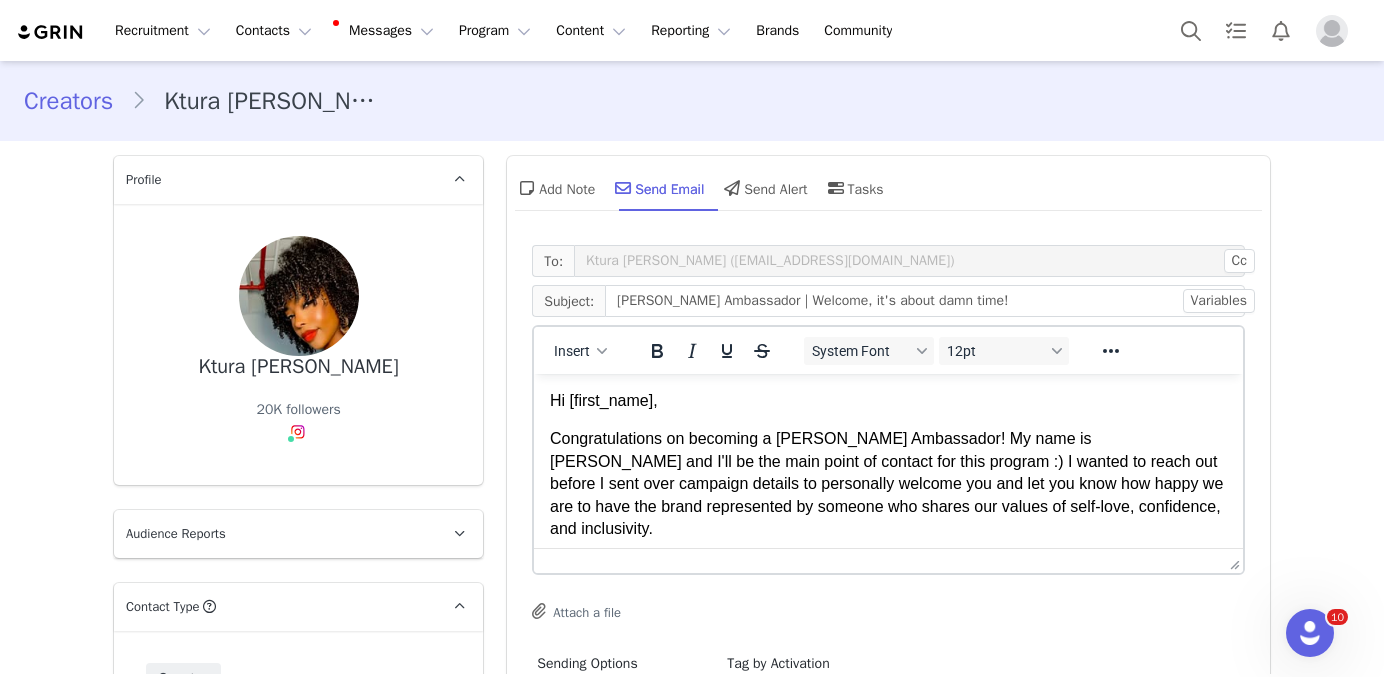 click on "Congratulations on becoming a YITTY Ambassador! My name is Melissa and I'll be the main point of contact for this program :) I wanted to reach out before I sent over campaign details to personally welcome you and let you know how happy we are to have the brand represented by someone who shares our values of self-love, confidence, and inclusivity." at bounding box center (888, 484) 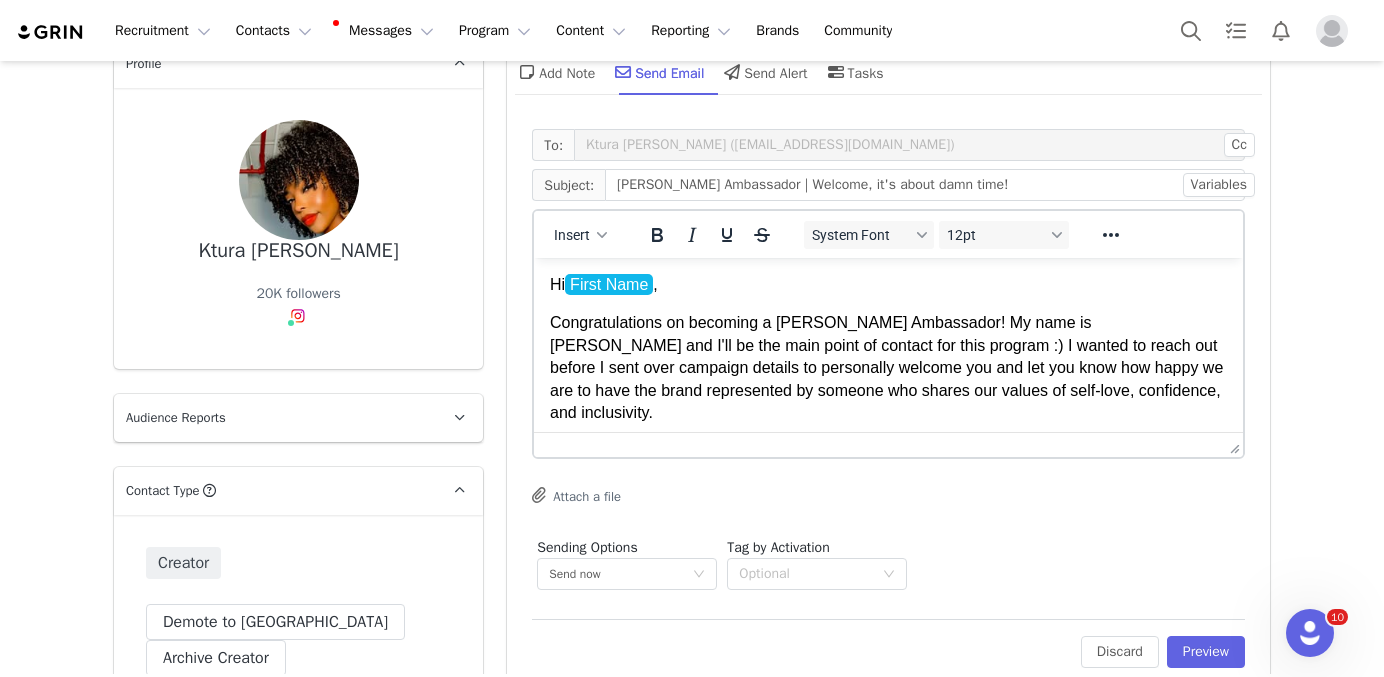 scroll, scrollTop: 184, scrollLeft: 0, axis: vertical 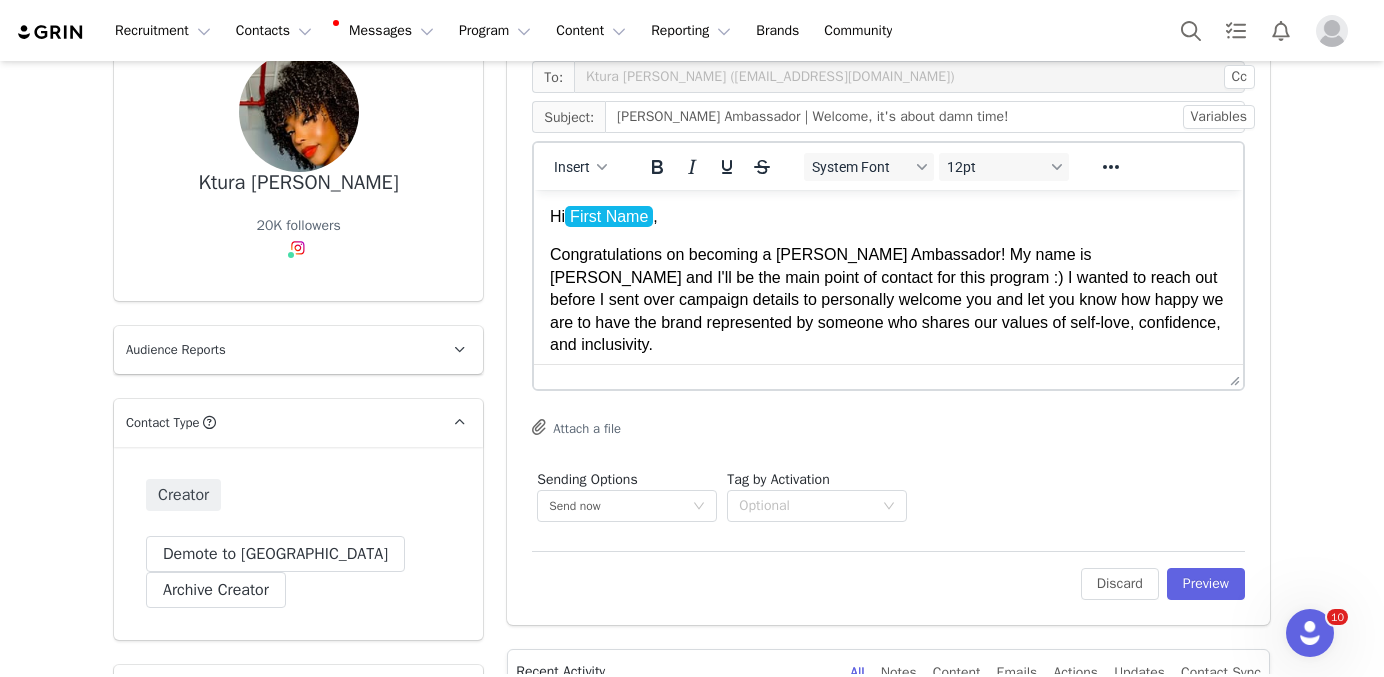 click on "To: Ktura Kay (kmilesmanagement1@gmail.com)     Cc  Cc:       Subject: YITTY Ambassador | Welcome, it's about damn time!     Variables Insert System Font 12pt To open the popup, press Shift+Enter To open the popup, press Shift+Enter To open the popup, press Shift+Enter To open the popup, press Shift+Enter Attach a file Sending Options  Send now       This will be sent outside of your set  email hours .       Tag by Activation  Optional       Edit     Discard Preview" at bounding box center (888, 338) 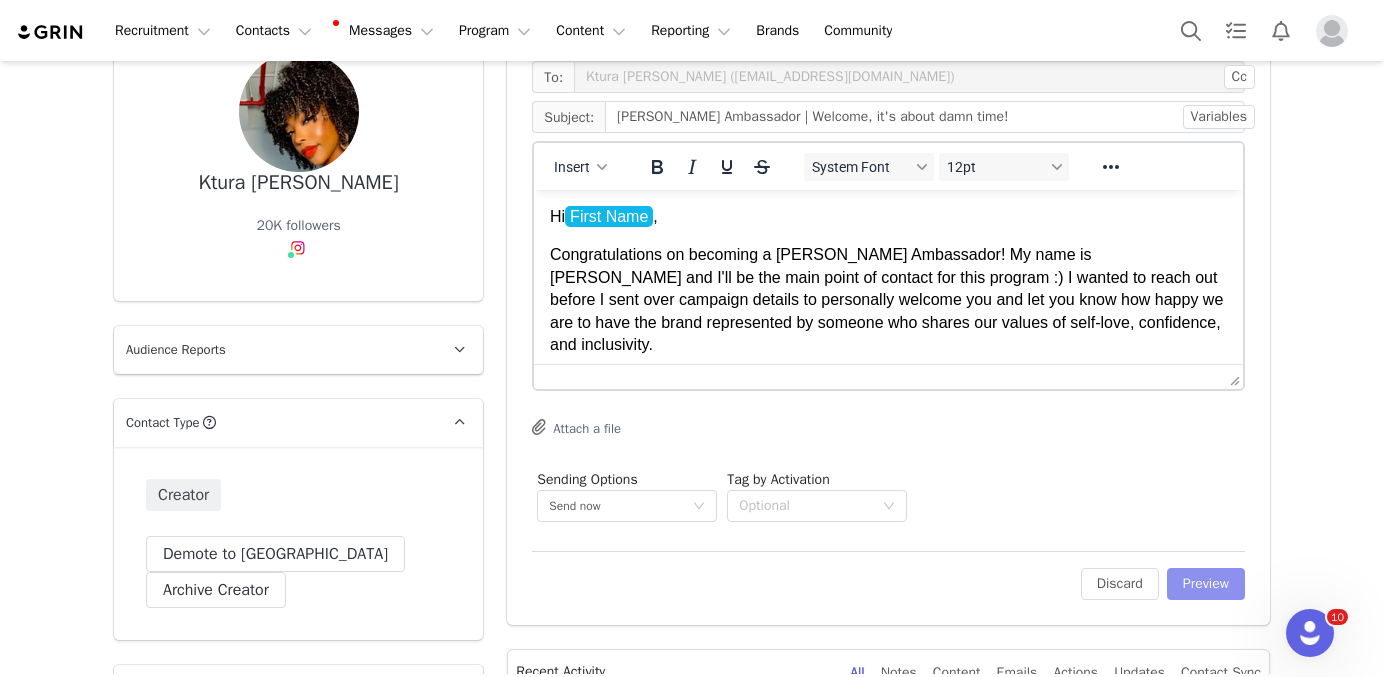 click on "Preview" at bounding box center (1206, 584) 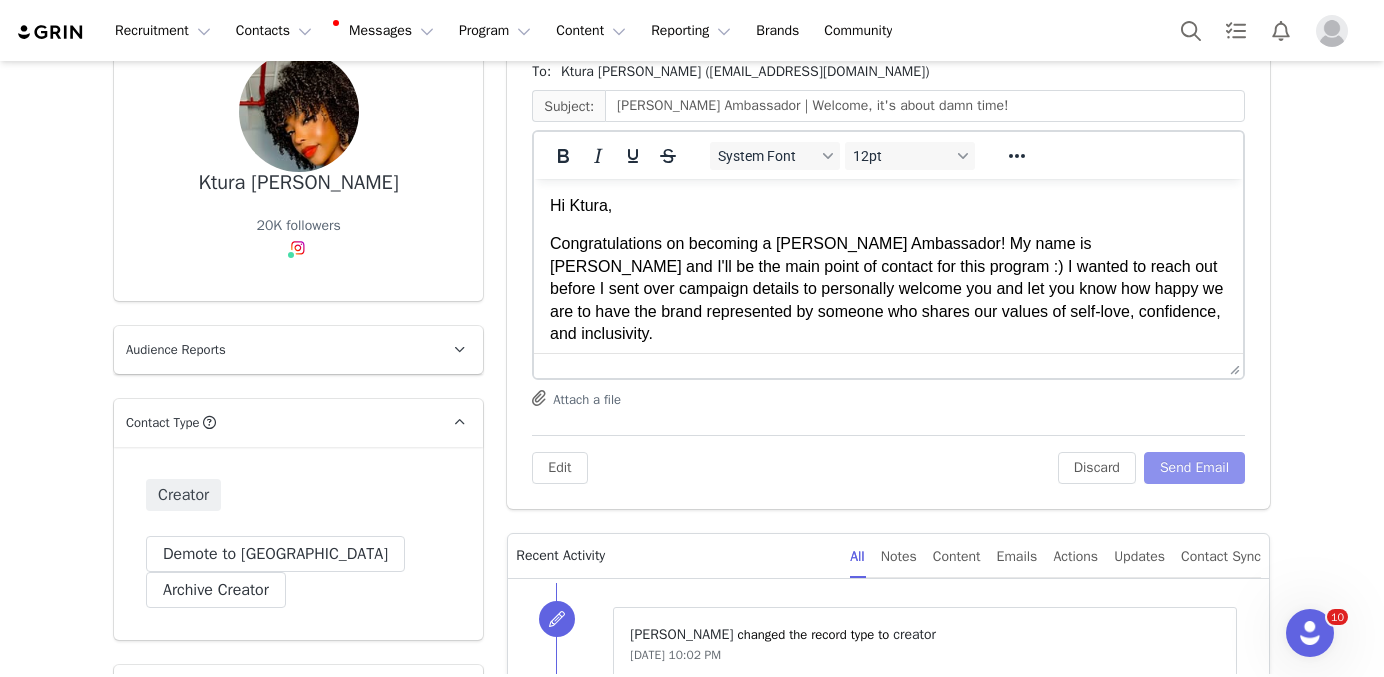 scroll, scrollTop: 0, scrollLeft: 0, axis: both 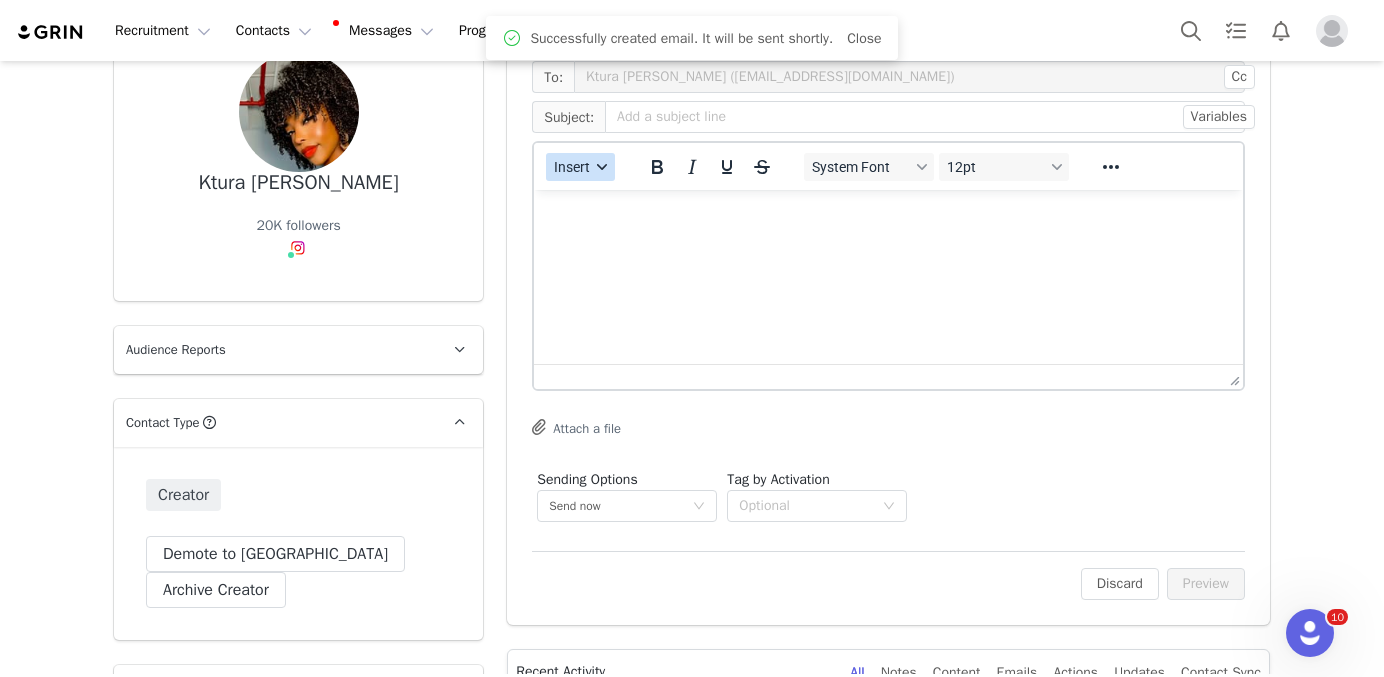 click on "Insert" at bounding box center [573, 167] 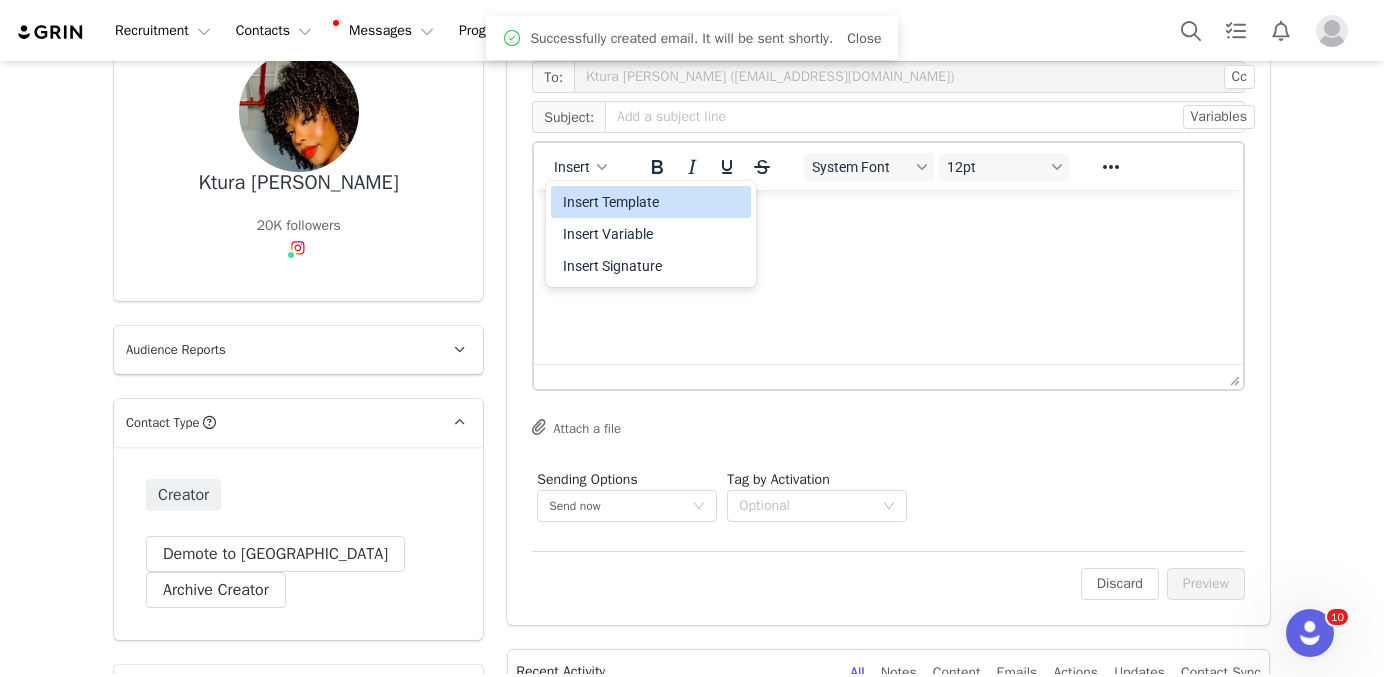 click on "Insert Template" at bounding box center [653, 202] 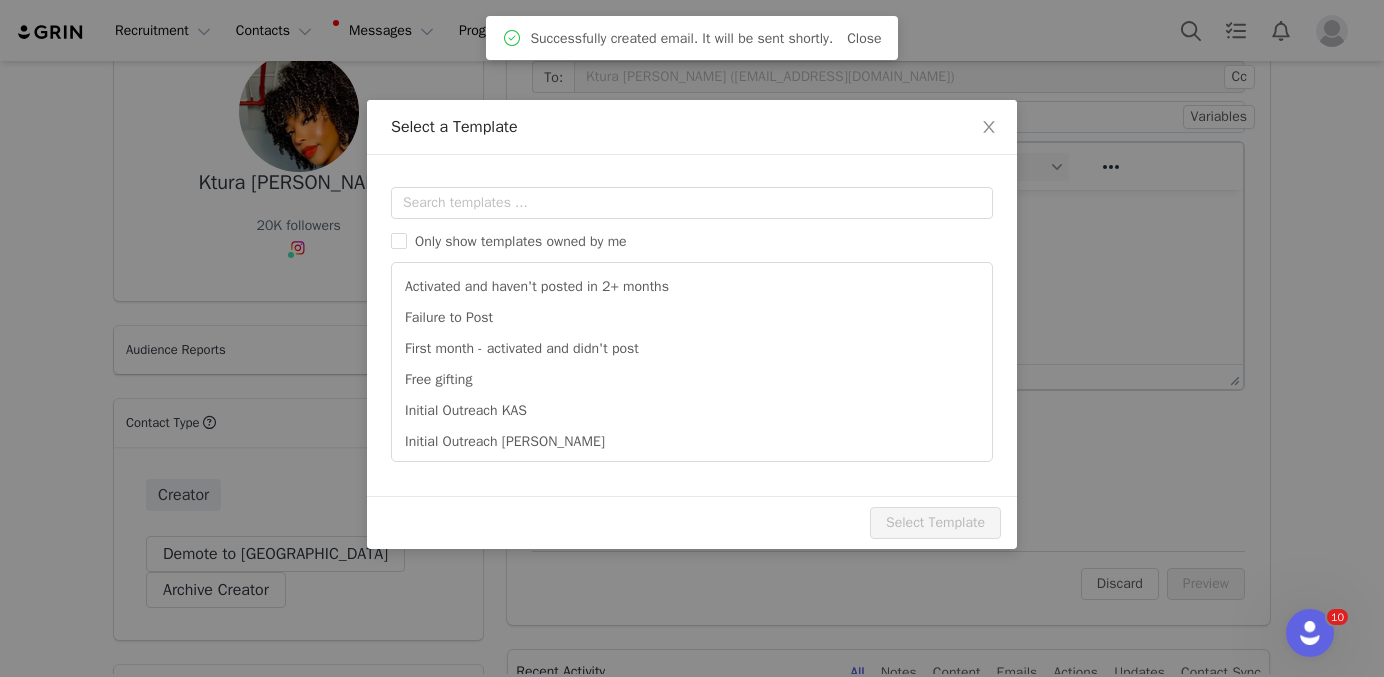 scroll, scrollTop: 0, scrollLeft: 0, axis: both 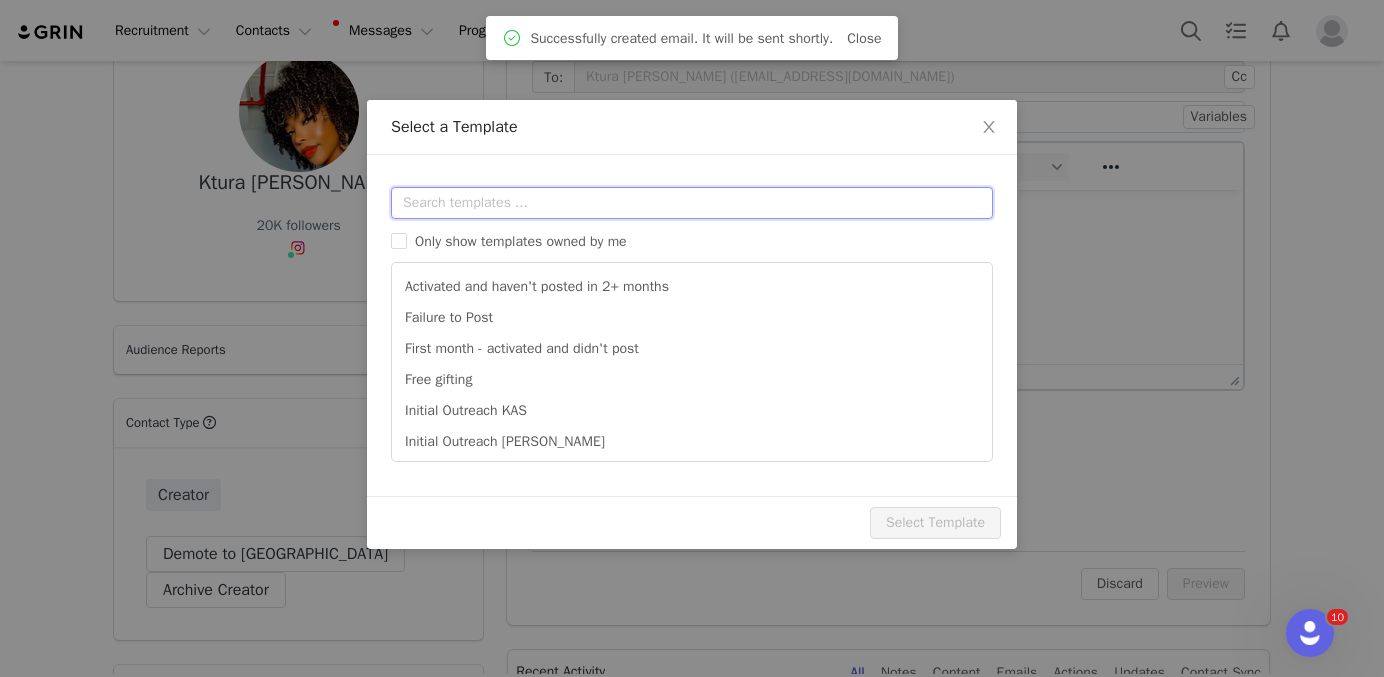 click at bounding box center [692, 203] 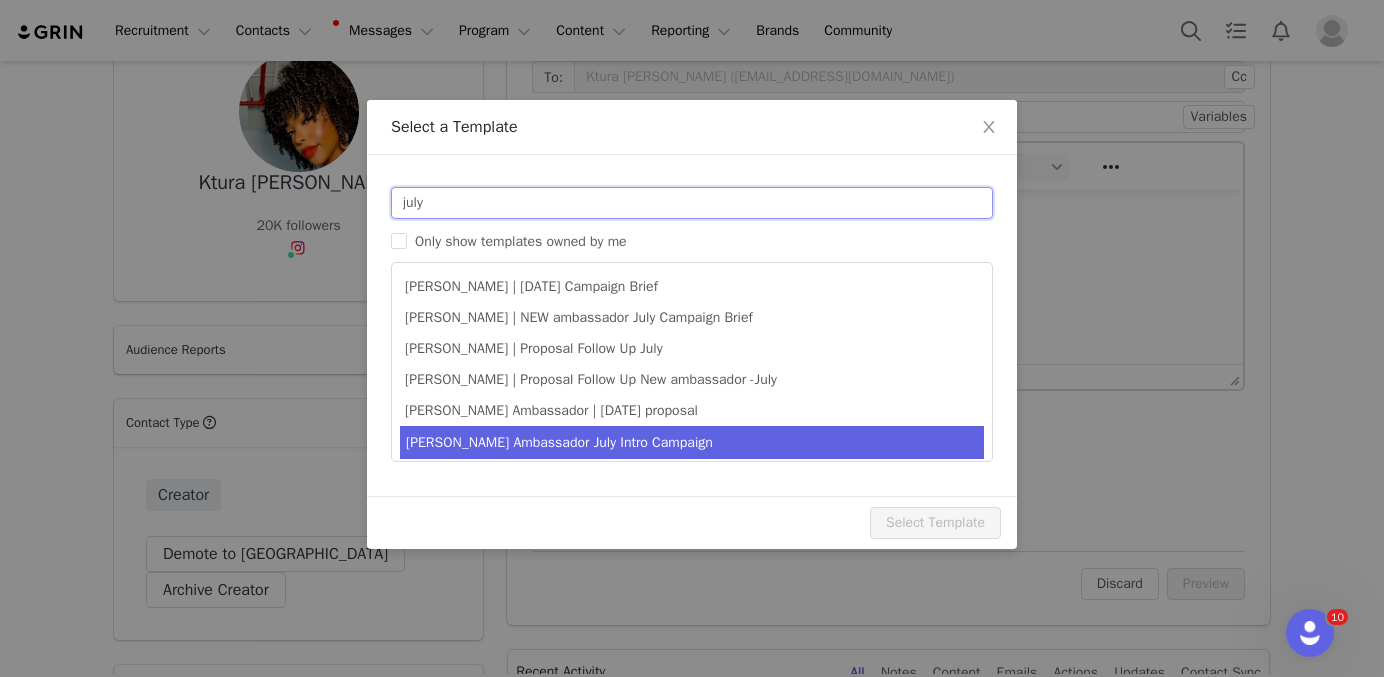 type on "july" 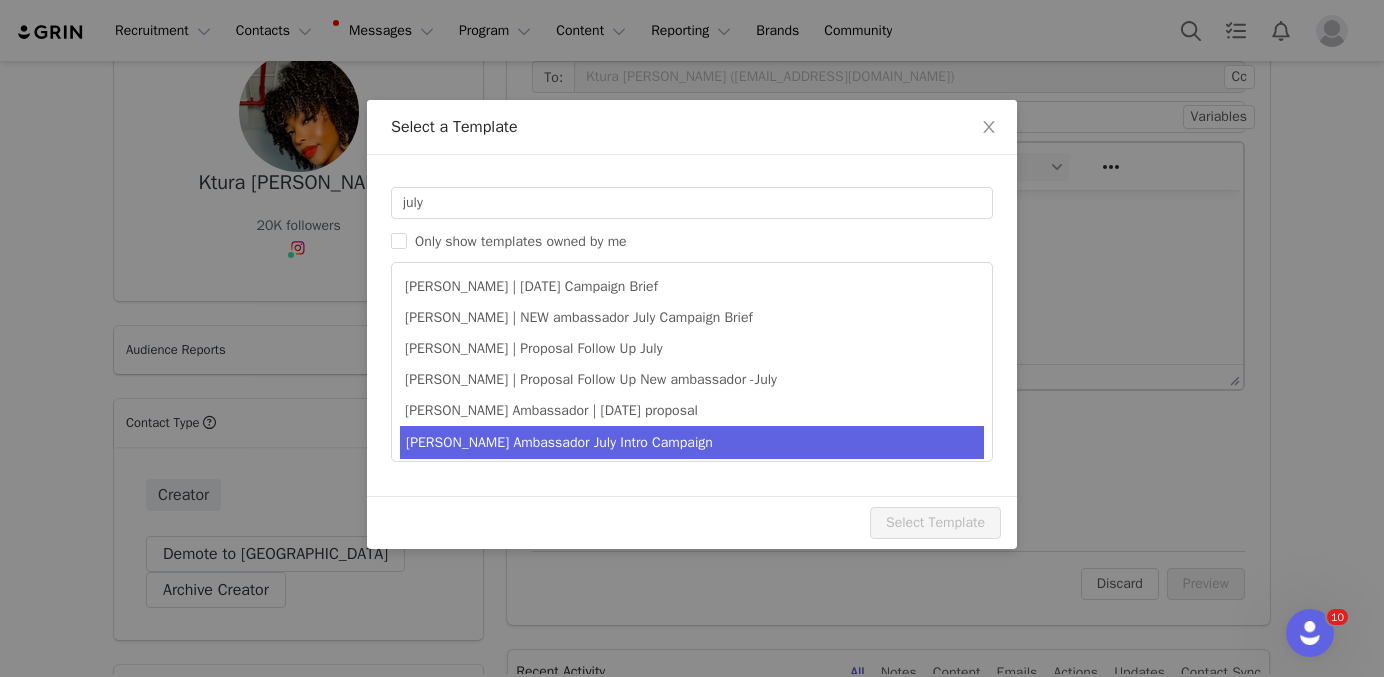click on "[PERSON_NAME] Ambassador July Intro Campaign" at bounding box center [692, 442] 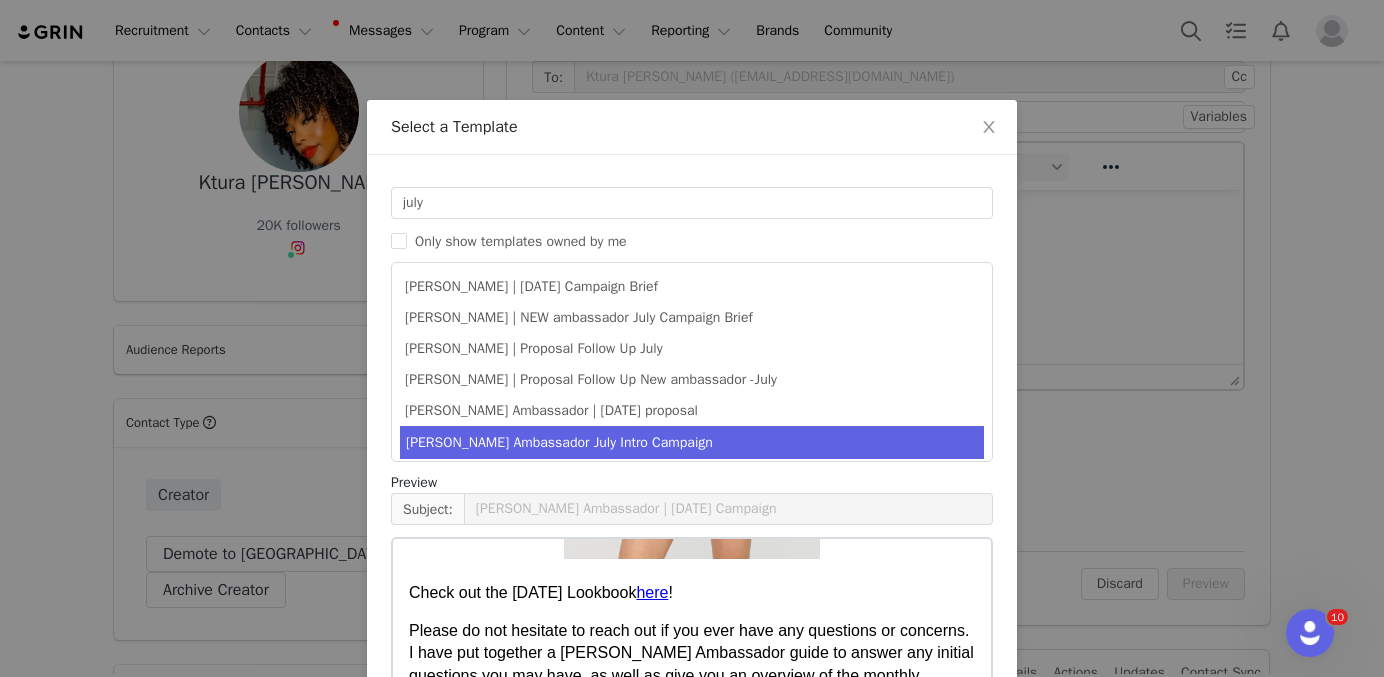 scroll, scrollTop: 2480, scrollLeft: 0, axis: vertical 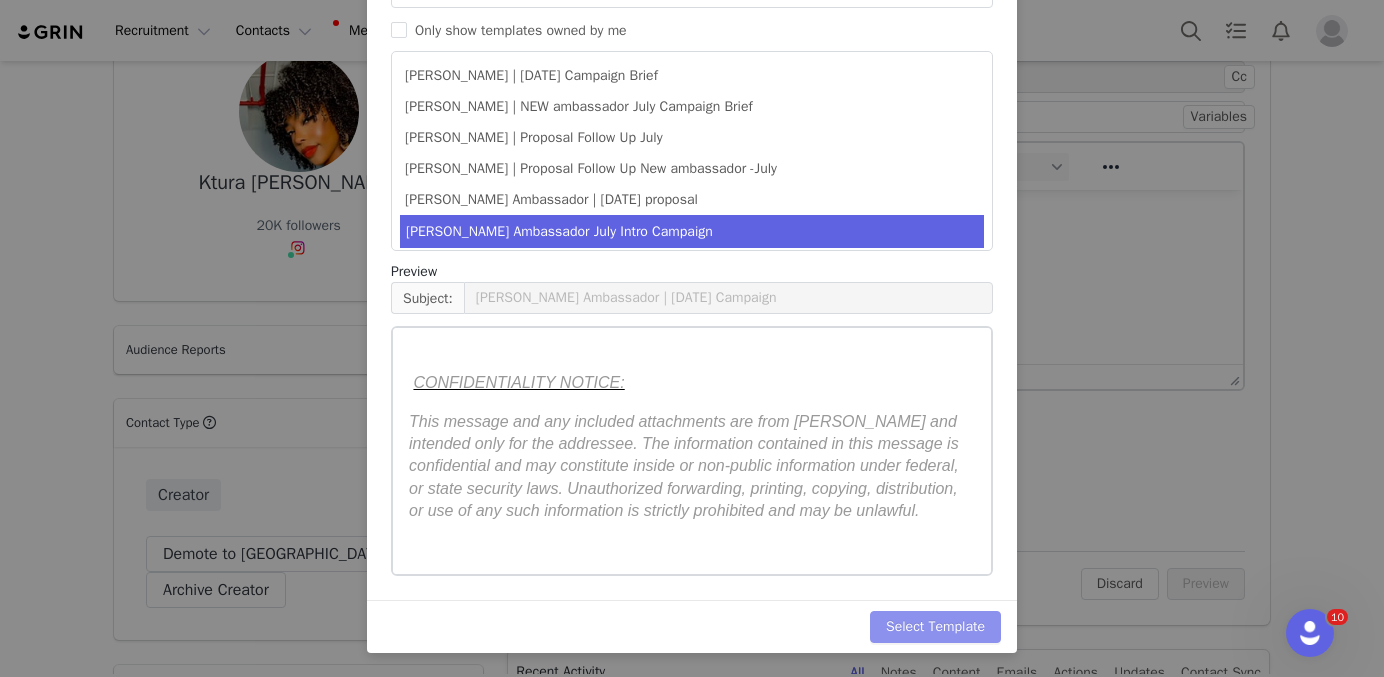 click on "Select Template" at bounding box center (935, 627) 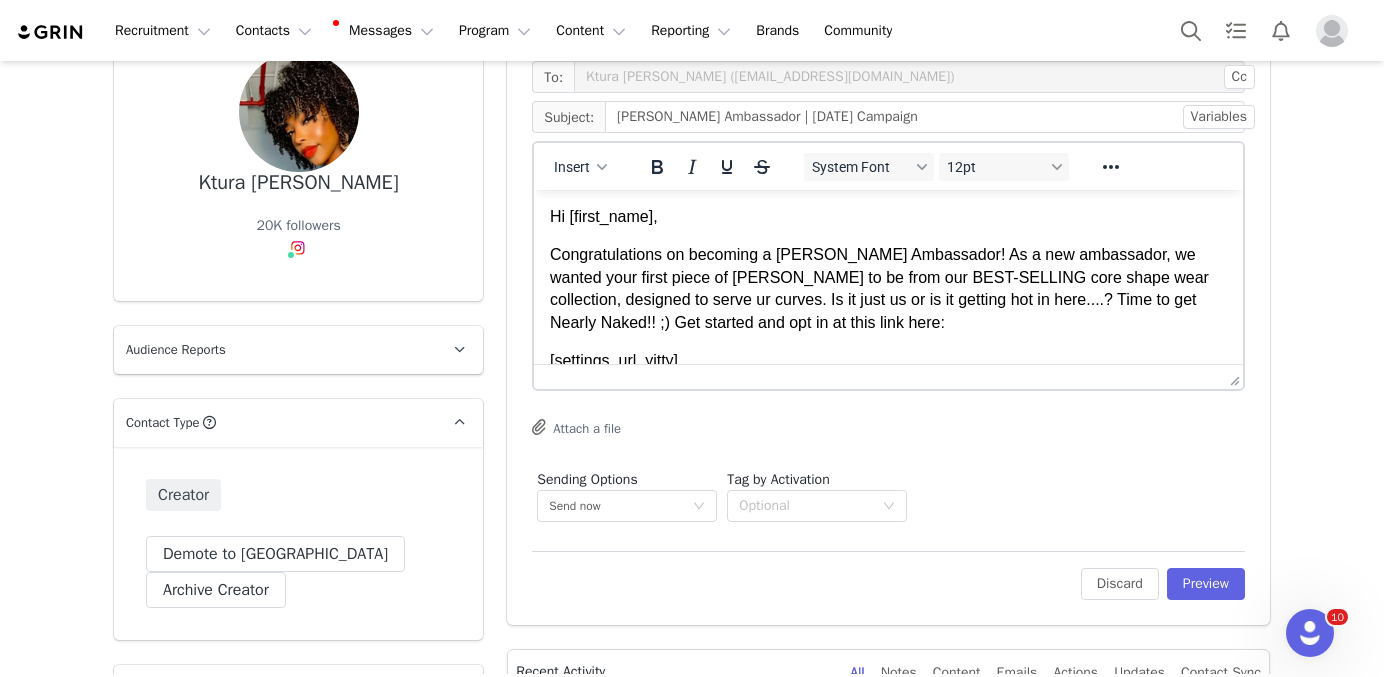 scroll, scrollTop: 0, scrollLeft: 0, axis: both 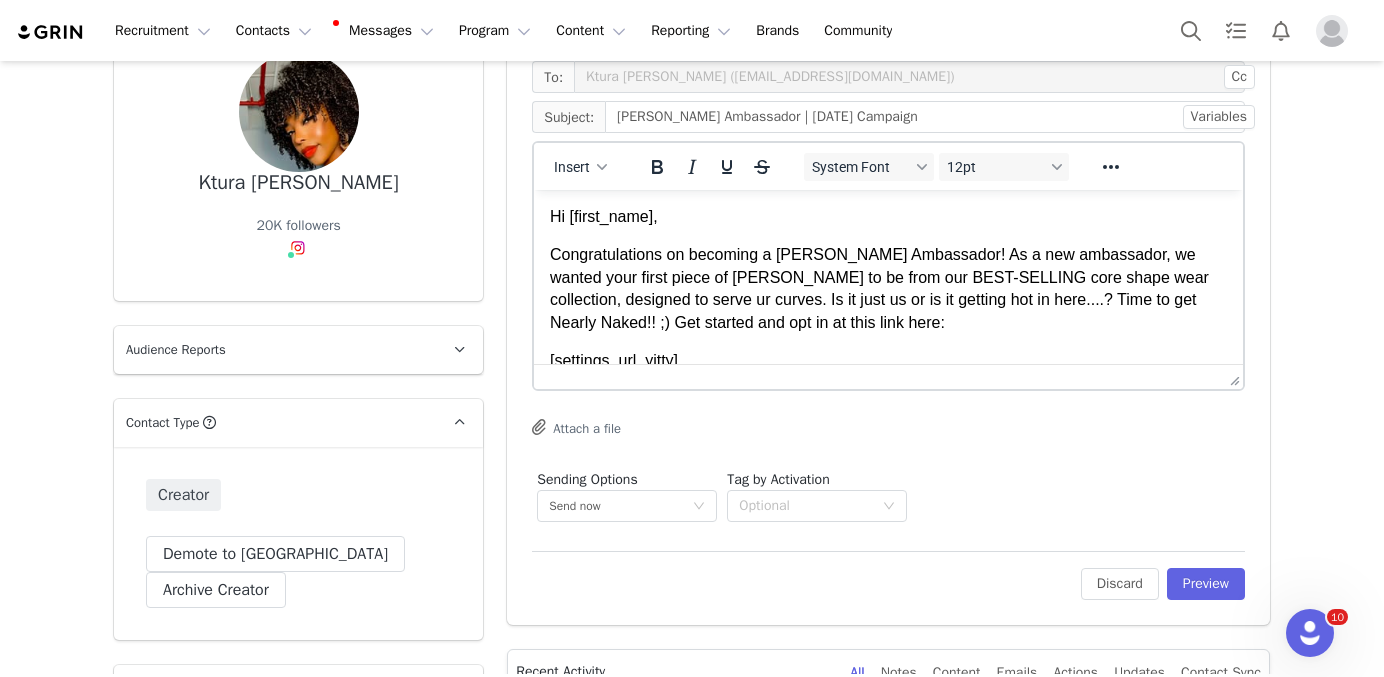 click on "Congratulations on becoming a YITTY Ambassador! As a new ambassador, we wanted your first piece of YITTY to be from our BEST-SELLING core shape wear collection, designed to serve ur curves. Is it just us or is it getting hot in here....? Time to get Nearly Naked!! ;) Get started and opt in at this link here:" at bounding box center [888, 289] 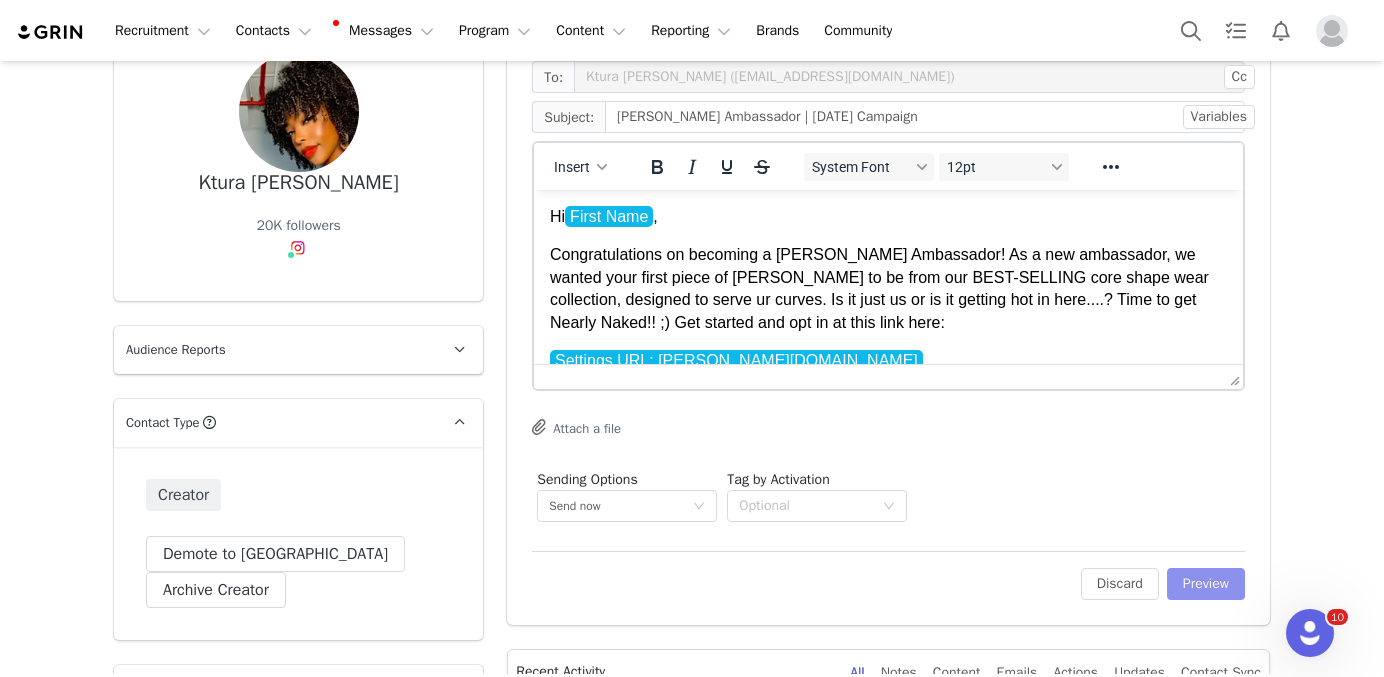 click on "Preview" at bounding box center (1206, 584) 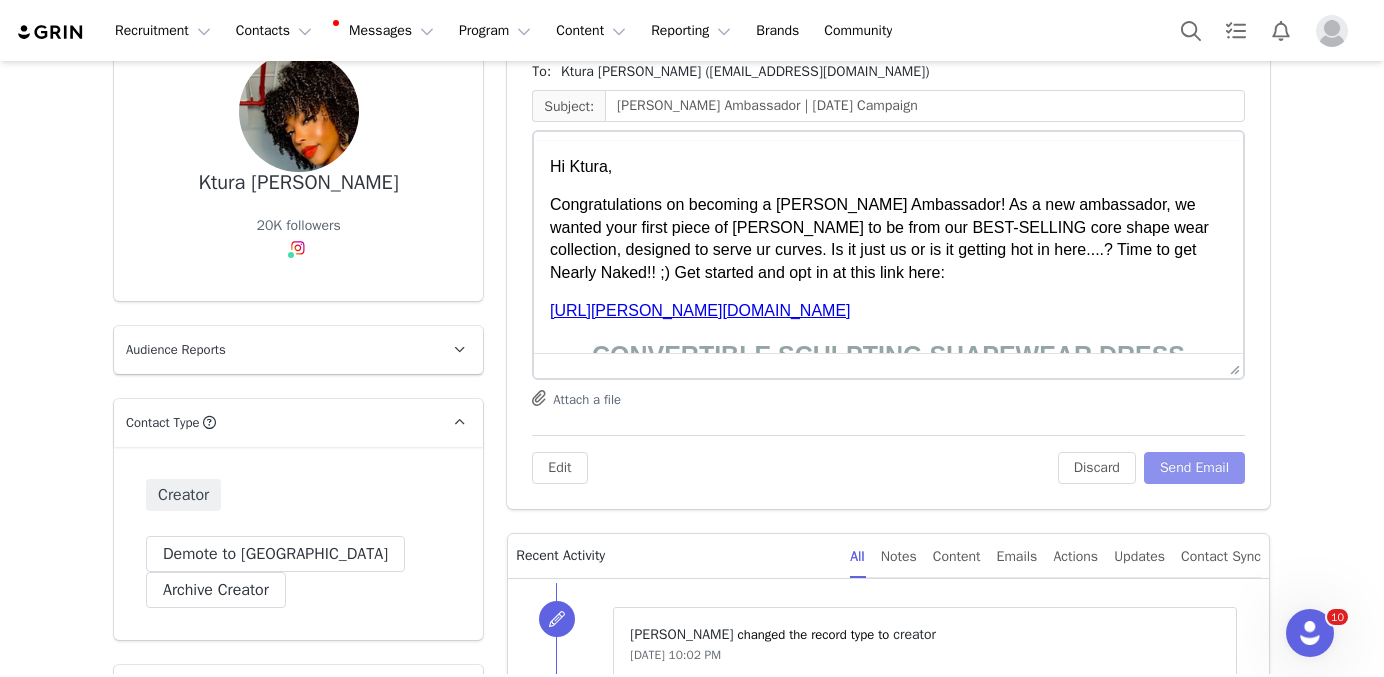 scroll, scrollTop: 0, scrollLeft: 0, axis: both 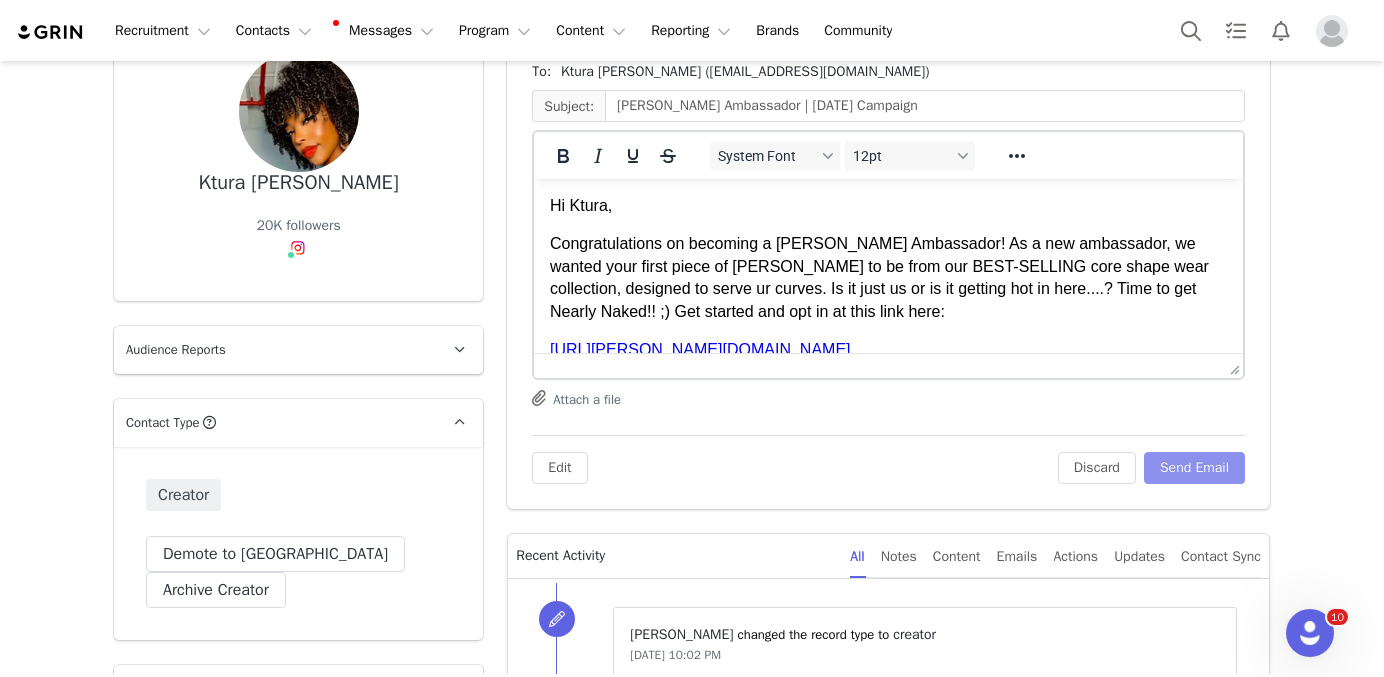 click on "Send Email" at bounding box center [1194, 468] 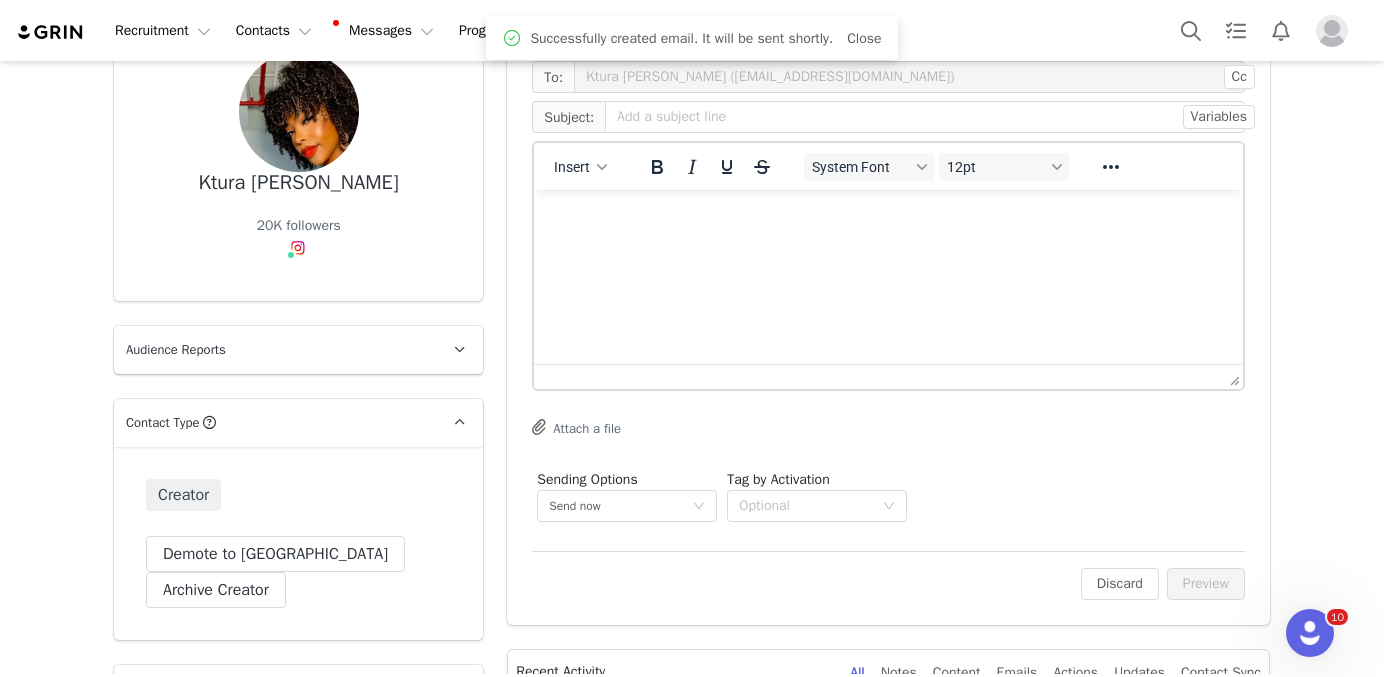 scroll, scrollTop: 0, scrollLeft: 0, axis: both 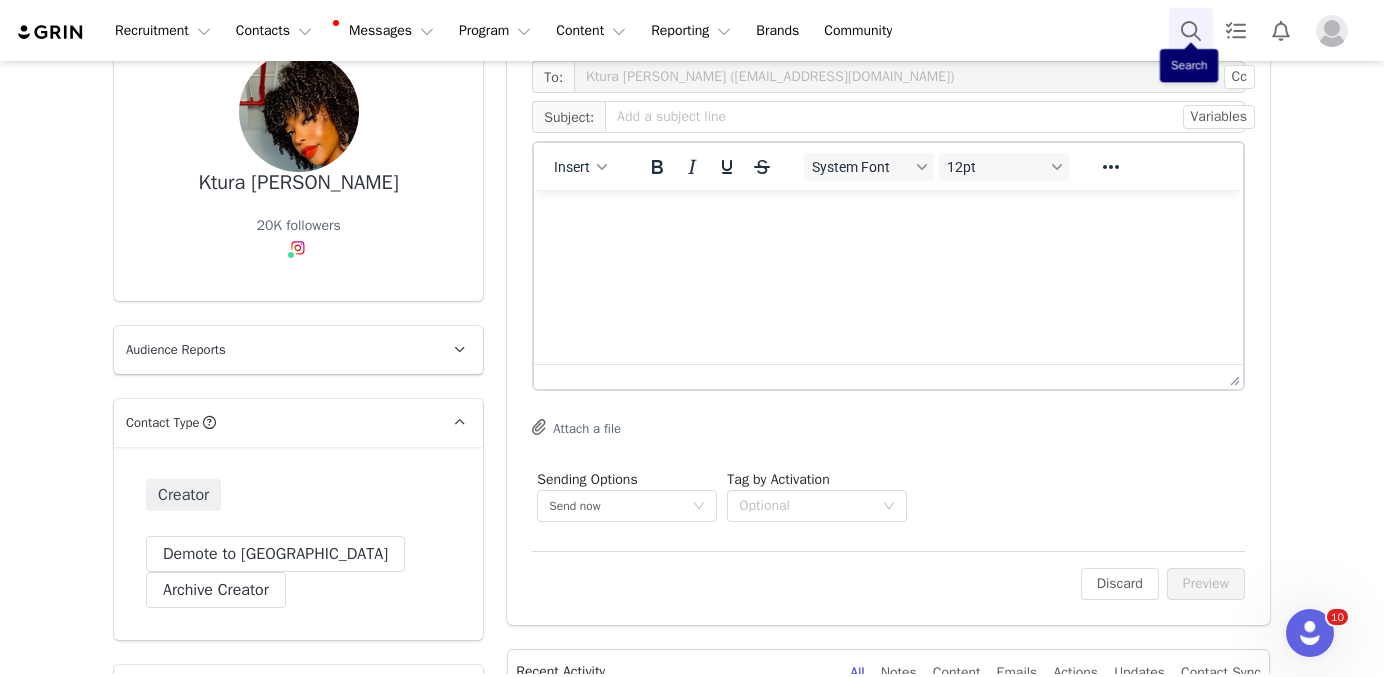 click at bounding box center (1191, 30) 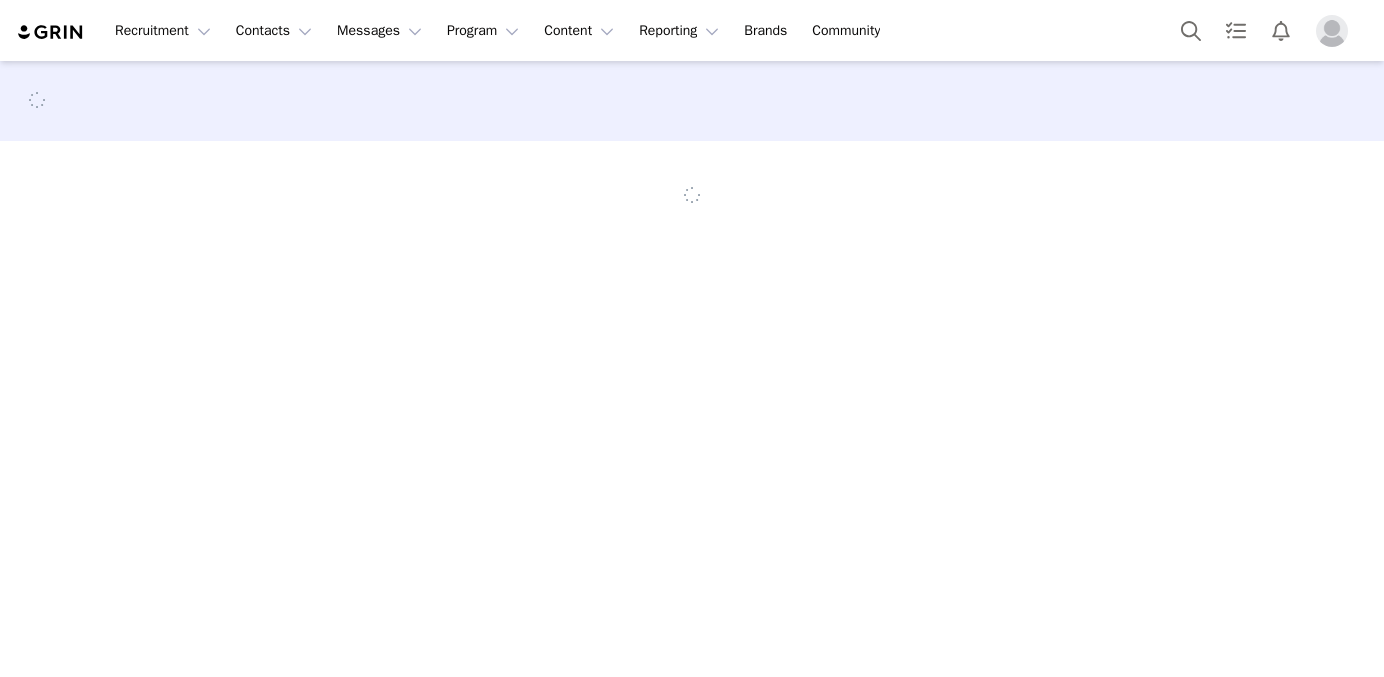 scroll, scrollTop: 0, scrollLeft: 0, axis: both 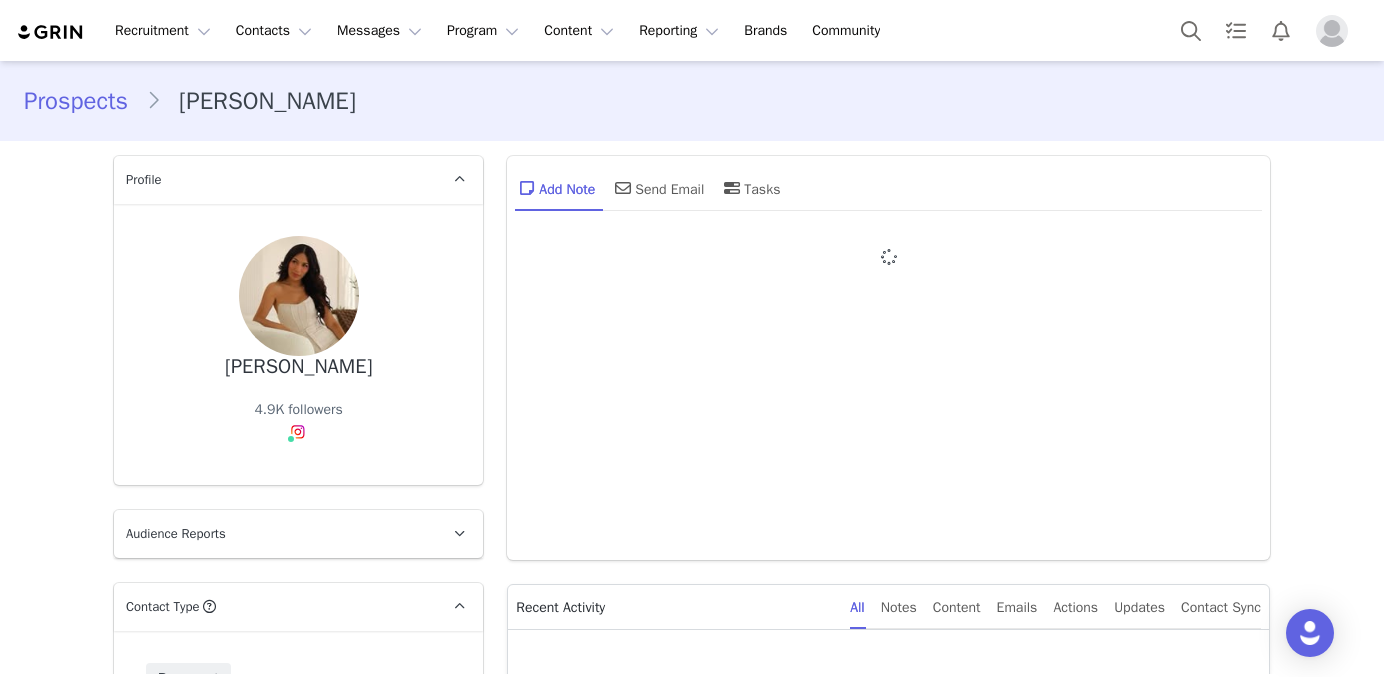type on "+1 ([GEOGRAPHIC_DATA])" 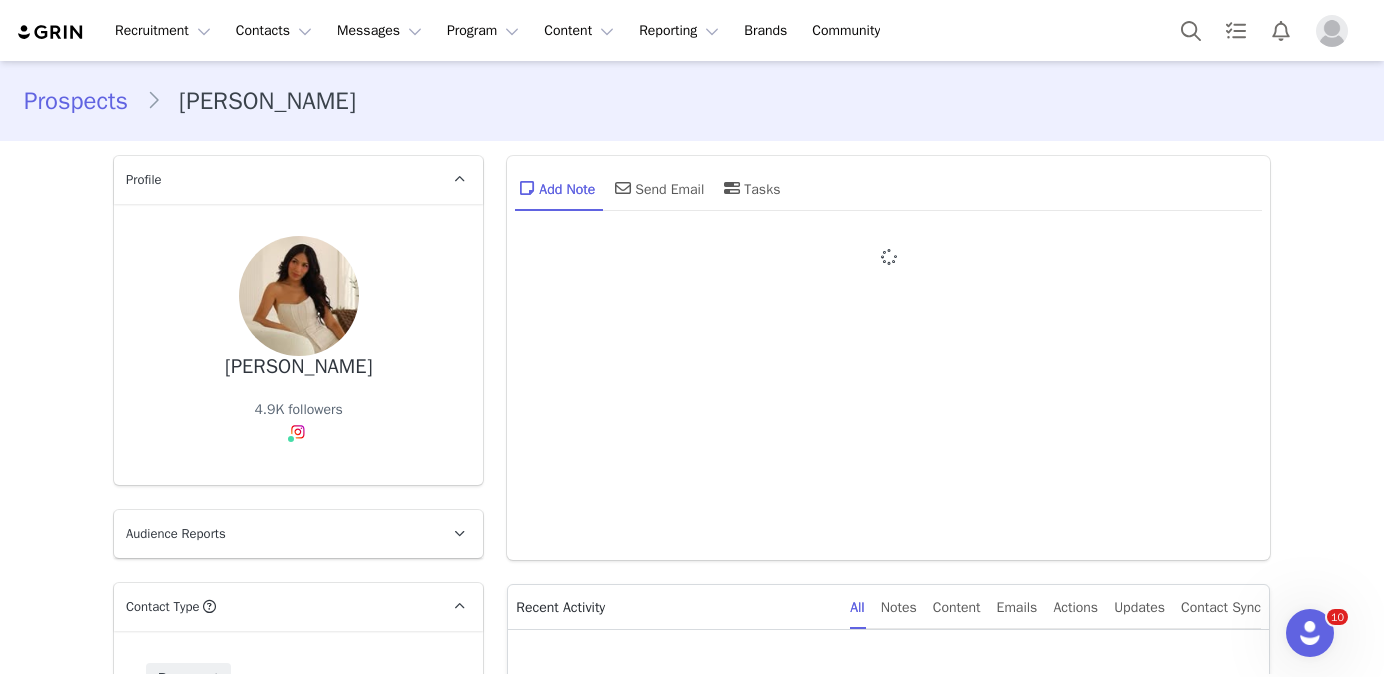 scroll, scrollTop: 0, scrollLeft: 0, axis: both 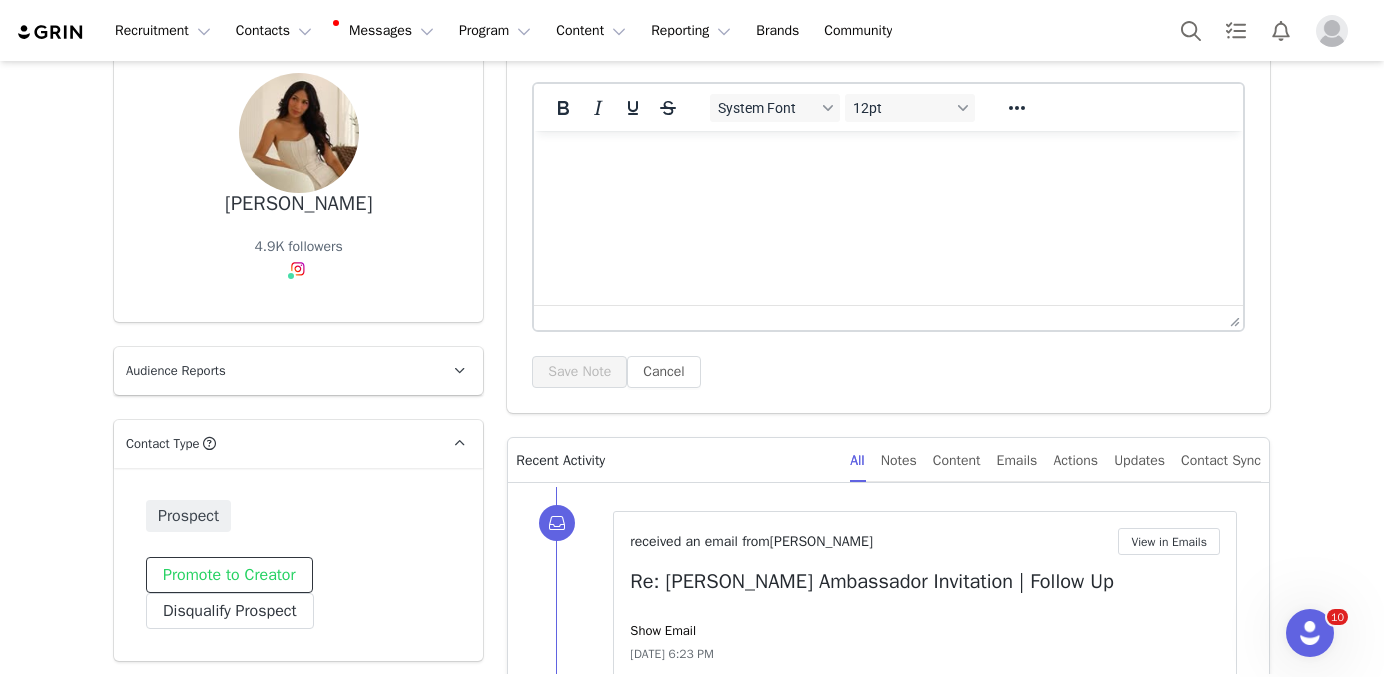 click on "Promote to Creator" at bounding box center [229, 575] 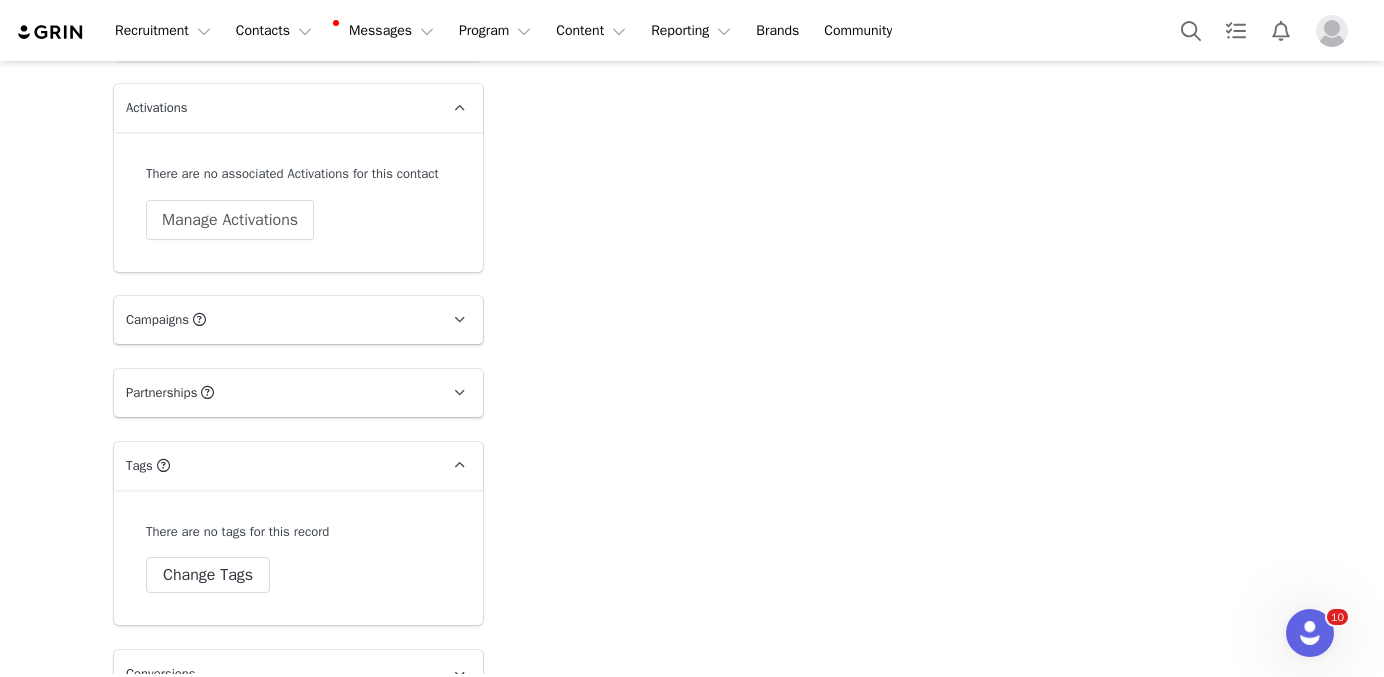 scroll, scrollTop: 6299, scrollLeft: 0, axis: vertical 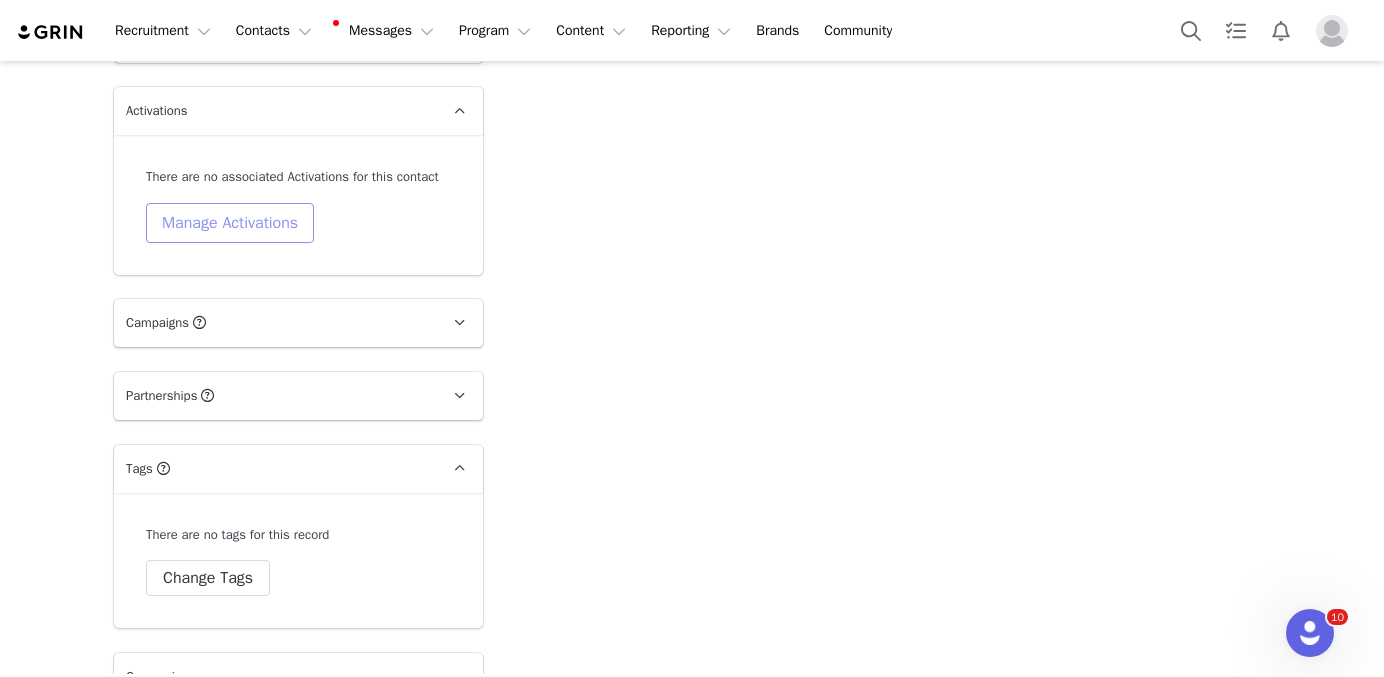 click on "Manage Activations" at bounding box center (230, 223) 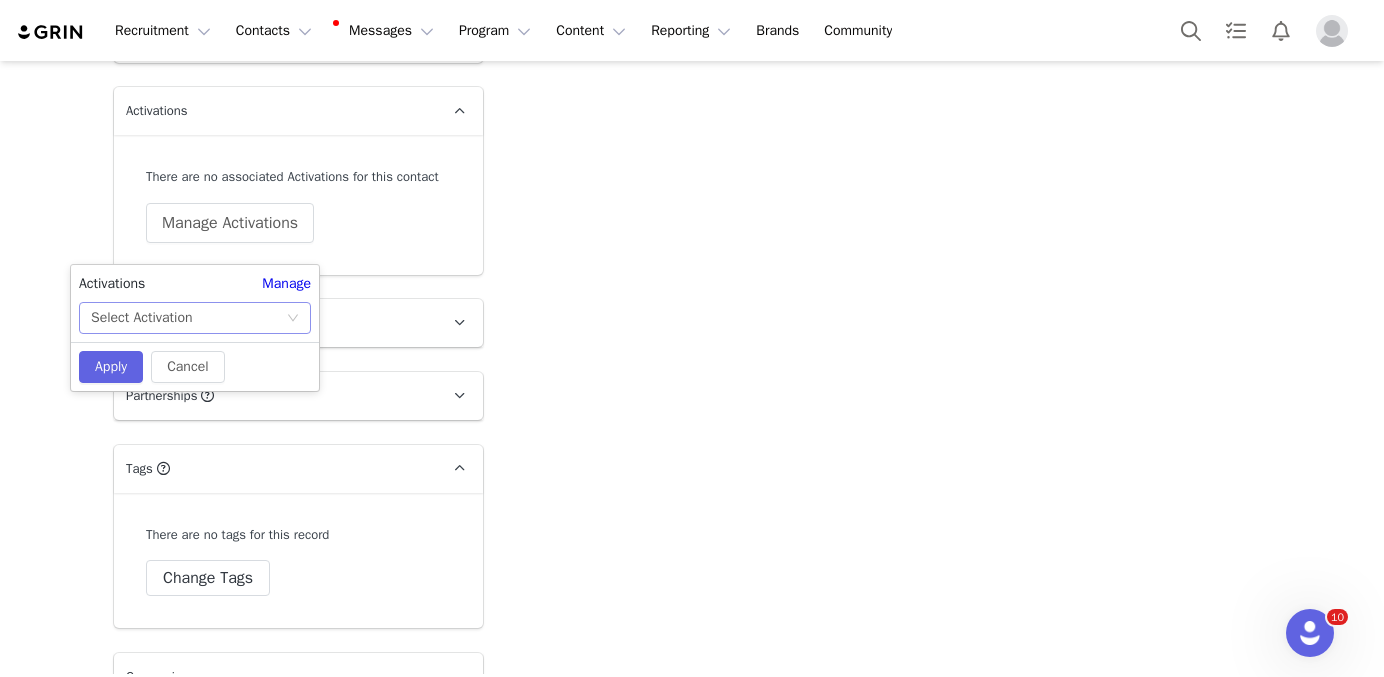 click on "Select Activation" at bounding box center (188, 318) 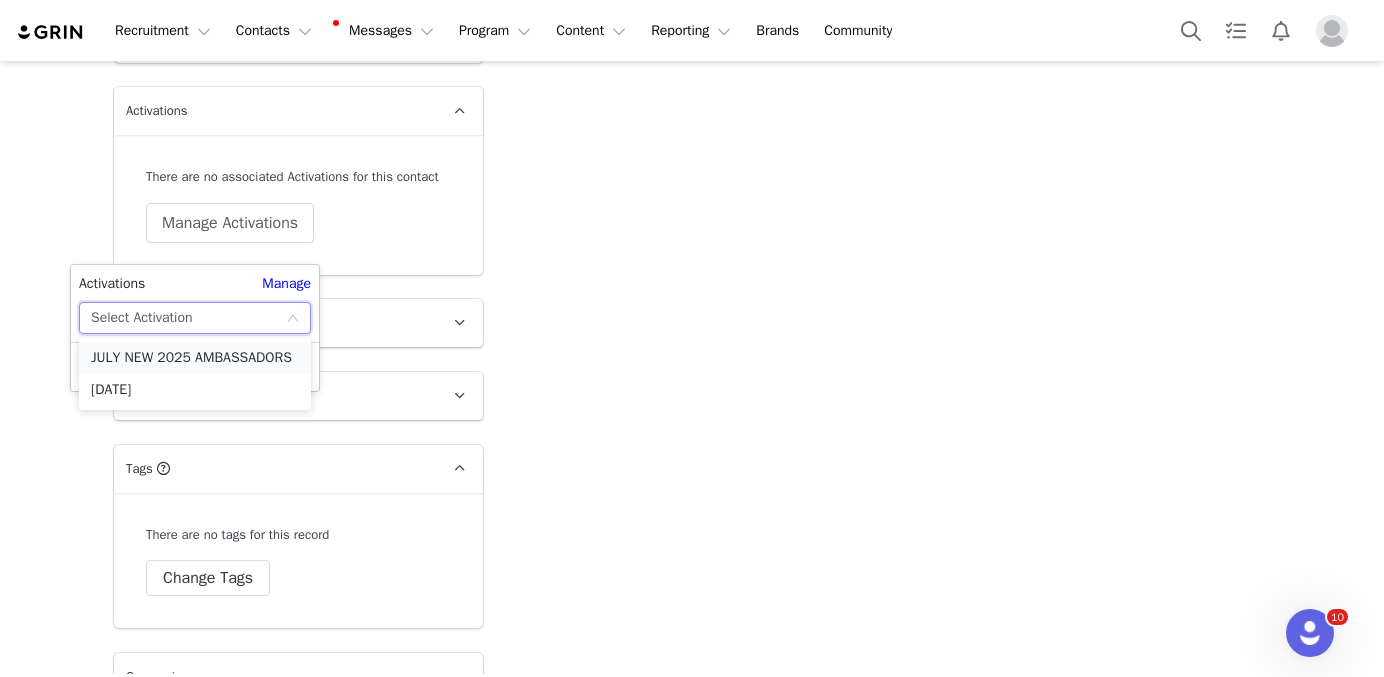 click on "JULY NEW 2025 AMBASSADORS" at bounding box center (195, 358) 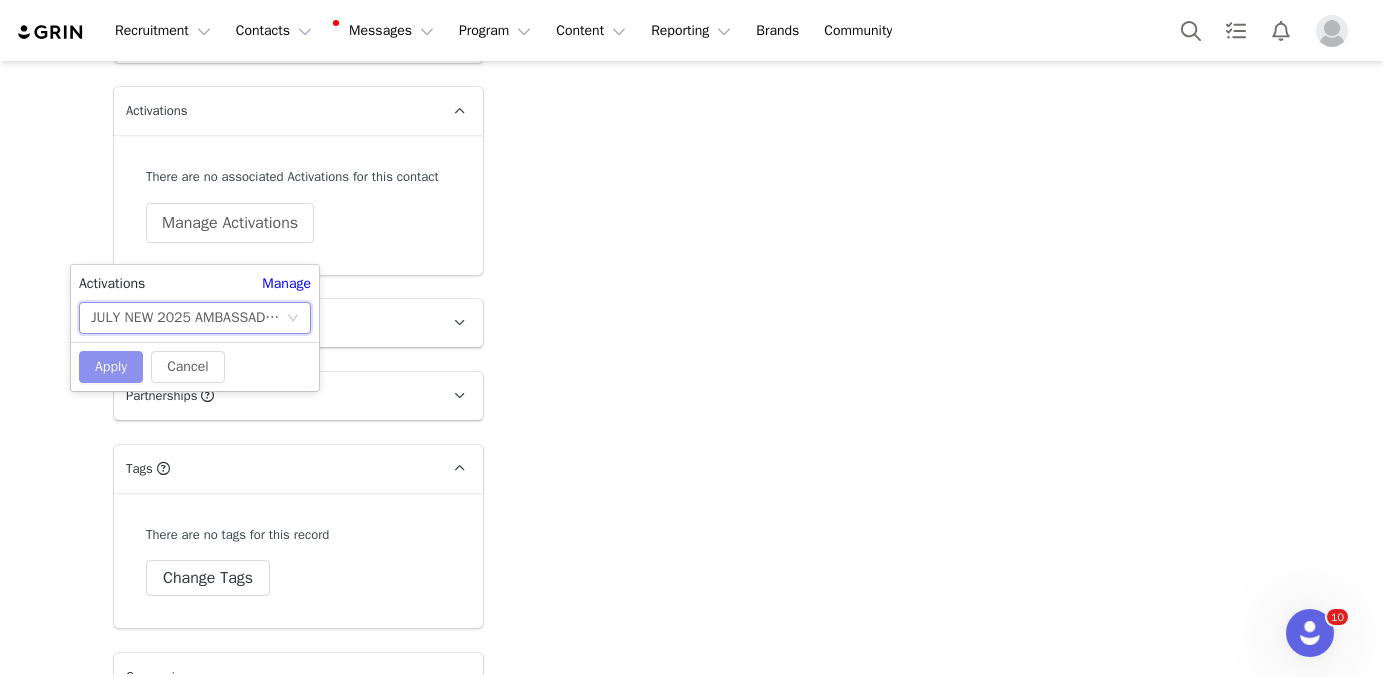 click on "Apply" at bounding box center (111, 367) 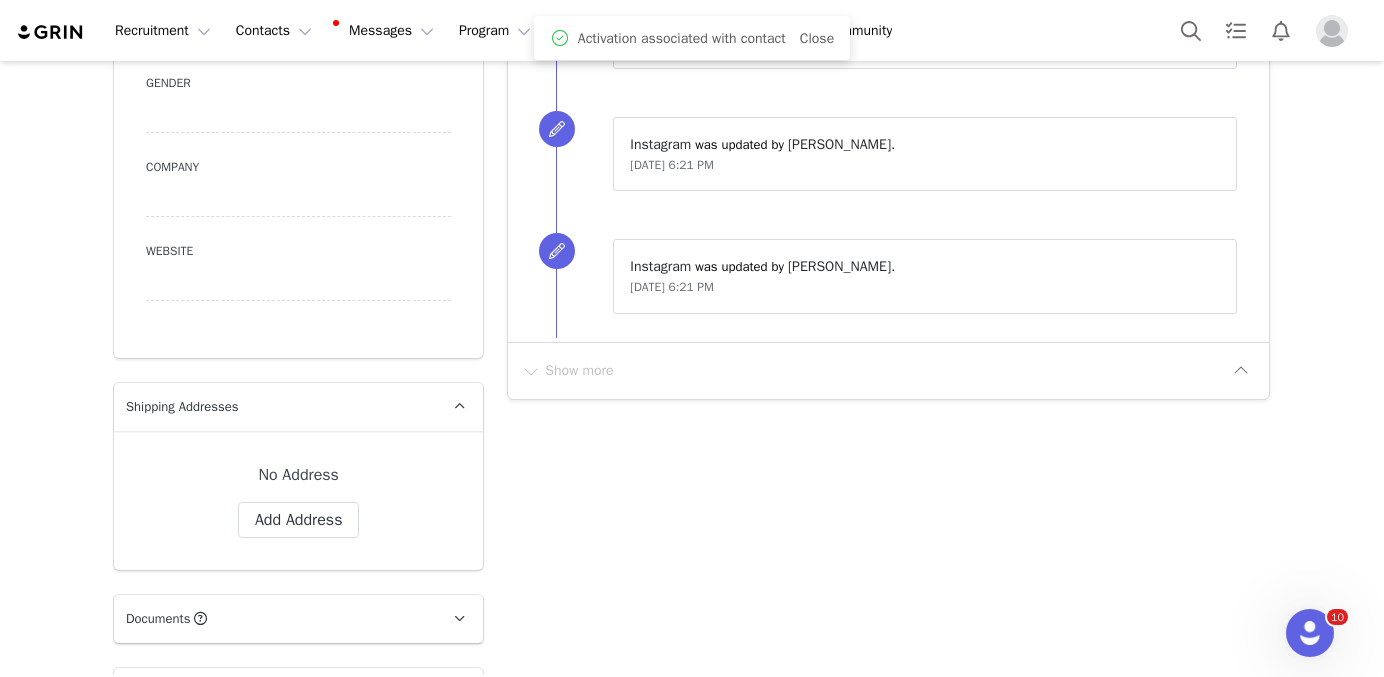 scroll, scrollTop: 0, scrollLeft: 0, axis: both 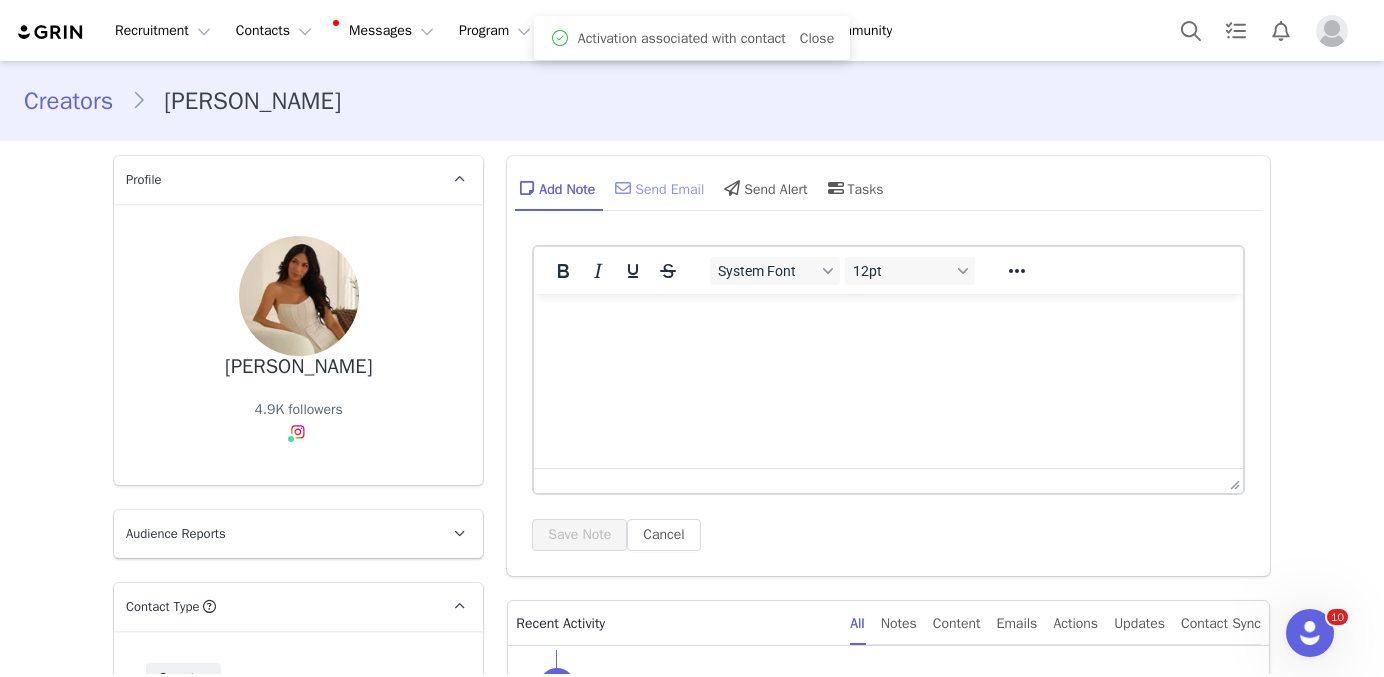 click on "Send Email" at bounding box center (657, 188) 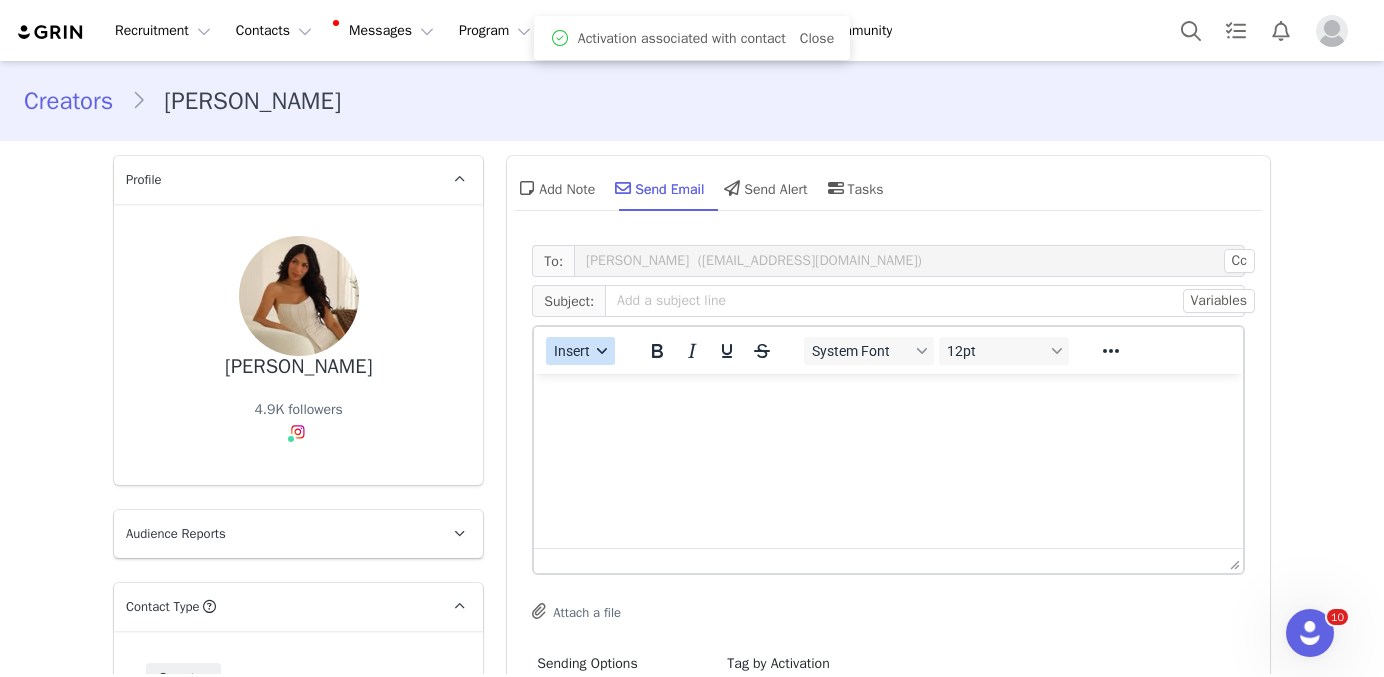 scroll, scrollTop: 0, scrollLeft: 0, axis: both 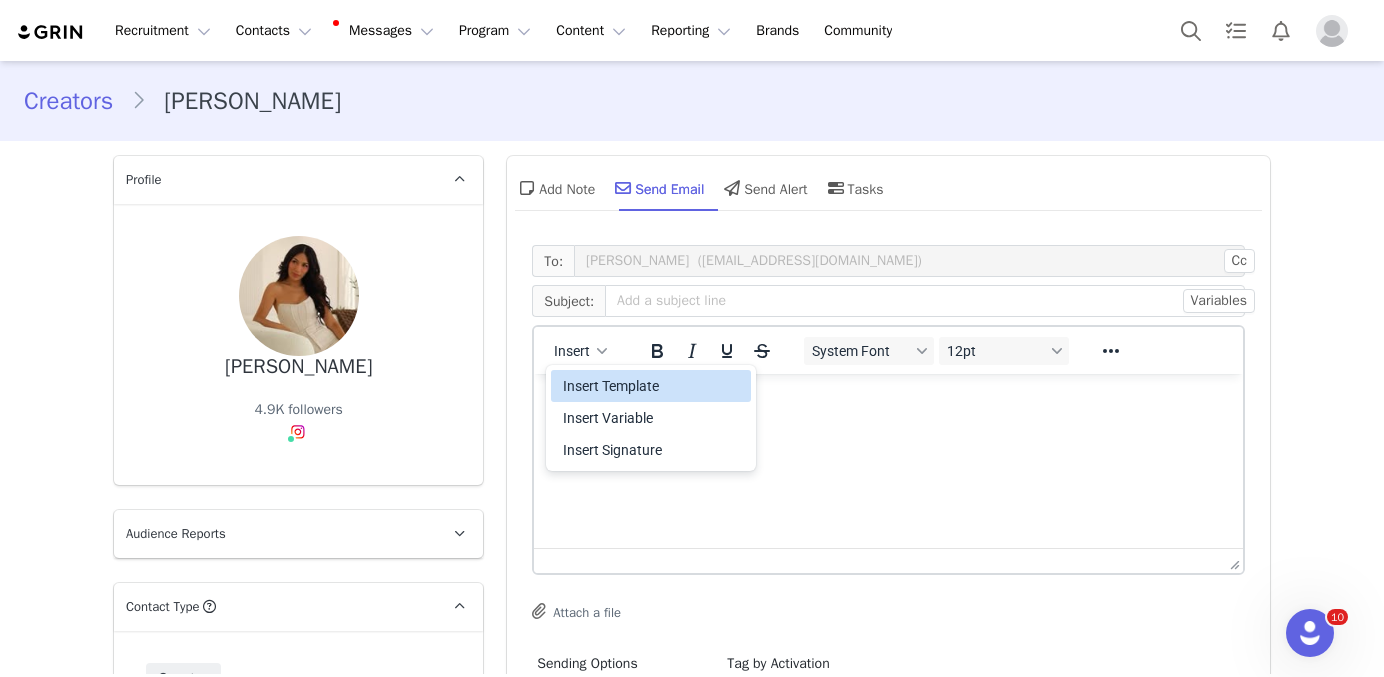 click on "Insert Template" at bounding box center [653, 386] 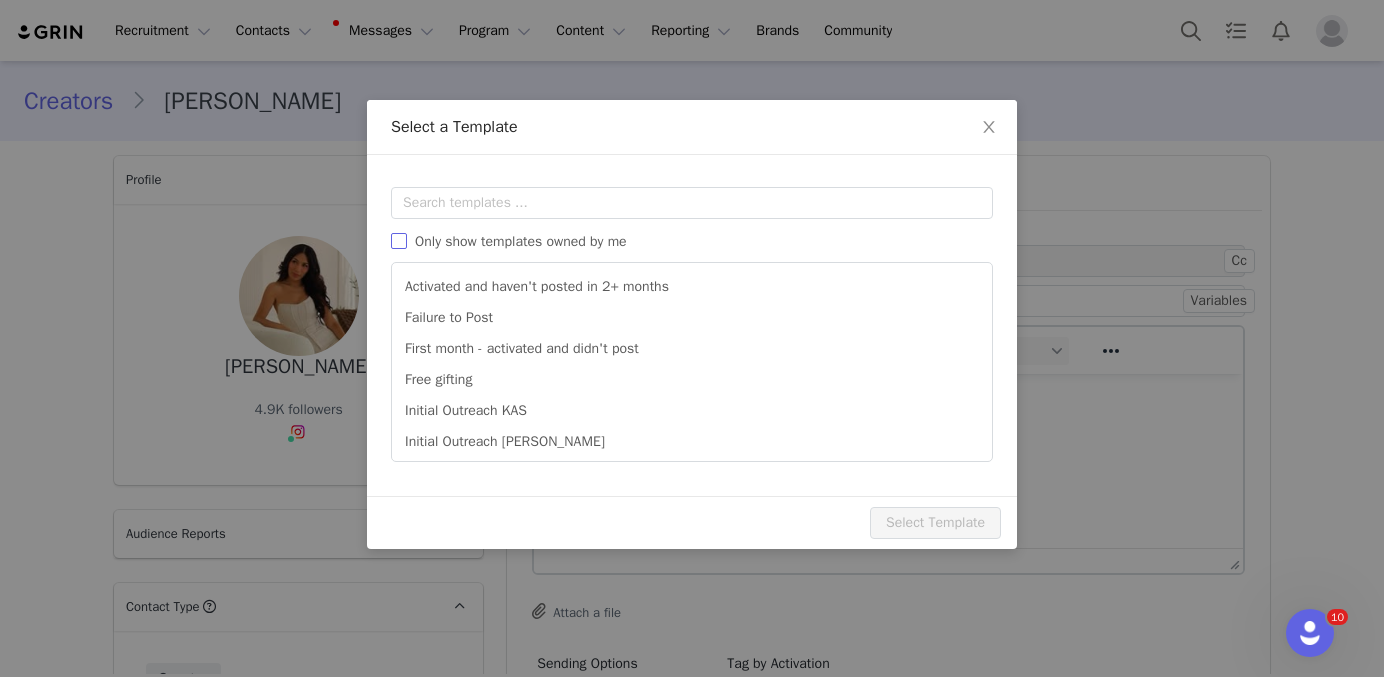 scroll, scrollTop: 0, scrollLeft: 0, axis: both 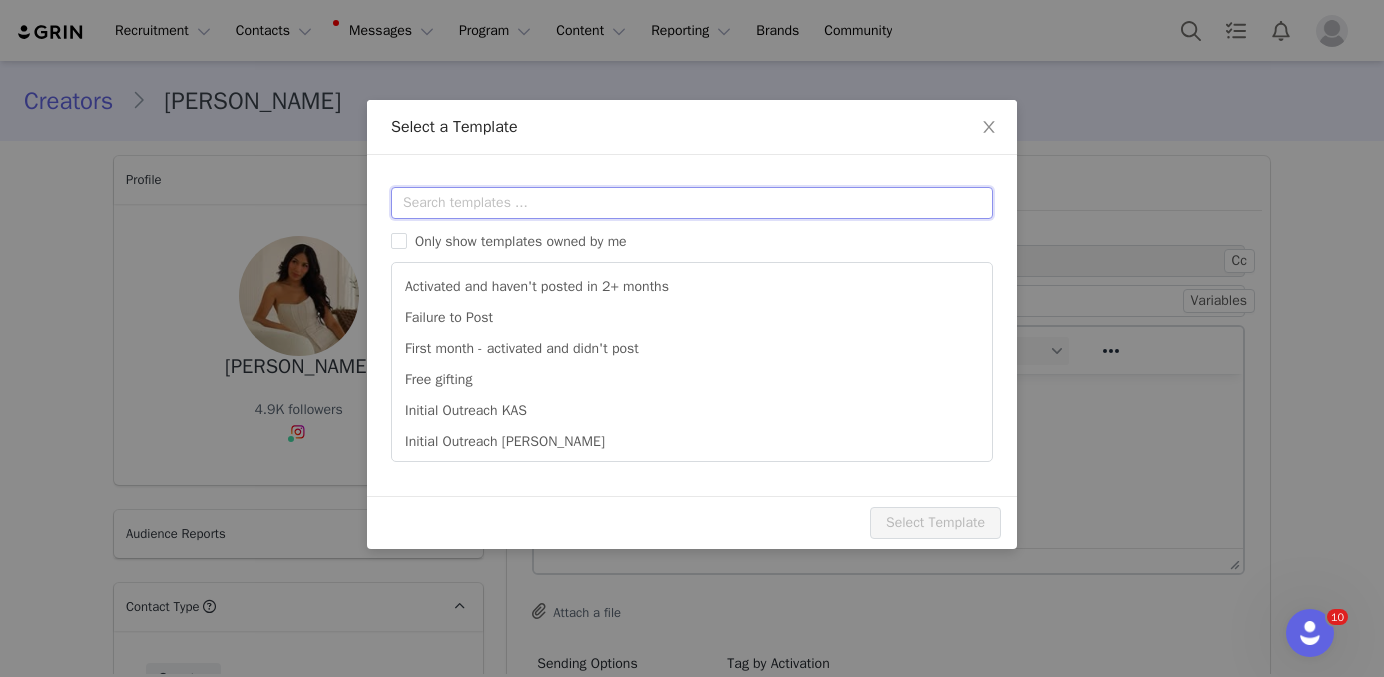 click at bounding box center (692, 203) 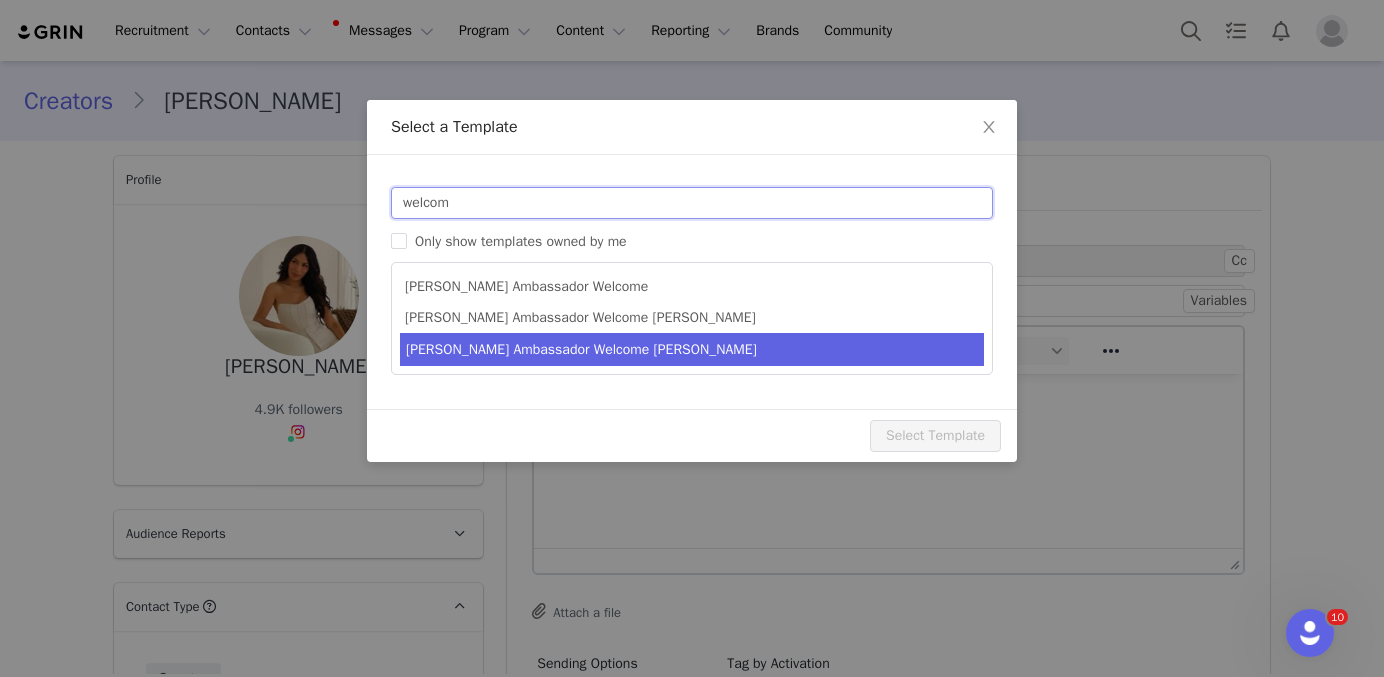 type on "welcom" 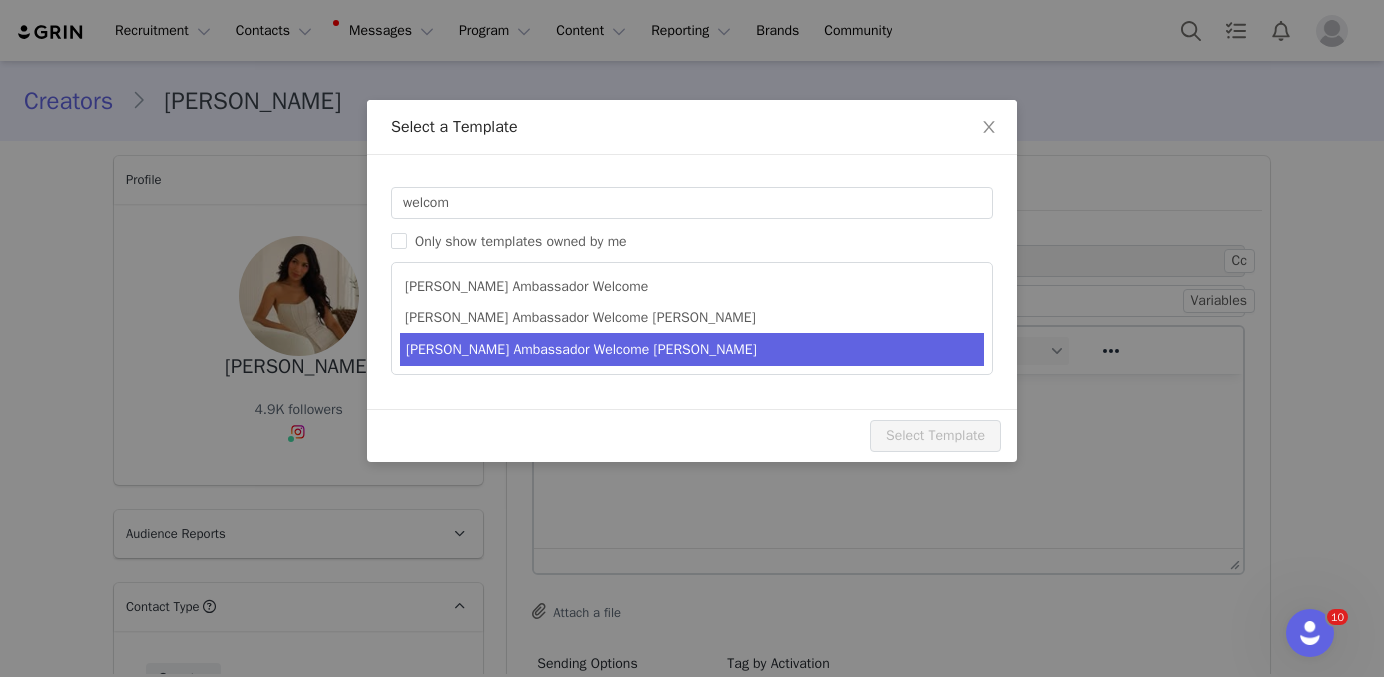 click on "[PERSON_NAME] Ambassador Welcome [PERSON_NAME]" at bounding box center (692, 349) 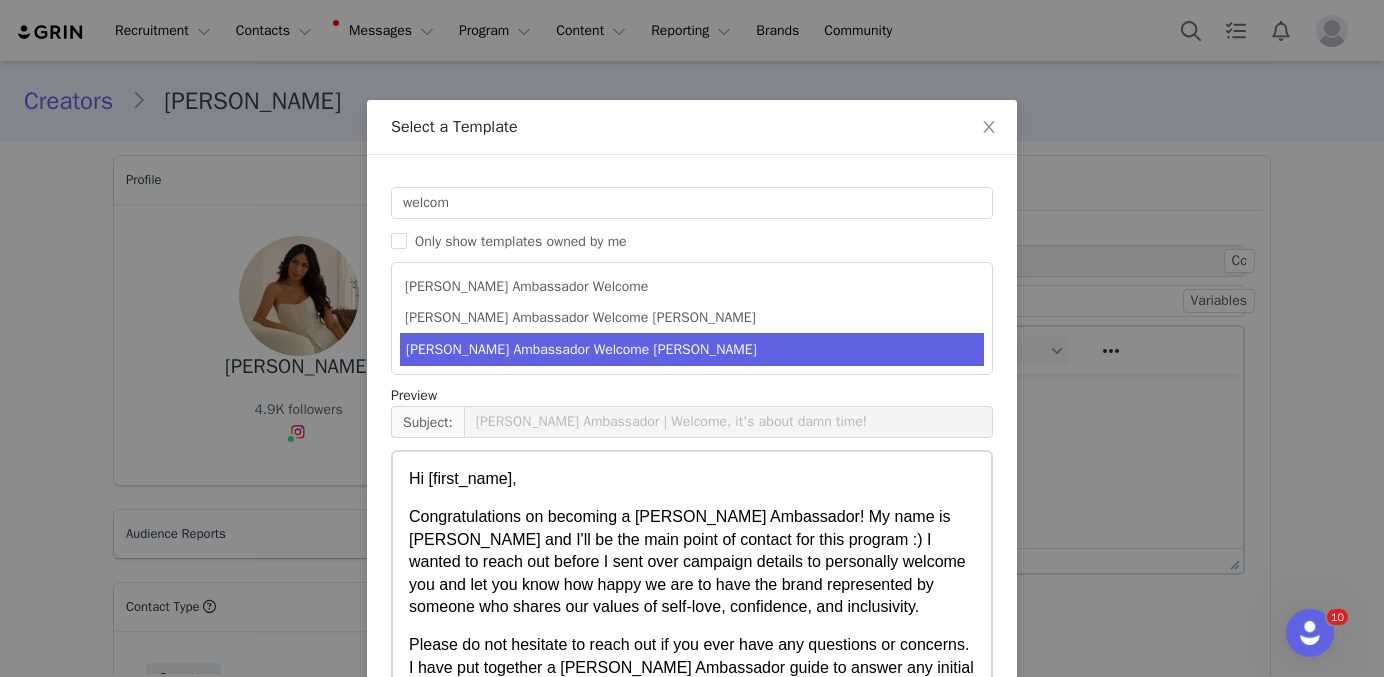 scroll, scrollTop: 621, scrollLeft: 0, axis: vertical 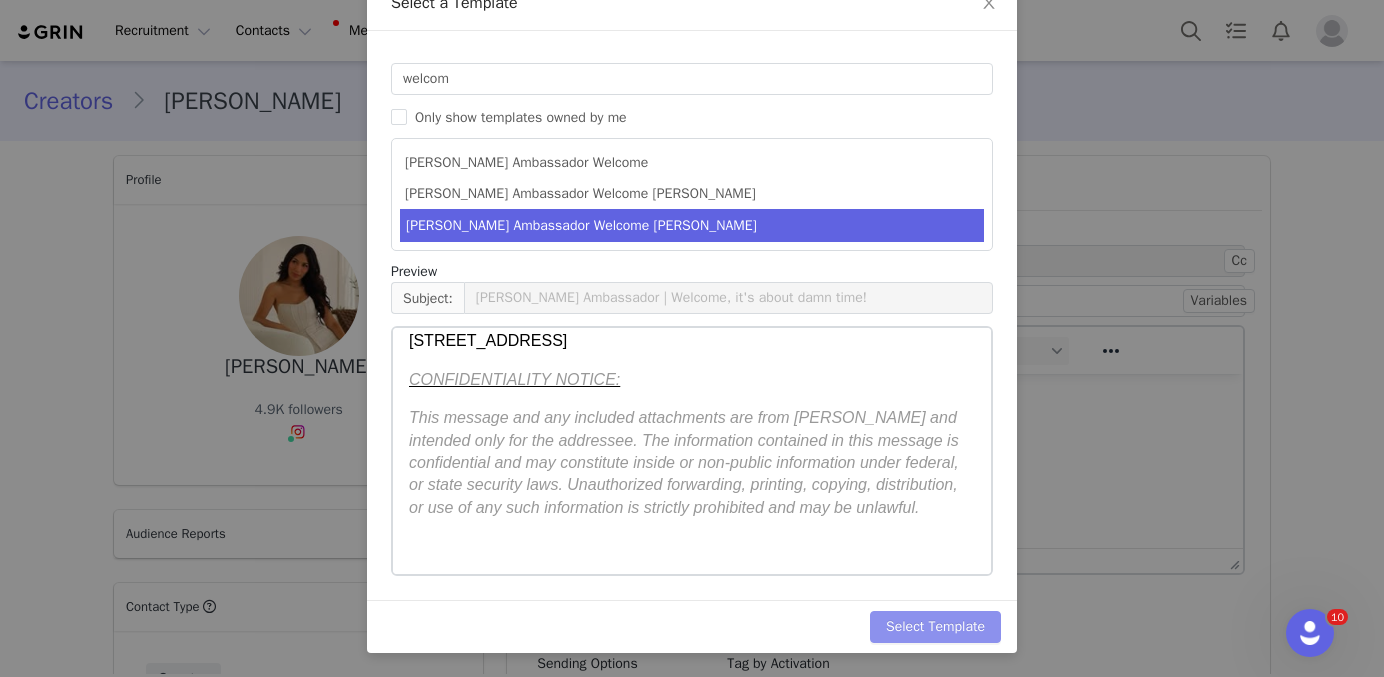 click on "Select Template" at bounding box center [935, 627] 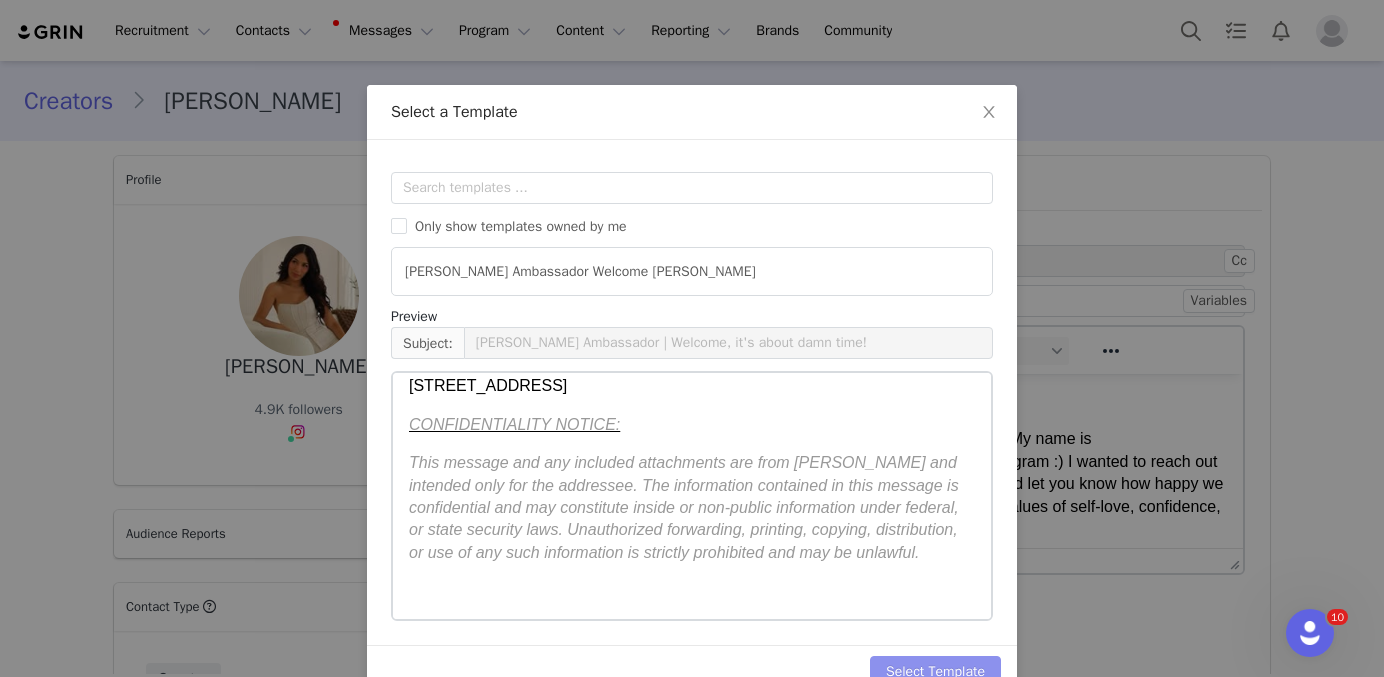 scroll, scrollTop: 0, scrollLeft: 0, axis: both 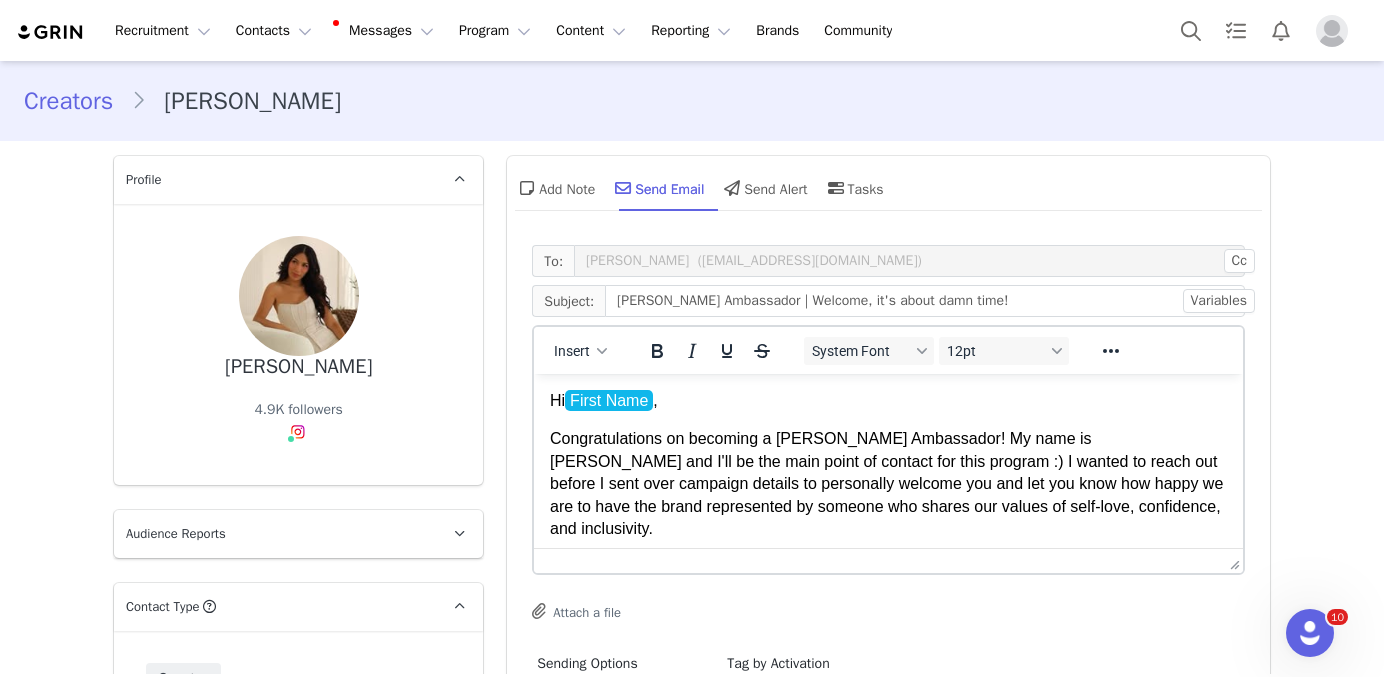 click on "Congratulations on becoming a YITTY Ambassador! My name is Melissa and I'll be the main point of contact for this program :) I wanted to reach out before I sent over campaign details to personally welcome you and let you know how happy we are to have the brand represented by someone who shares our values of self-love, confidence, and inclusivity." at bounding box center [888, 484] 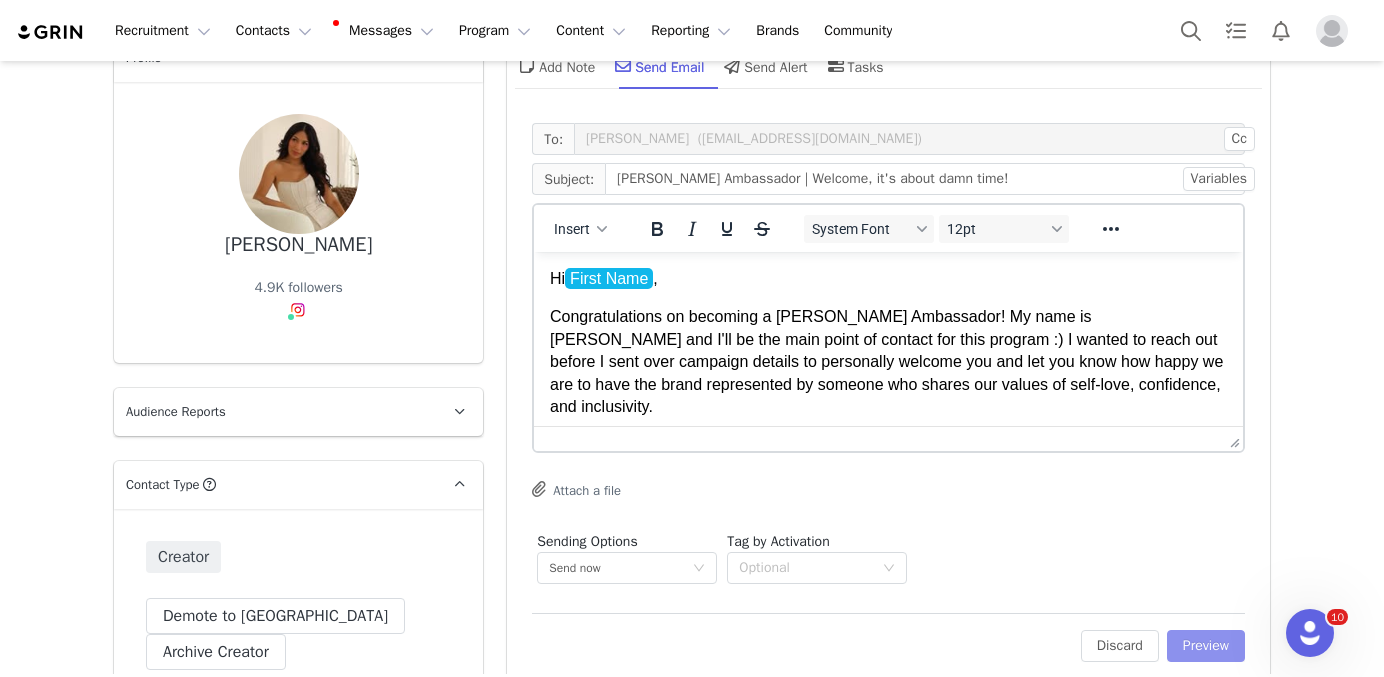 scroll, scrollTop: 123, scrollLeft: 0, axis: vertical 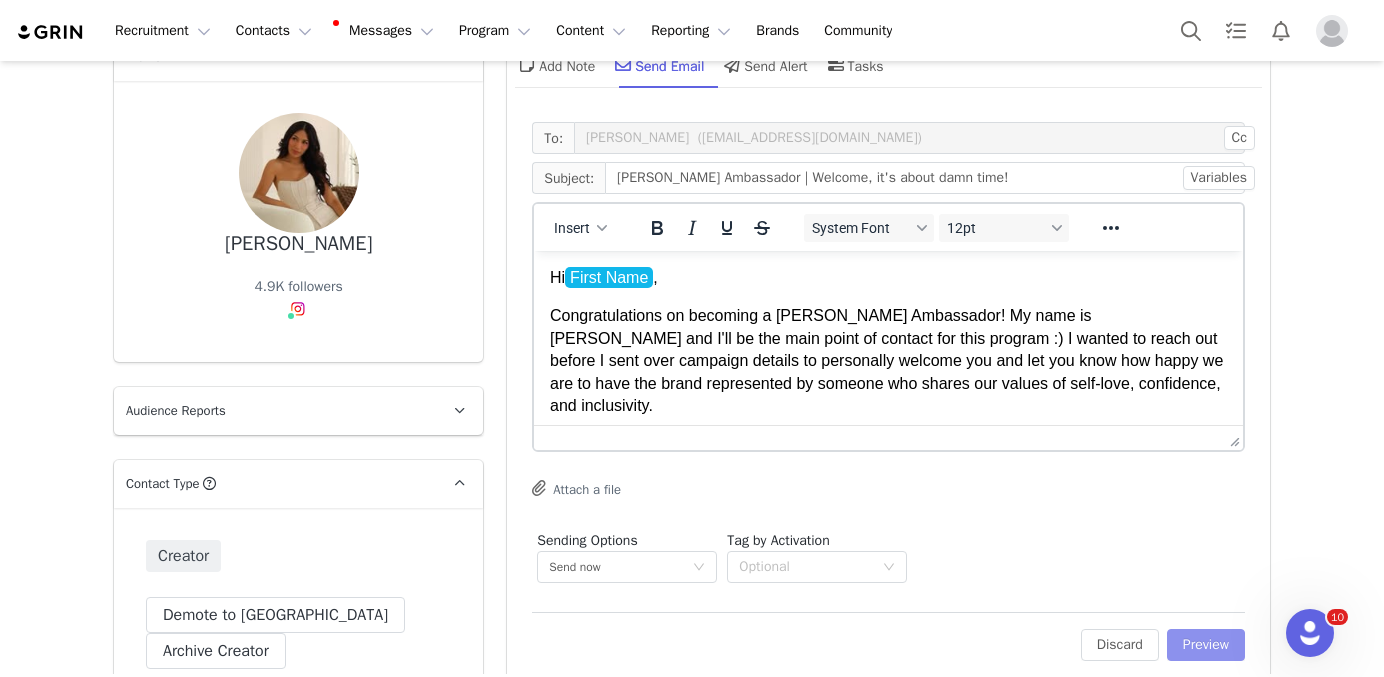 click on "Preview" at bounding box center (1206, 645) 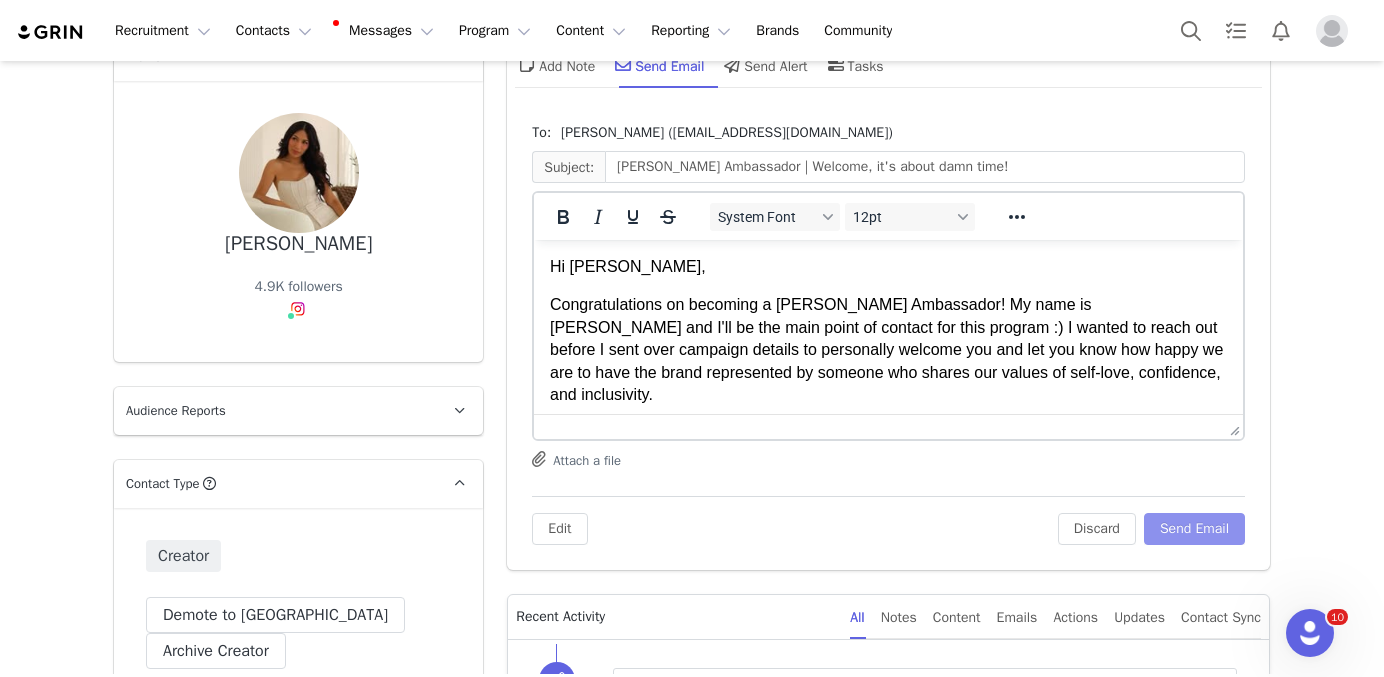 scroll, scrollTop: 0, scrollLeft: 0, axis: both 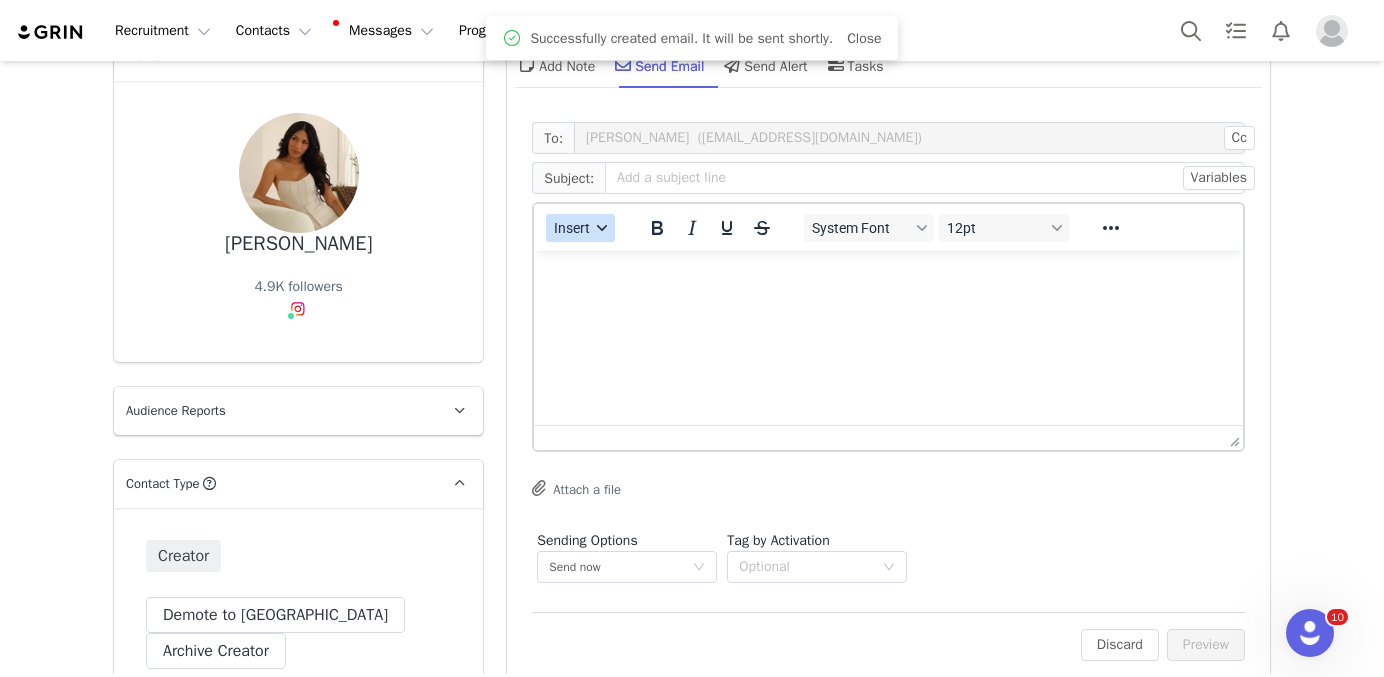click on "Insert" at bounding box center [573, 228] 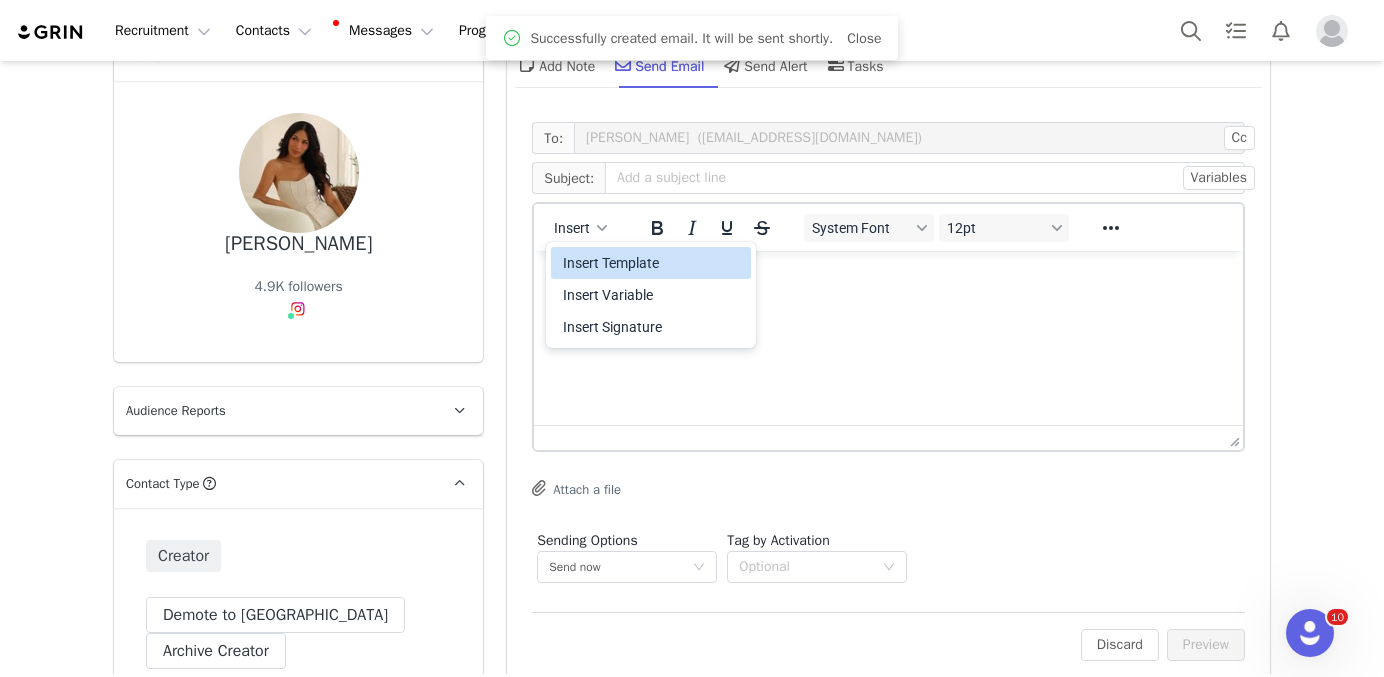 click on "Insert Template" at bounding box center [653, 263] 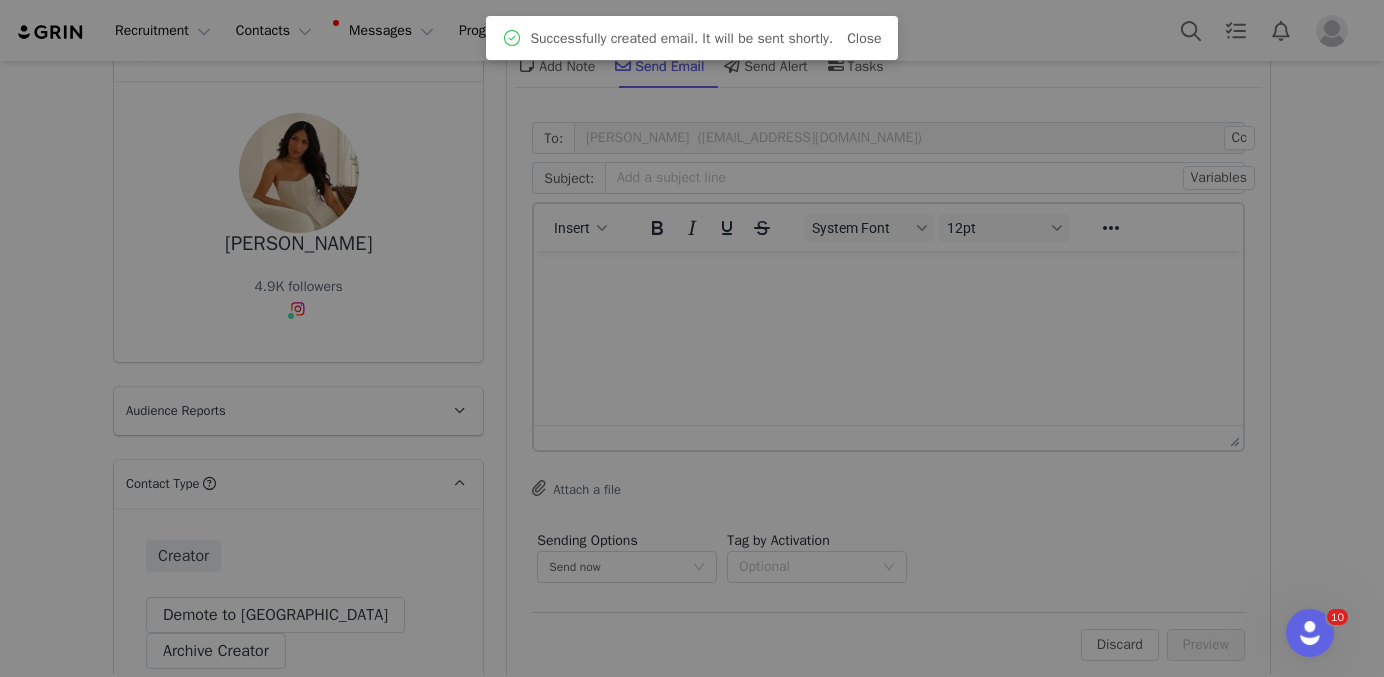 scroll, scrollTop: 0, scrollLeft: 0, axis: both 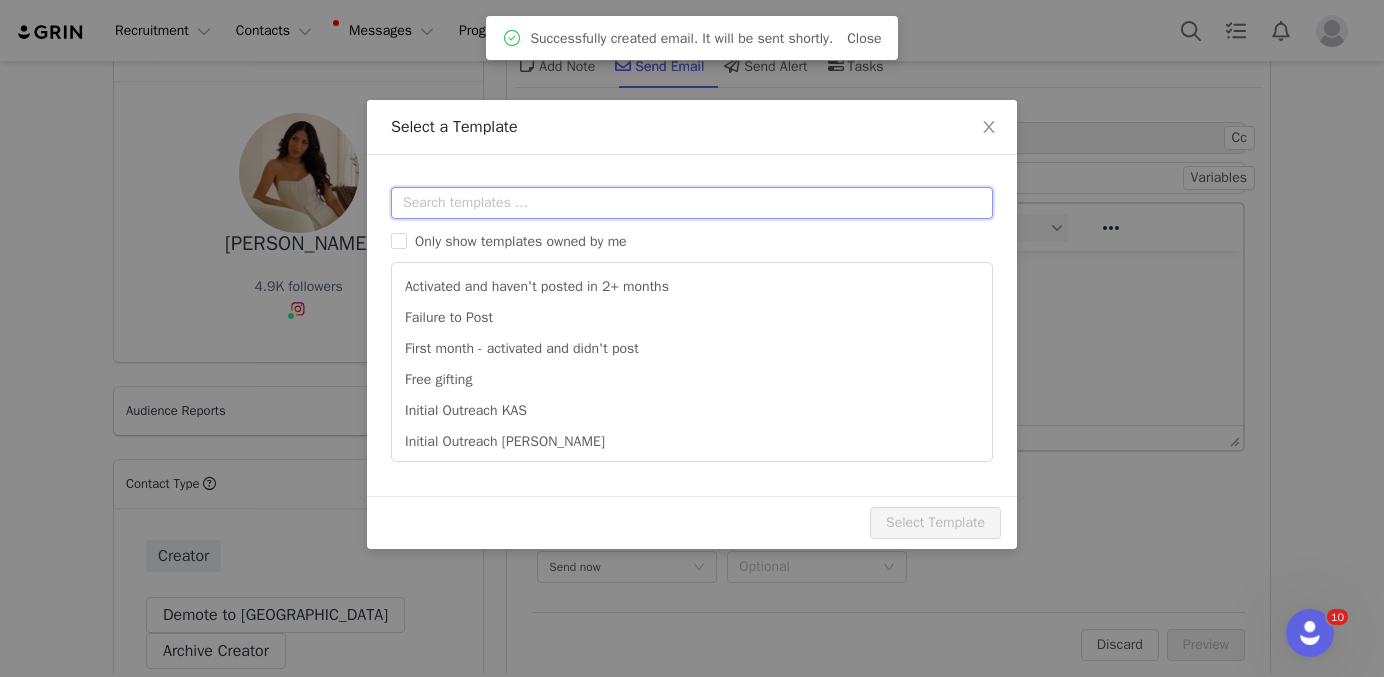 click at bounding box center (692, 203) 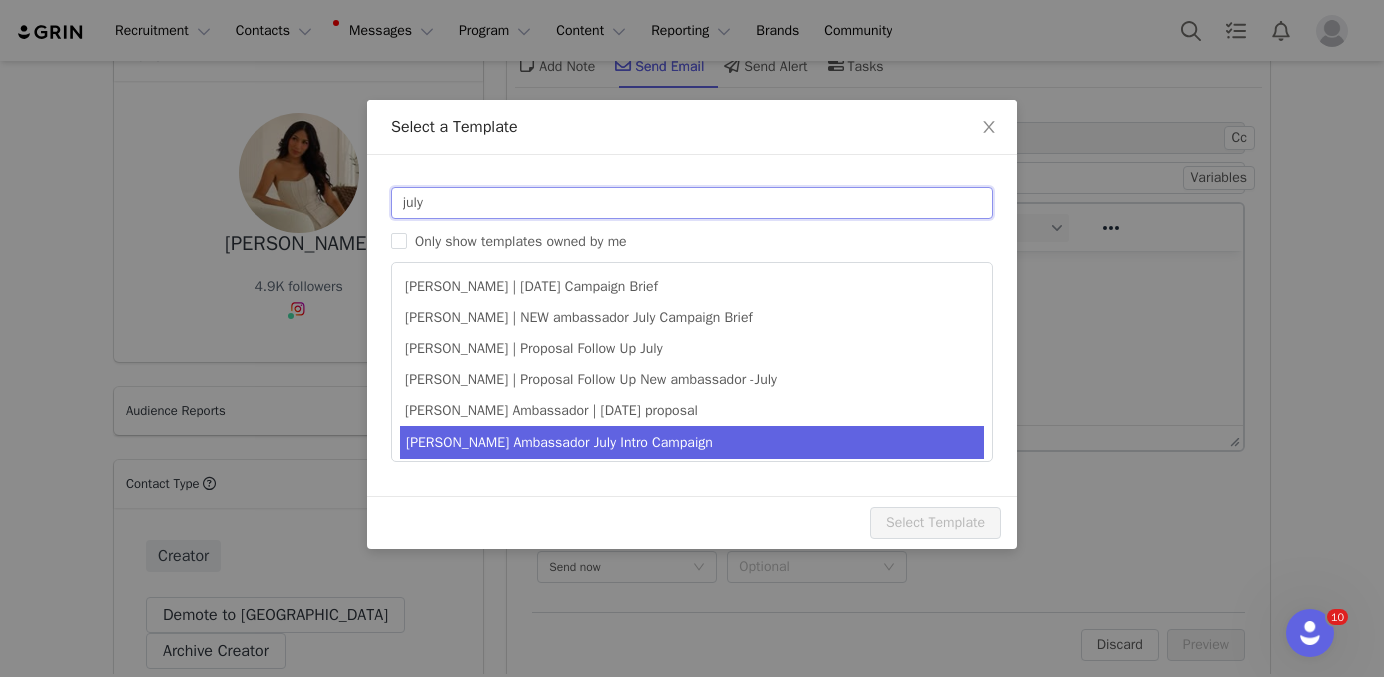 type on "july" 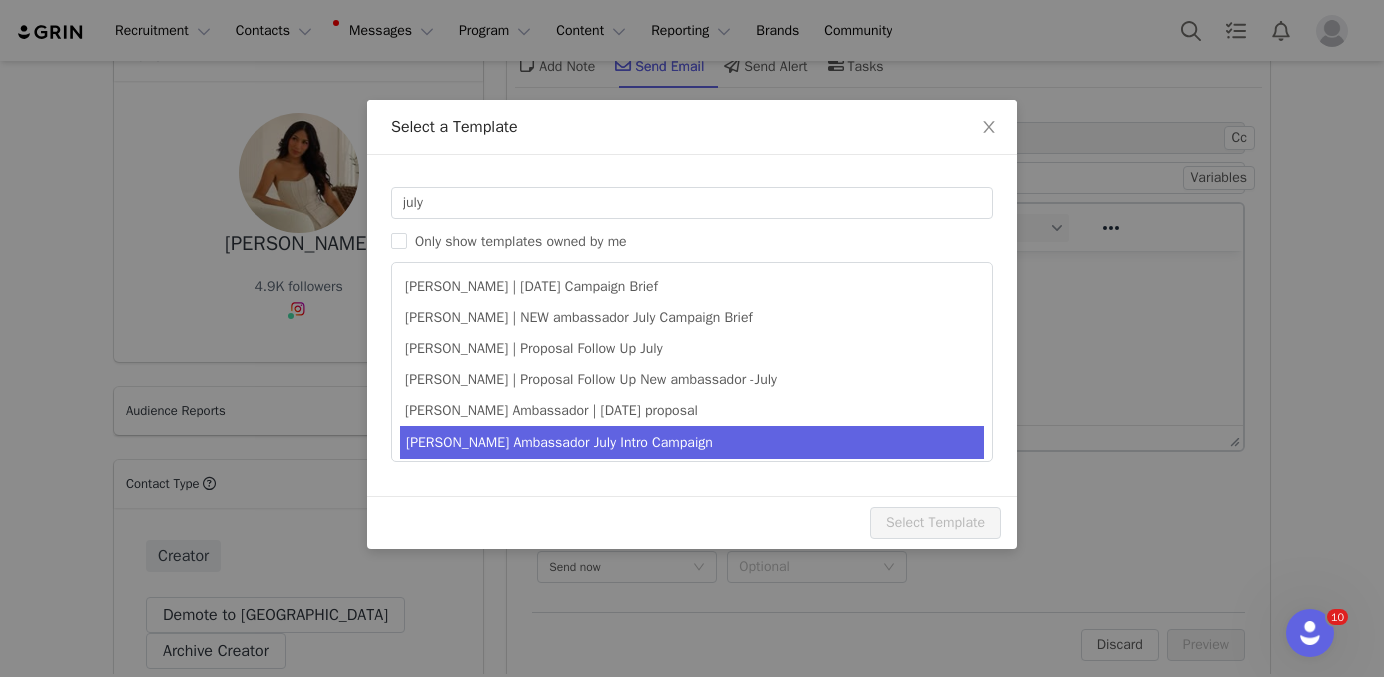 click on "[PERSON_NAME] Ambassador July Intro Campaign" at bounding box center (692, 442) 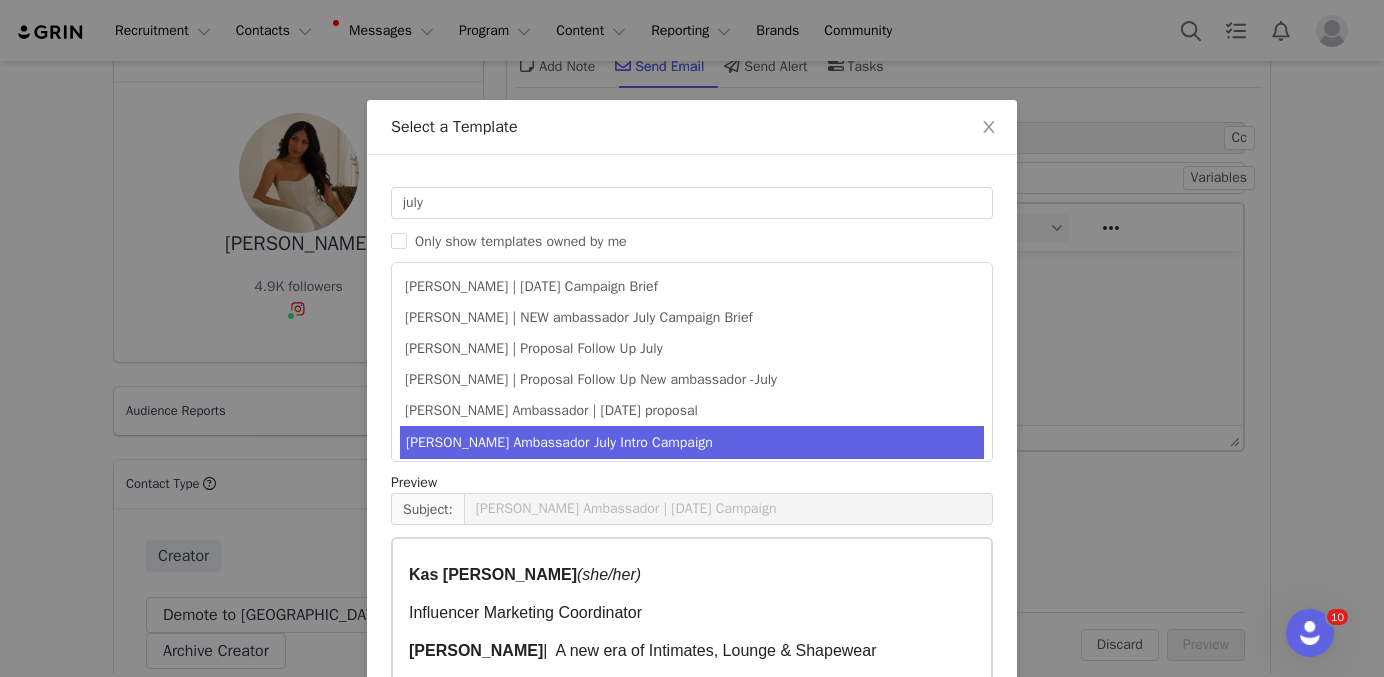 scroll, scrollTop: 2480, scrollLeft: 0, axis: vertical 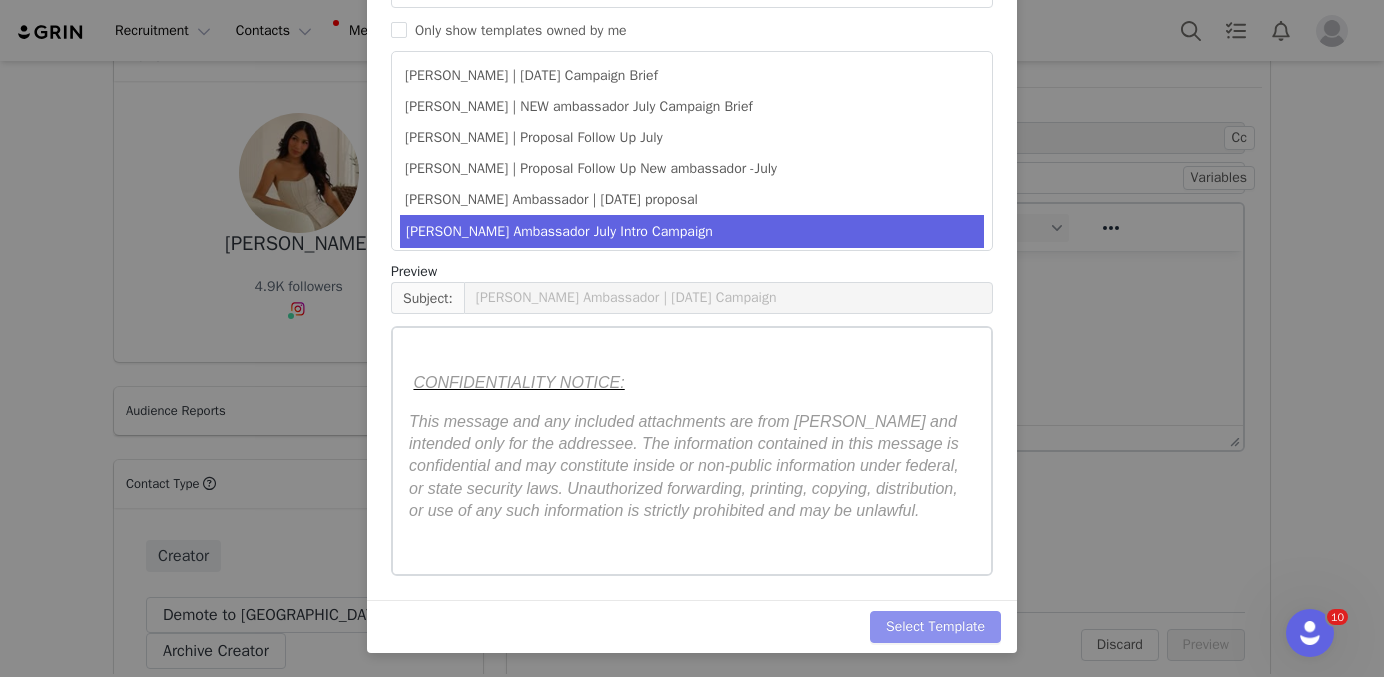 click on "Select Template" at bounding box center [935, 627] 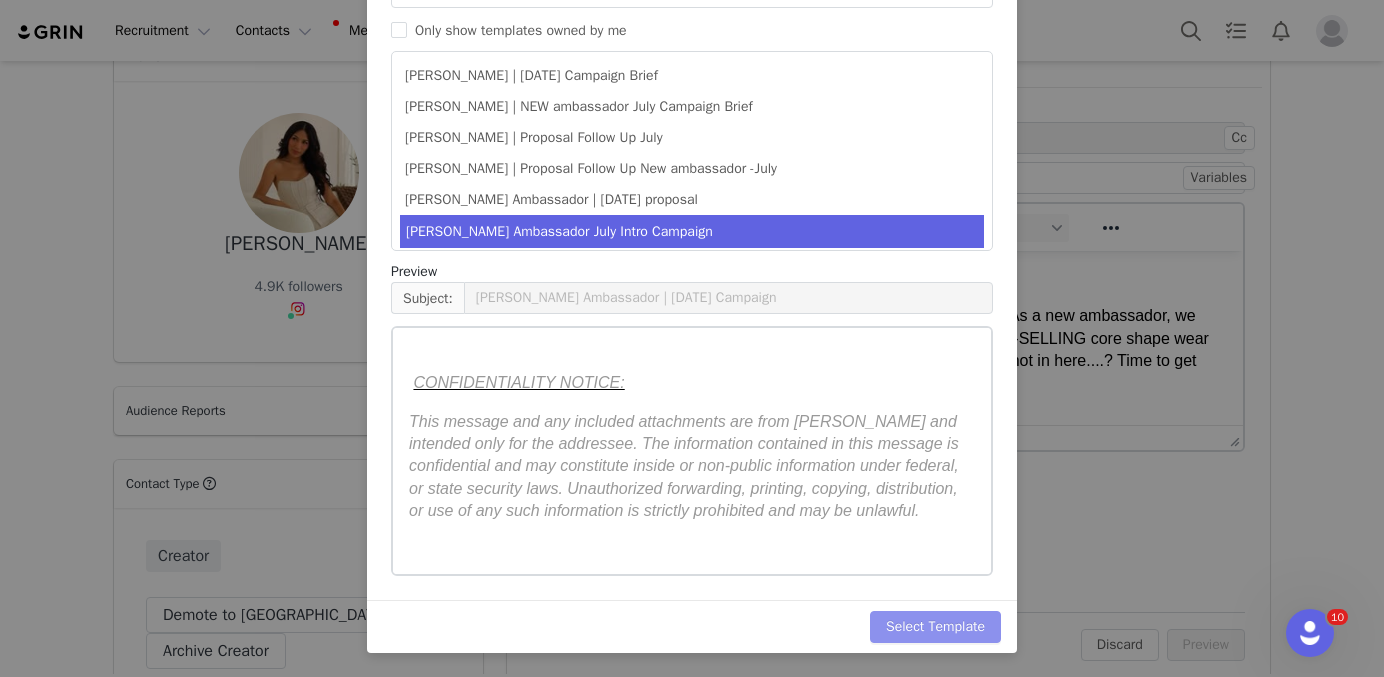 scroll, scrollTop: 0, scrollLeft: 0, axis: both 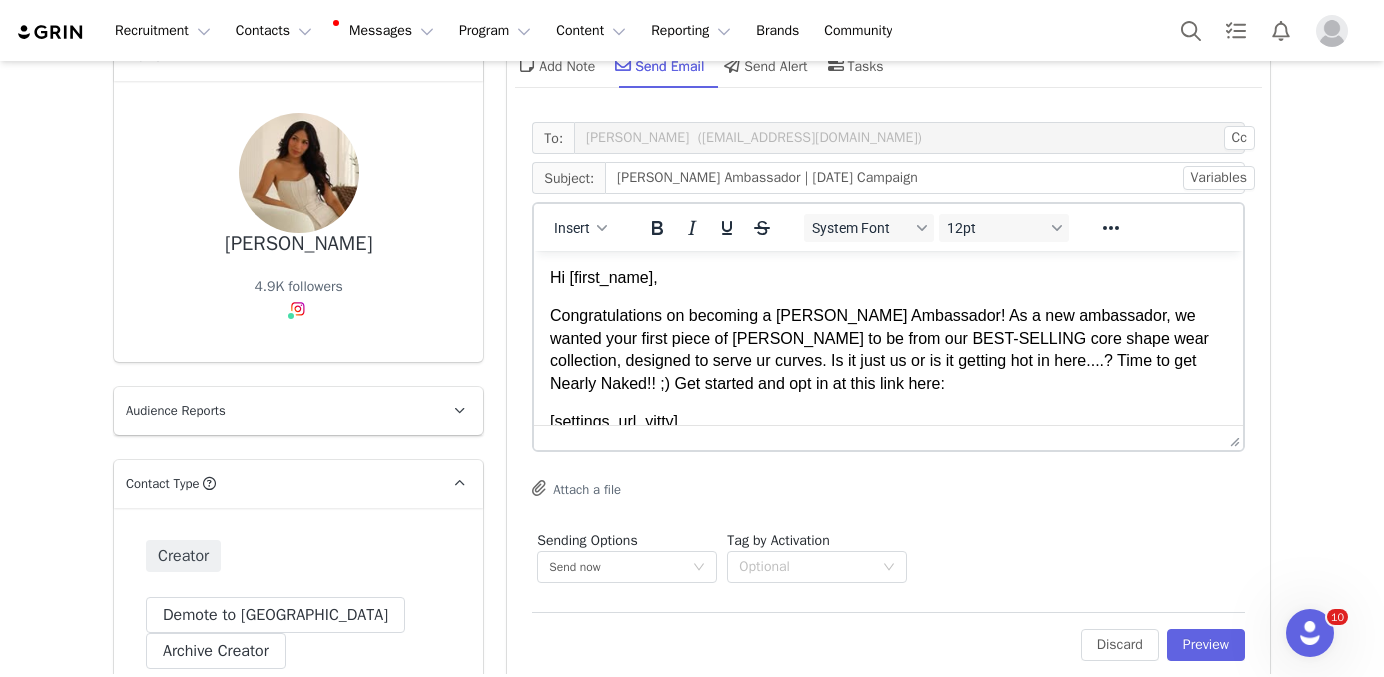click at bounding box center (888, 437) 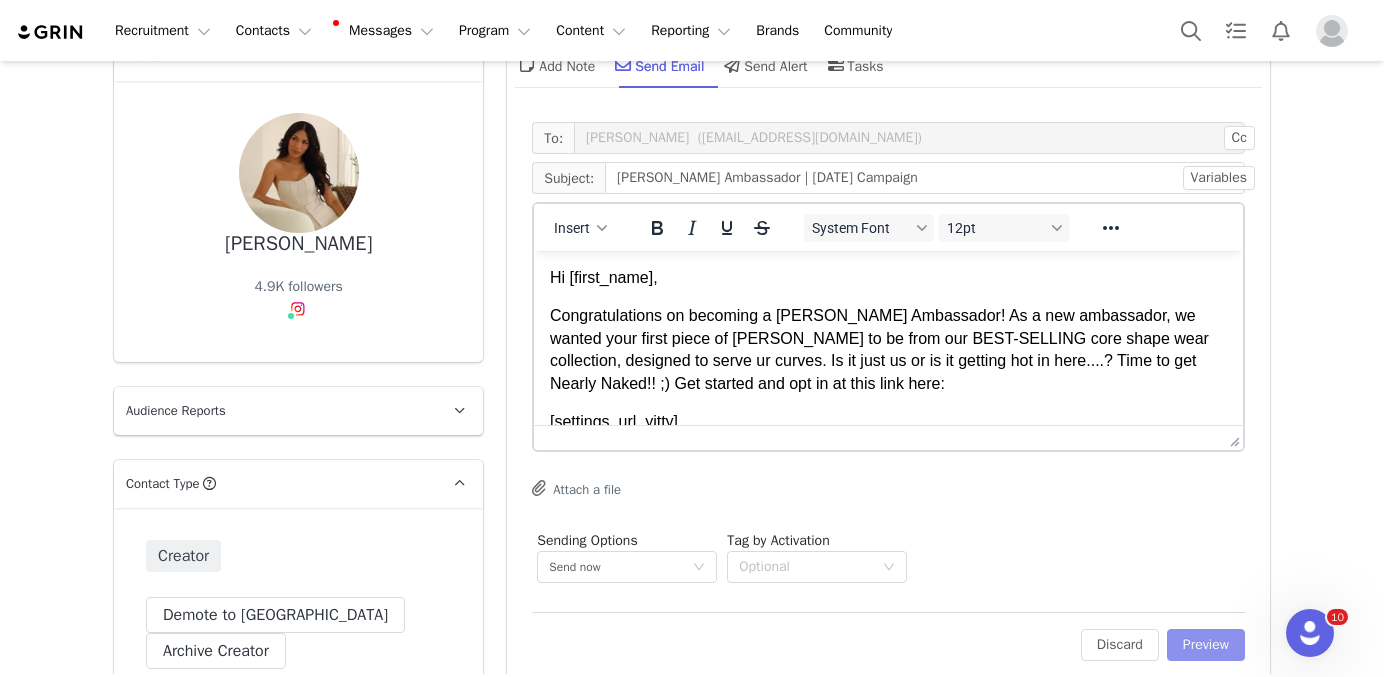 click on "Preview" at bounding box center (1206, 645) 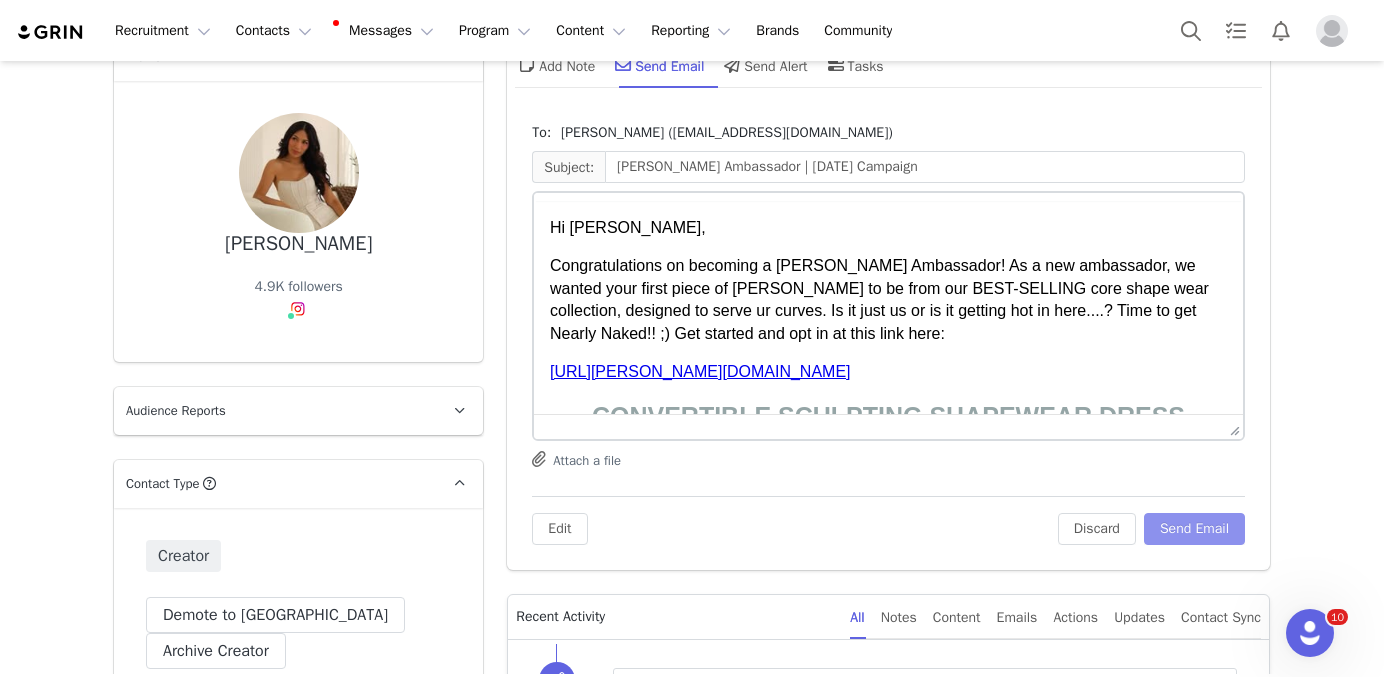 scroll, scrollTop: 0, scrollLeft: 0, axis: both 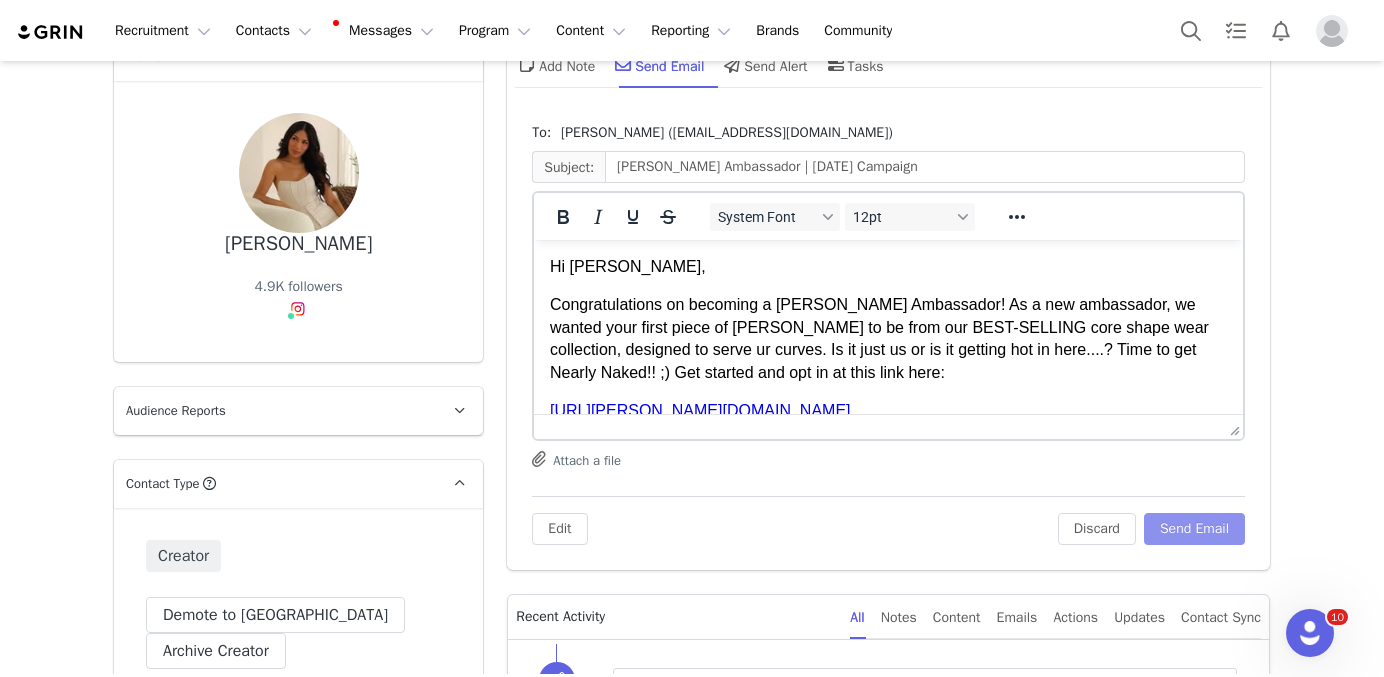 click on "Send Email" at bounding box center [1194, 529] 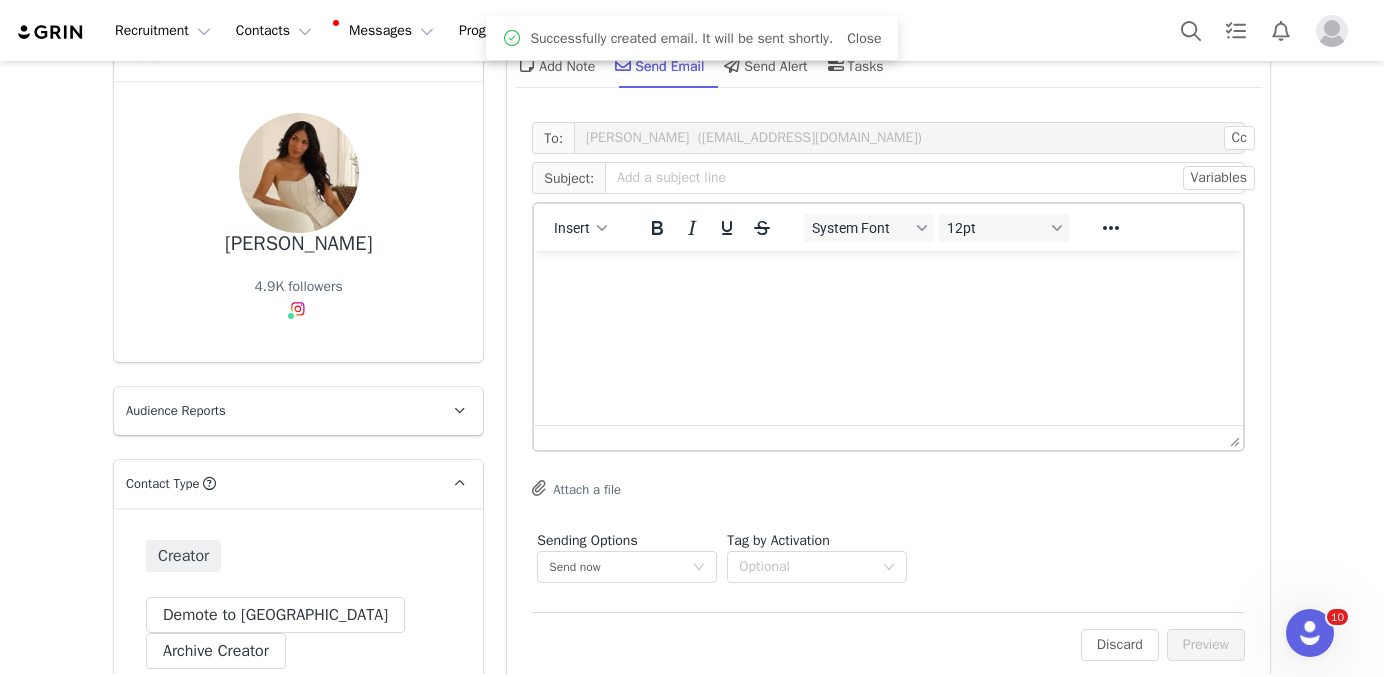 scroll, scrollTop: 0, scrollLeft: 0, axis: both 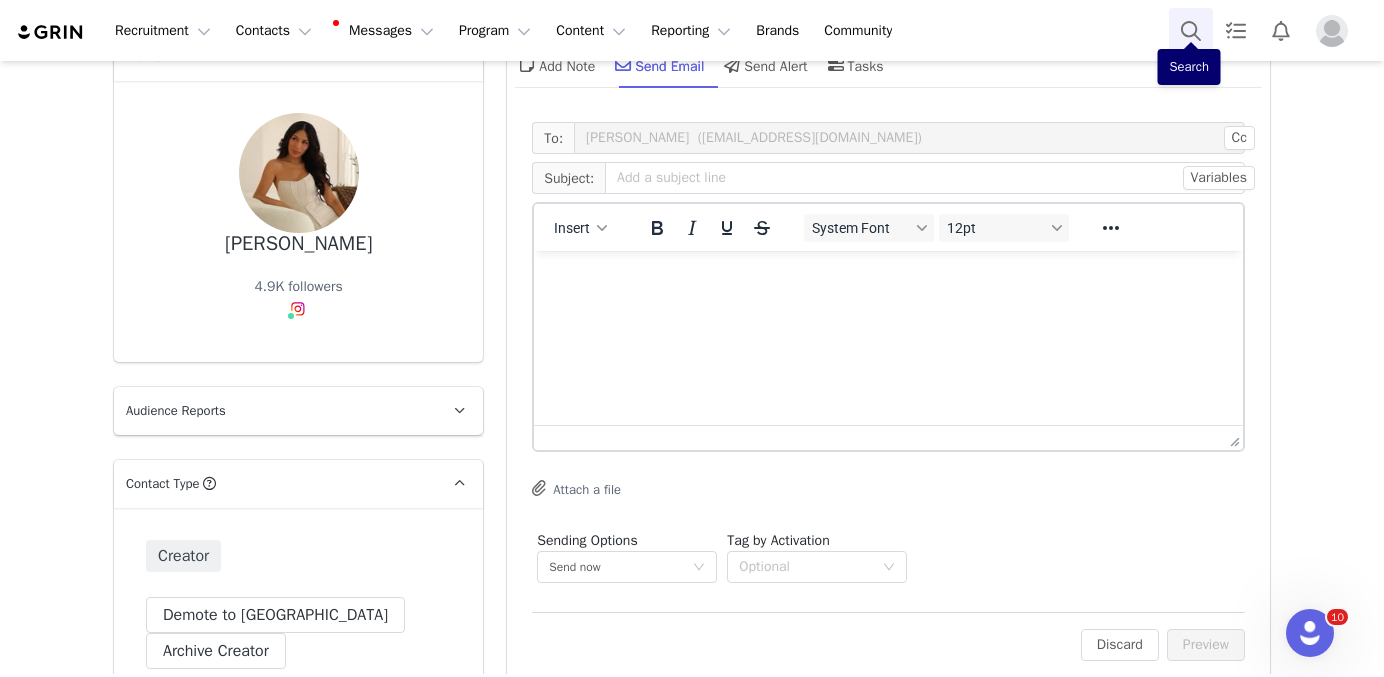 click at bounding box center [1191, 30] 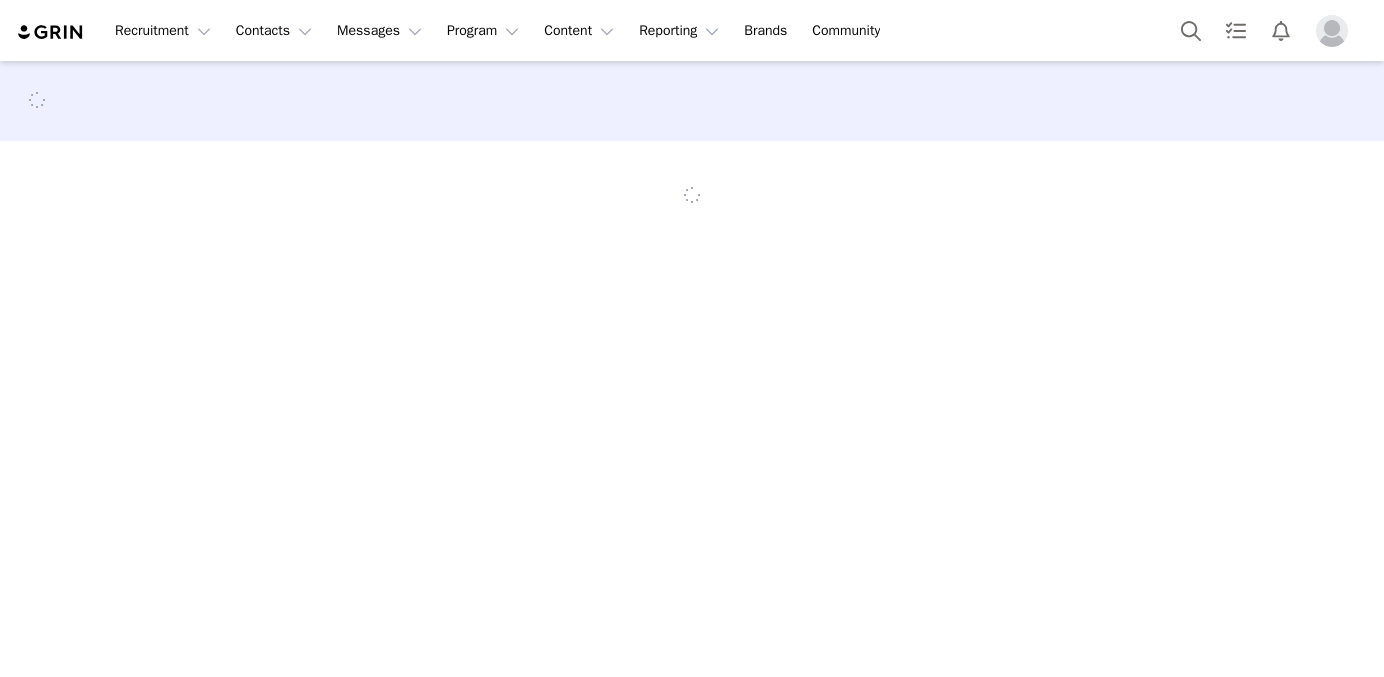 scroll, scrollTop: 0, scrollLeft: 0, axis: both 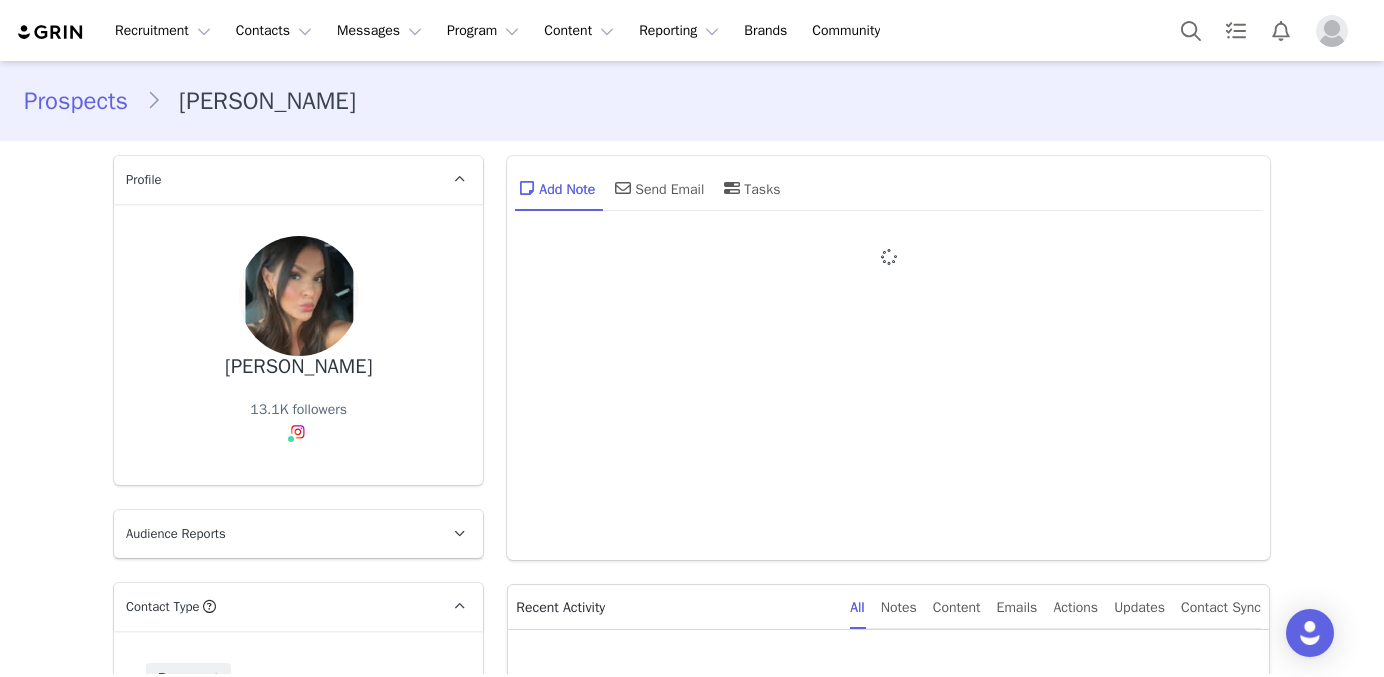 type on "+1 ([GEOGRAPHIC_DATA])" 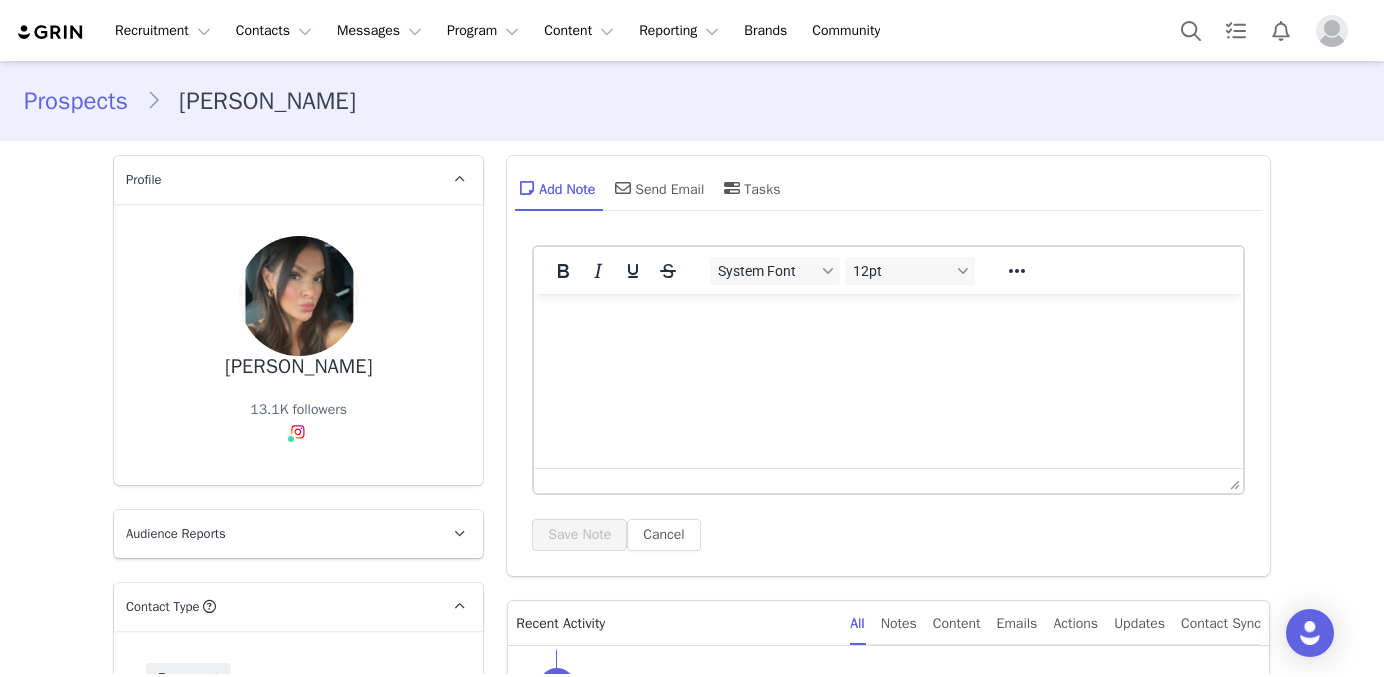 scroll, scrollTop: 0, scrollLeft: 0, axis: both 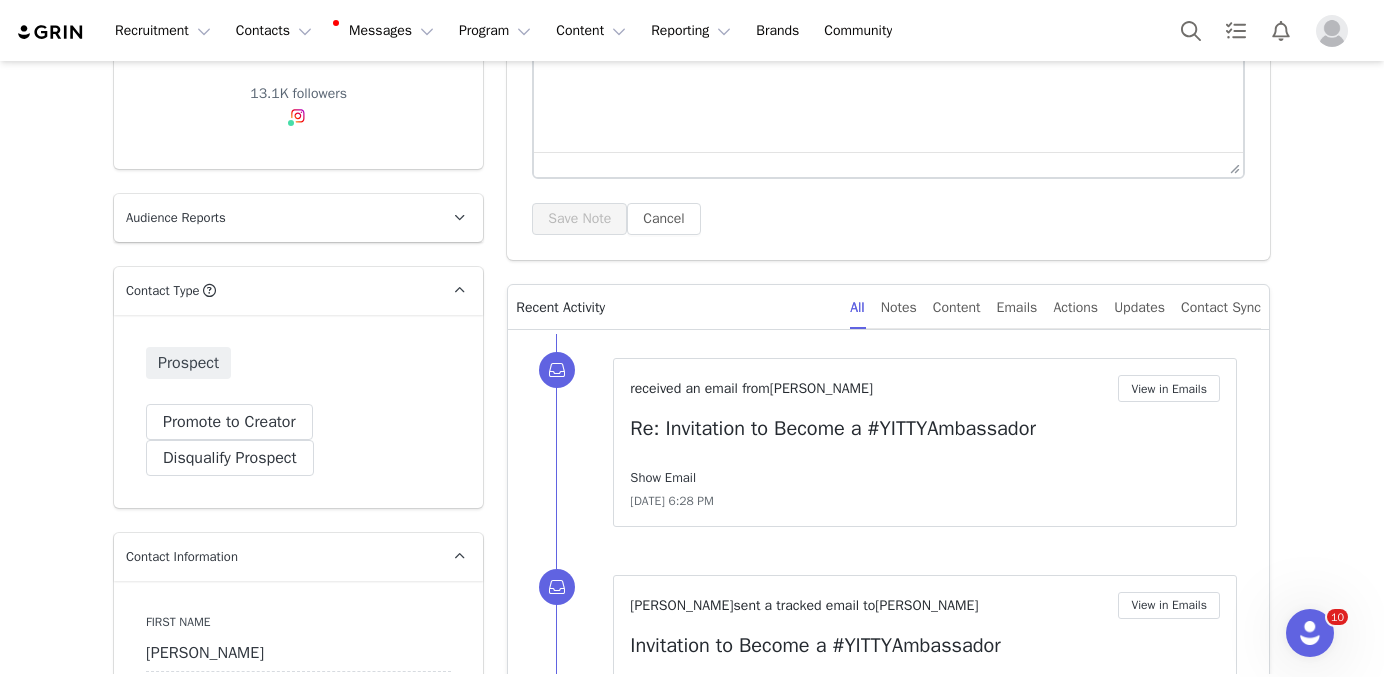 click on "Show Email" at bounding box center [663, 477] 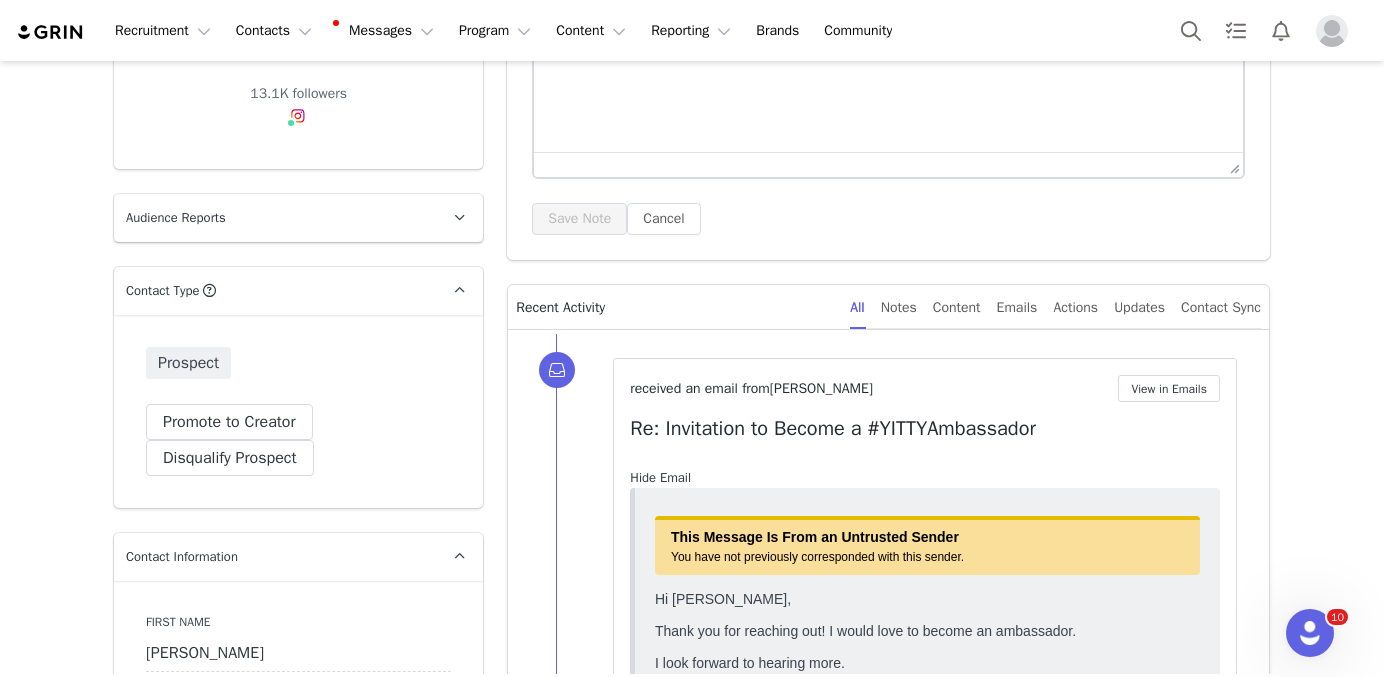 scroll, scrollTop: 0, scrollLeft: 0, axis: both 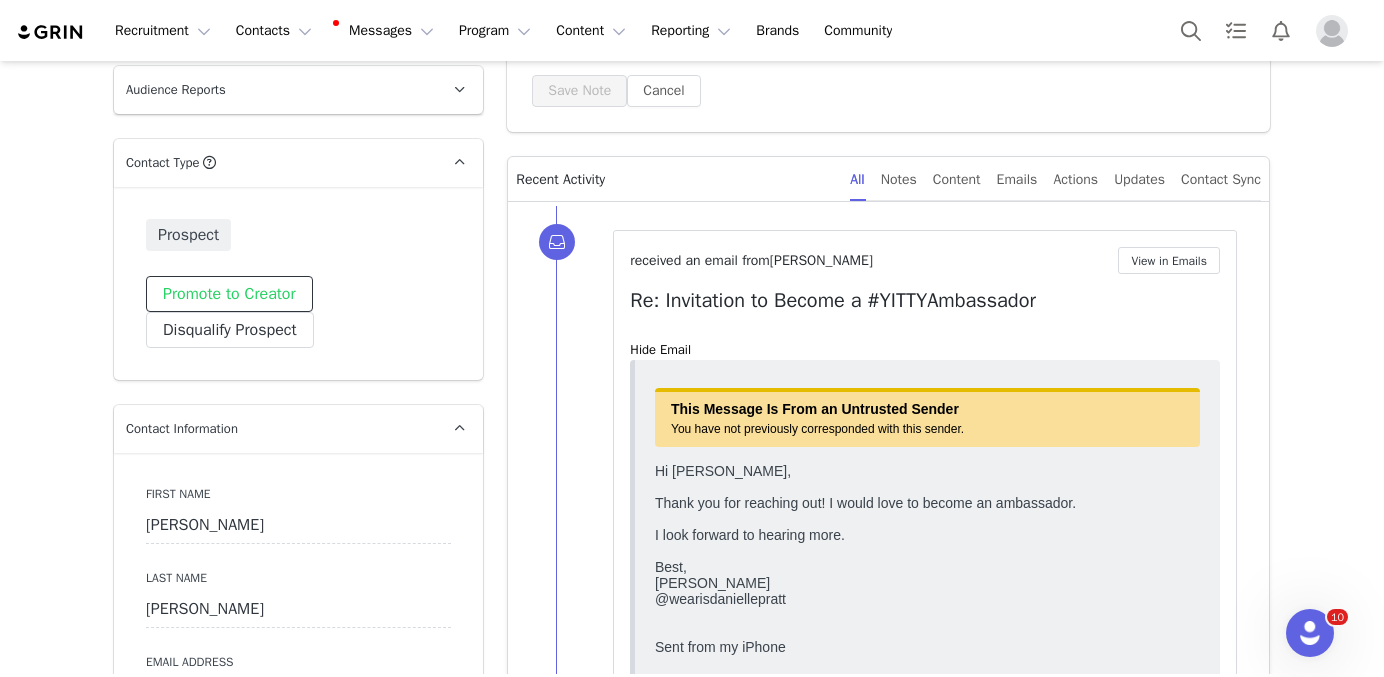 click on "Promote to Creator" at bounding box center (229, 294) 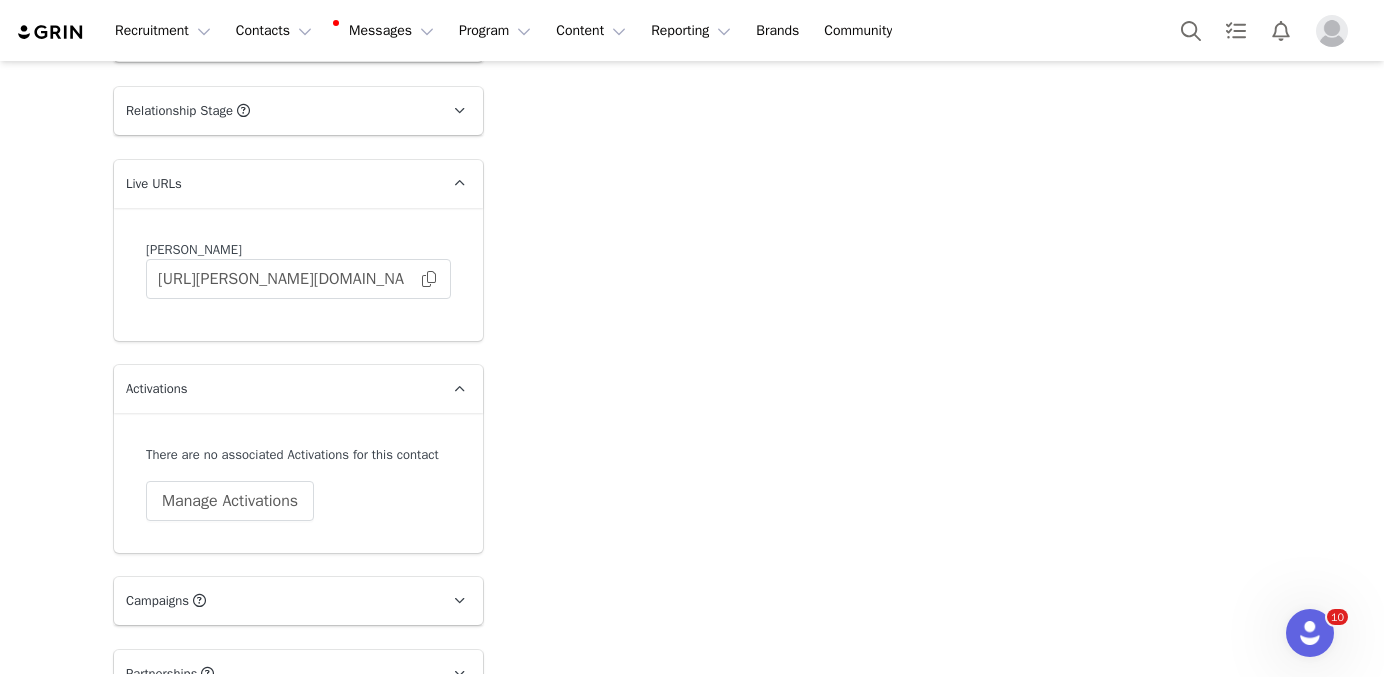 scroll, scrollTop: 6037, scrollLeft: 0, axis: vertical 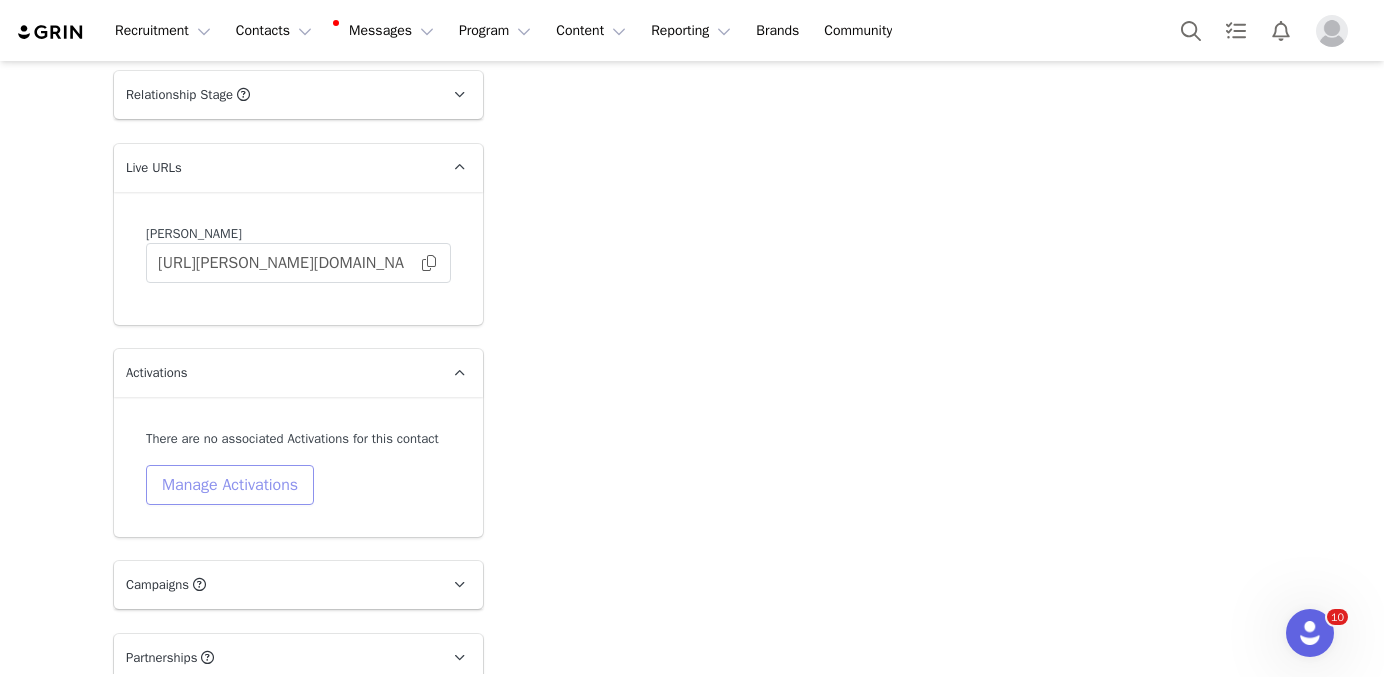 click on "Manage Activations" at bounding box center [230, 485] 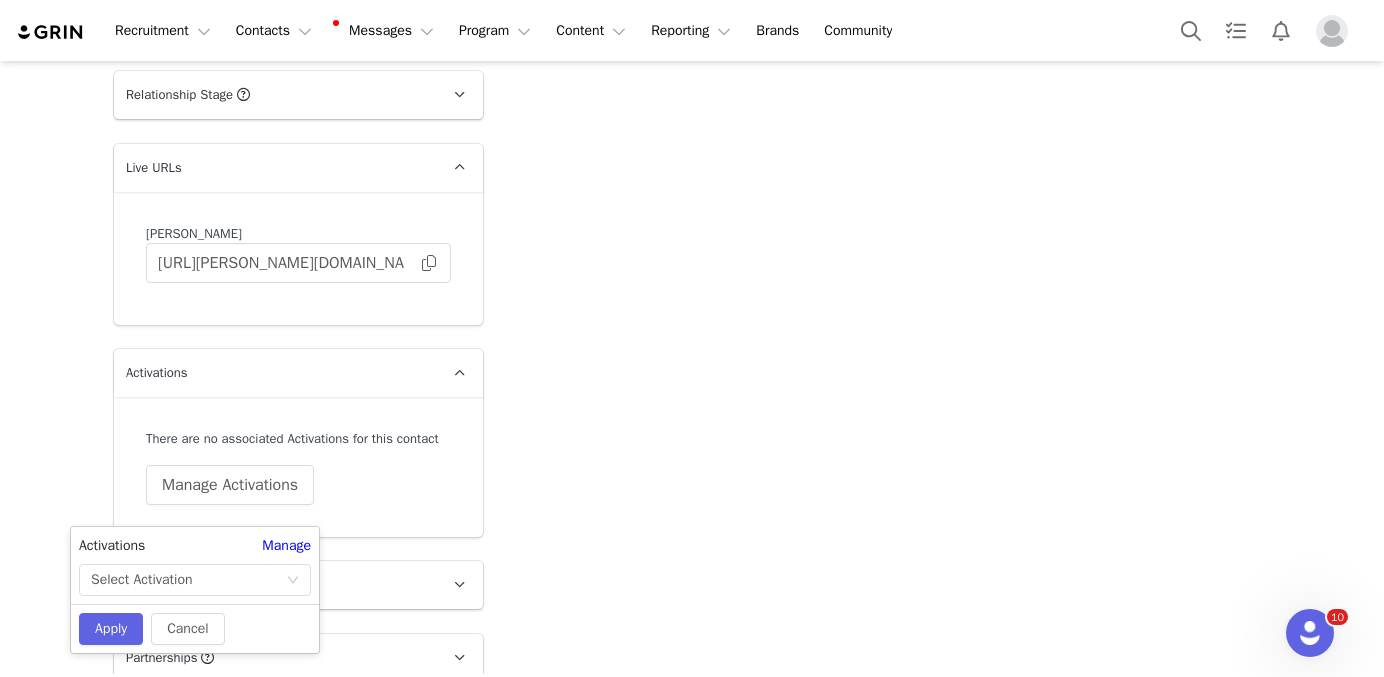 click on "Activations     Manage Select Activation" at bounding box center (195, 565) 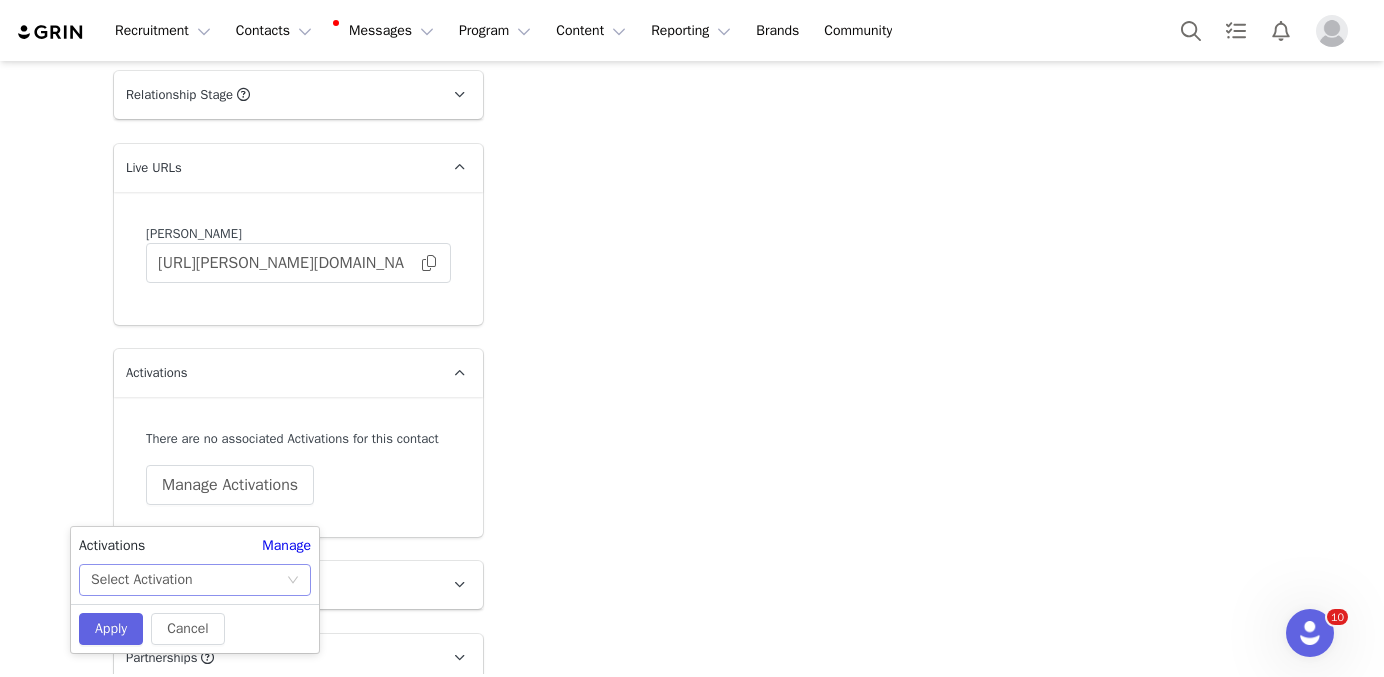 click on "Select Activation" at bounding box center [188, 580] 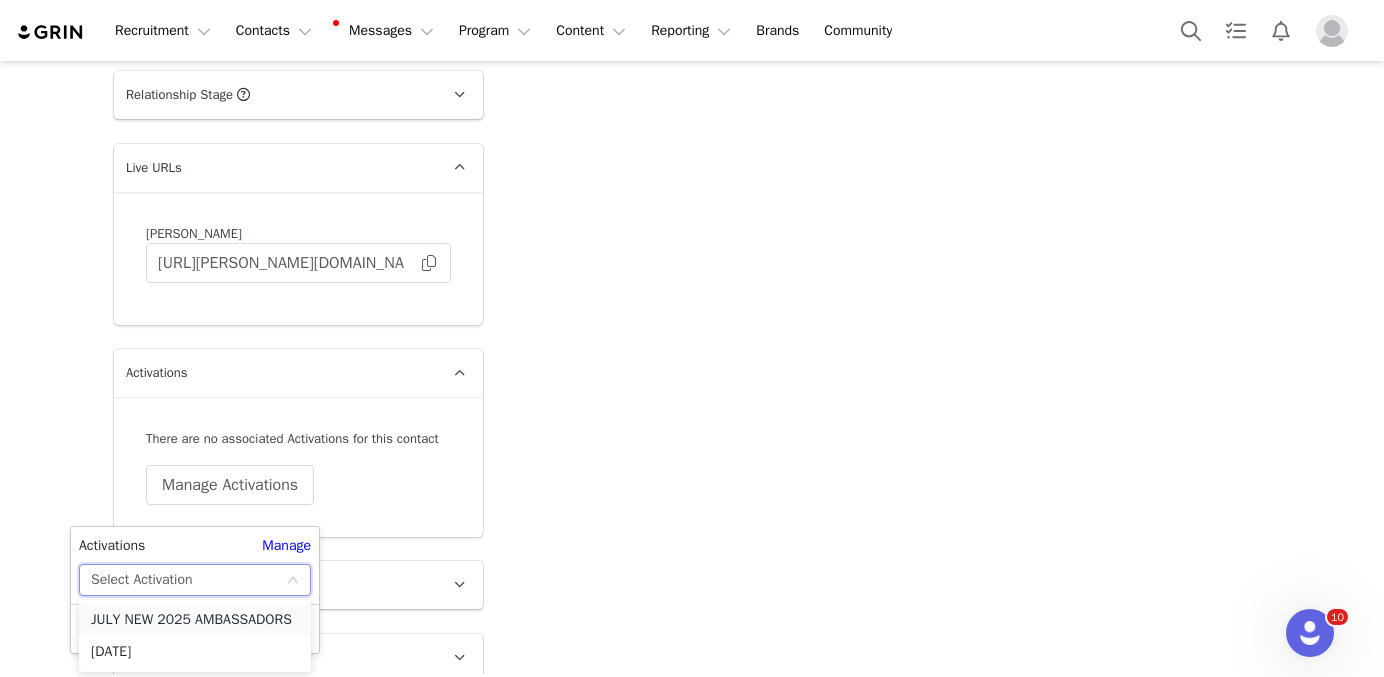 click on "JULY NEW 2025 AMBASSADORS" at bounding box center [195, 620] 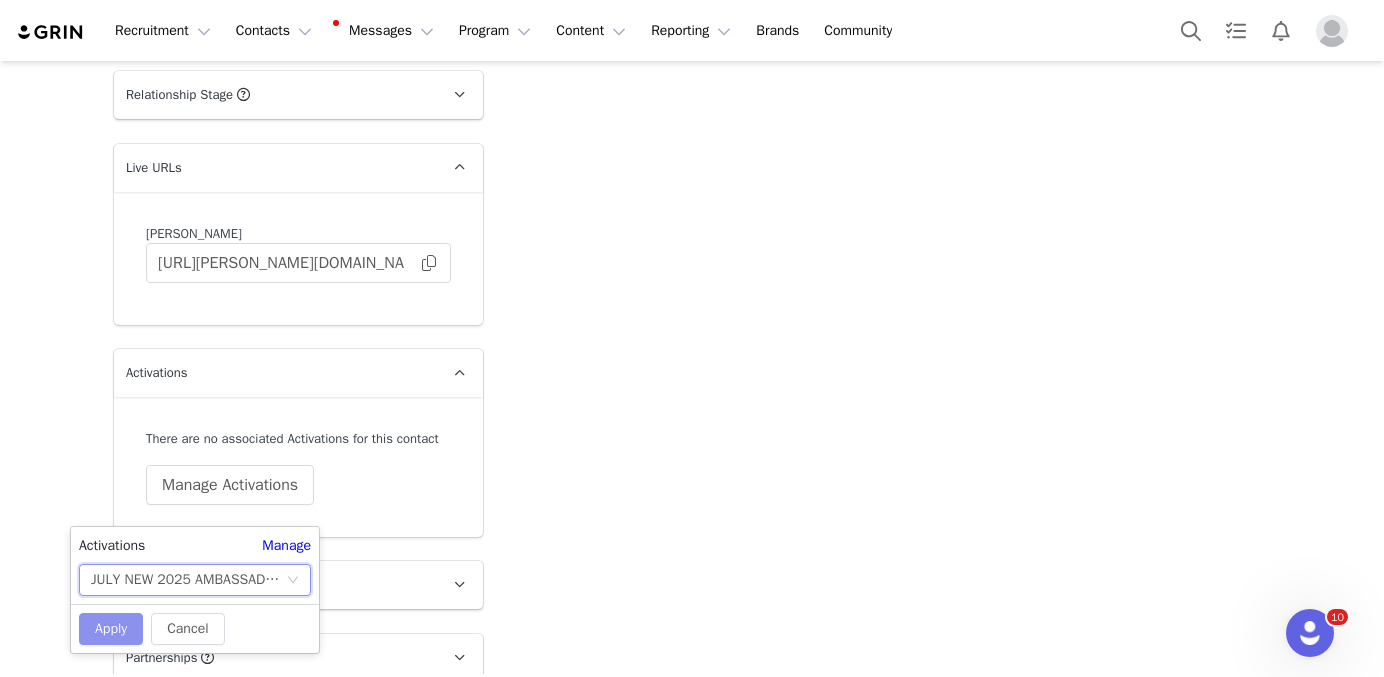 click on "Apply" at bounding box center [111, 629] 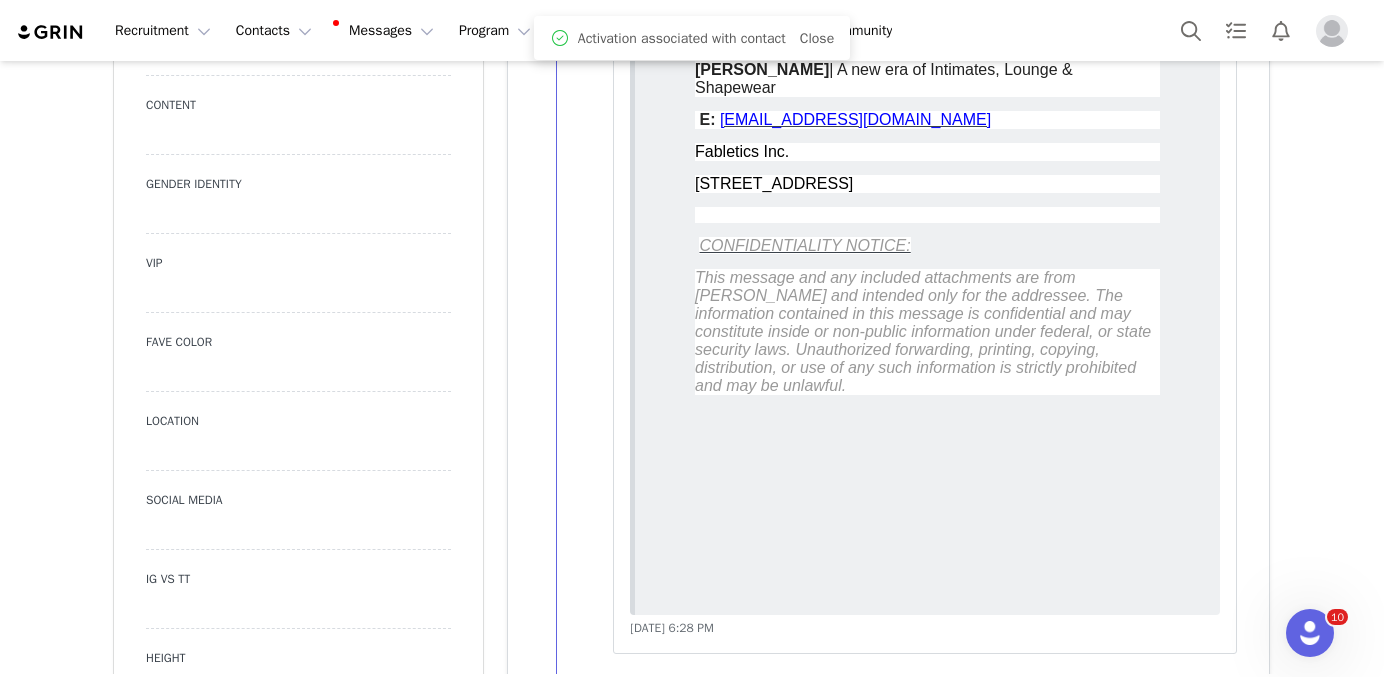 scroll, scrollTop: 0, scrollLeft: 0, axis: both 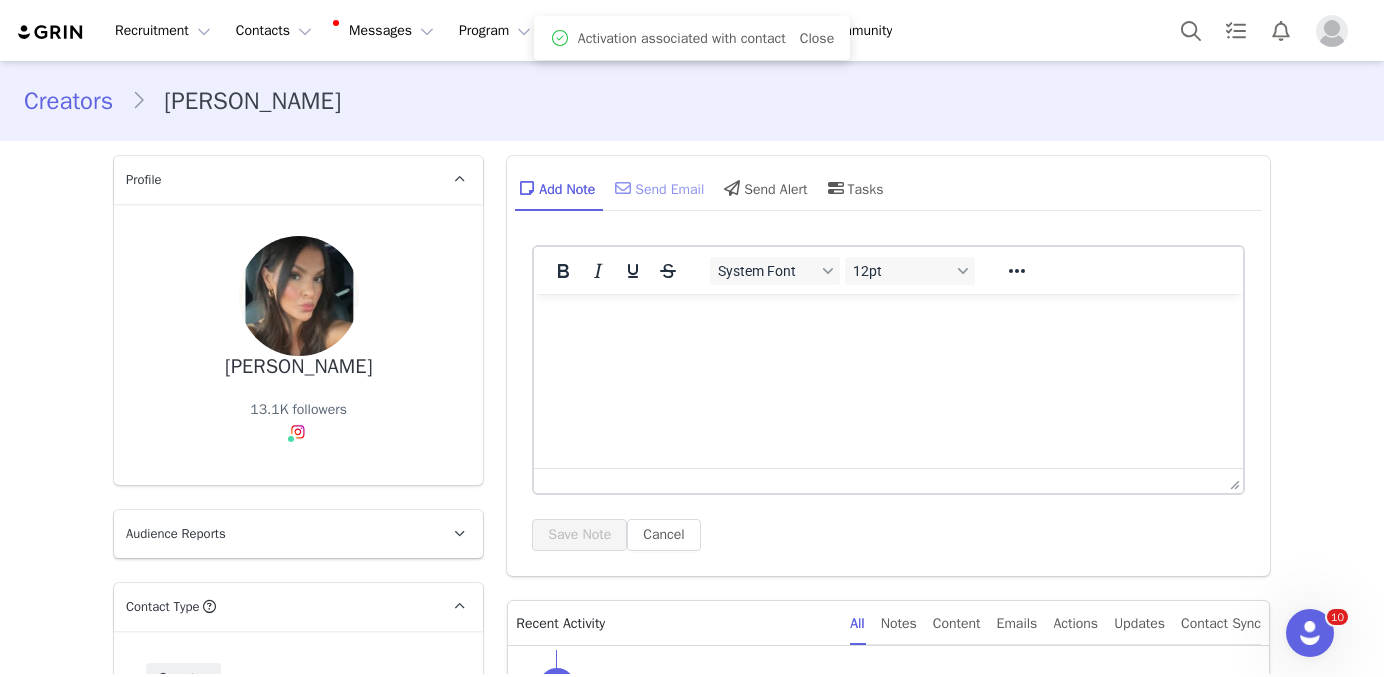 click on "Send Email" at bounding box center (657, 188) 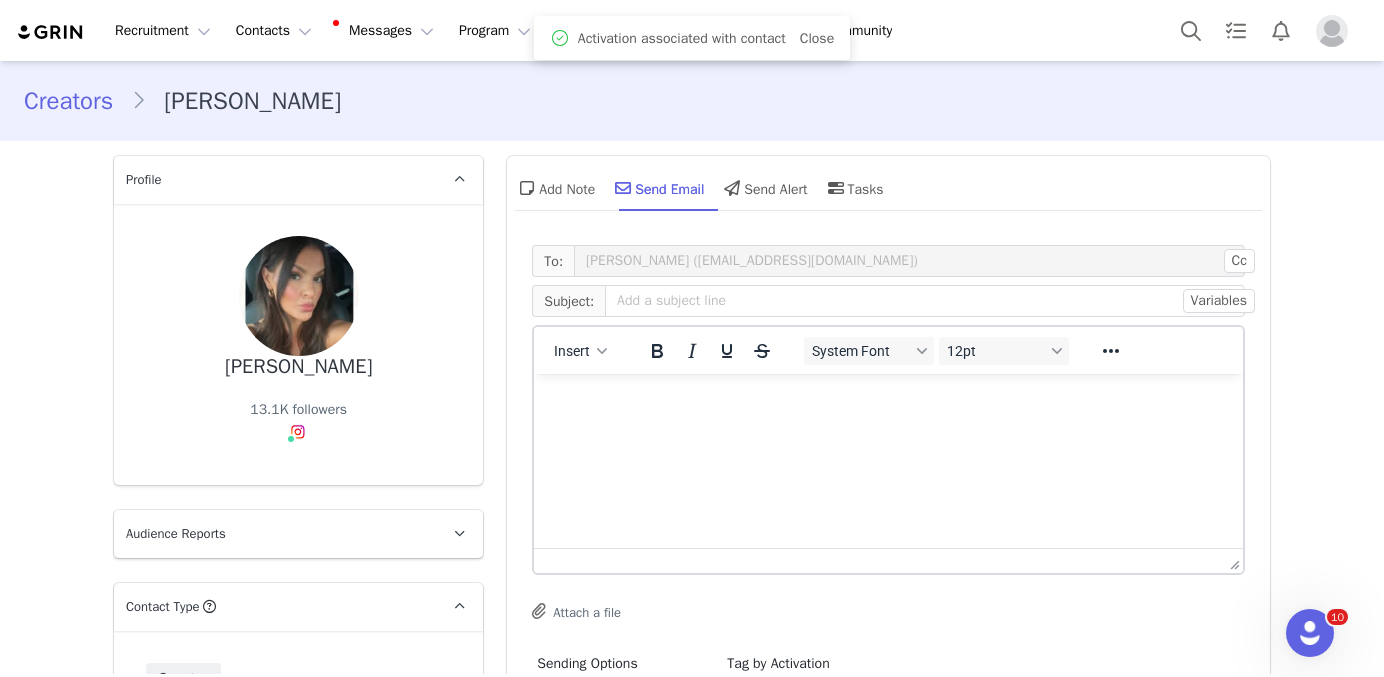 scroll, scrollTop: 0, scrollLeft: 0, axis: both 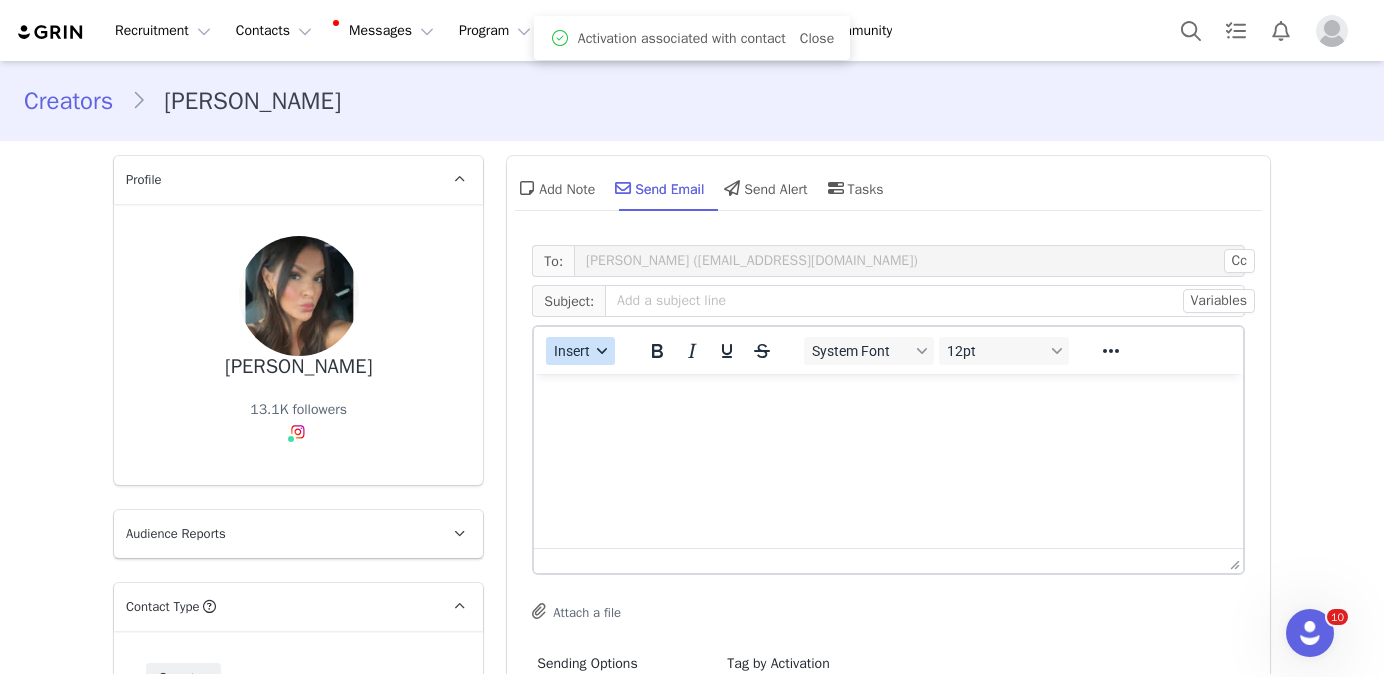 click on "Insert" at bounding box center [573, 351] 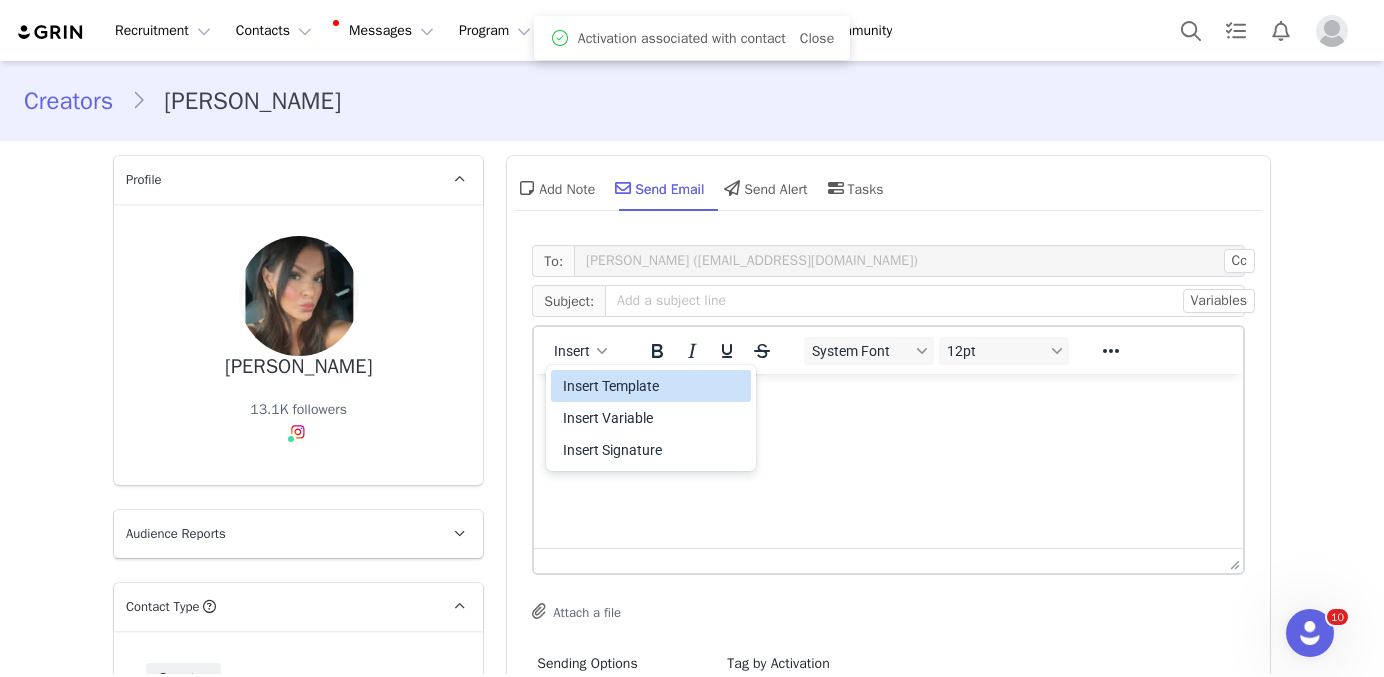 click on "Insert Template" at bounding box center [653, 386] 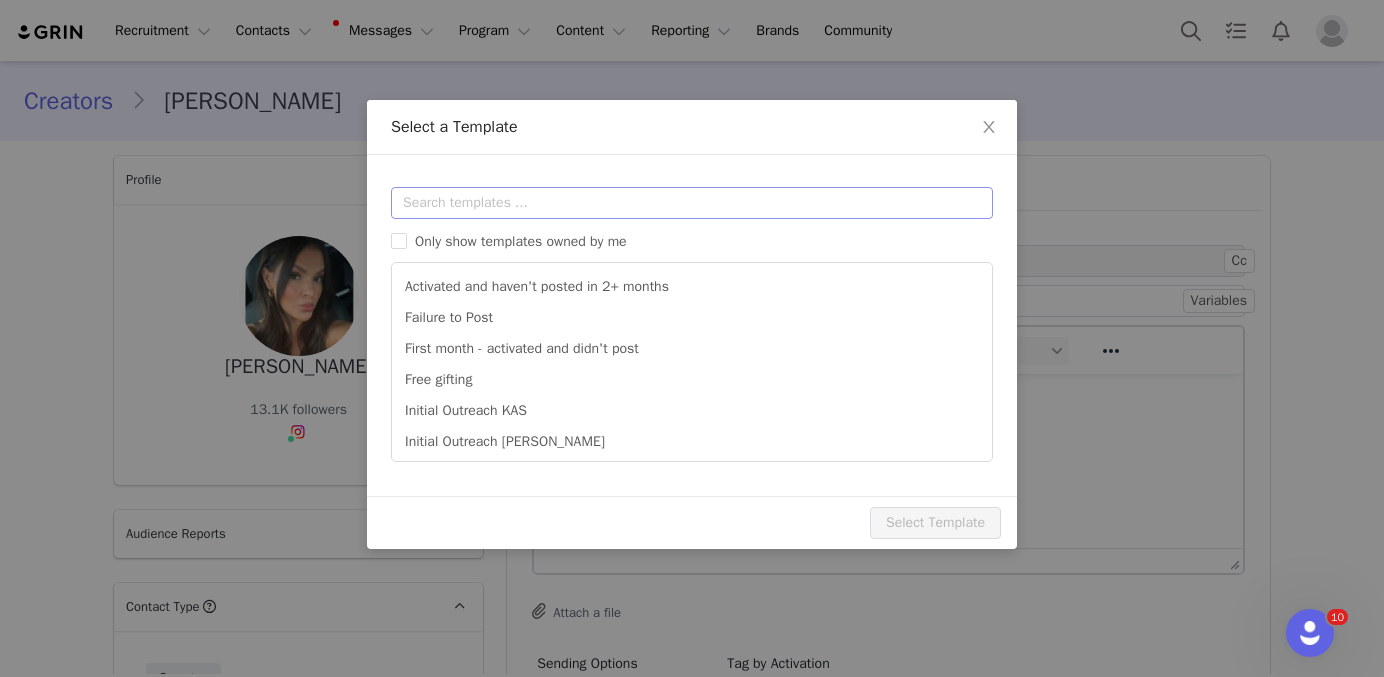 scroll, scrollTop: 0, scrollLeft: 0, axis: both 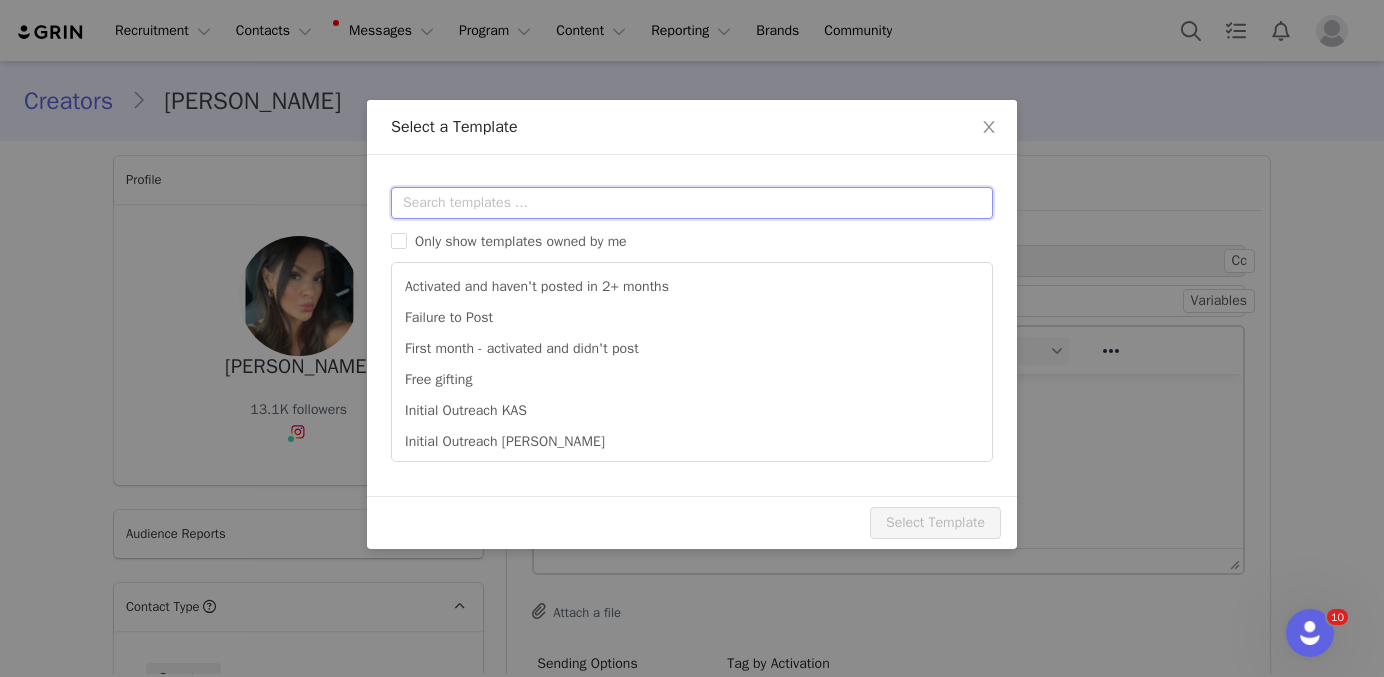 click at bounding box center [692, 203] 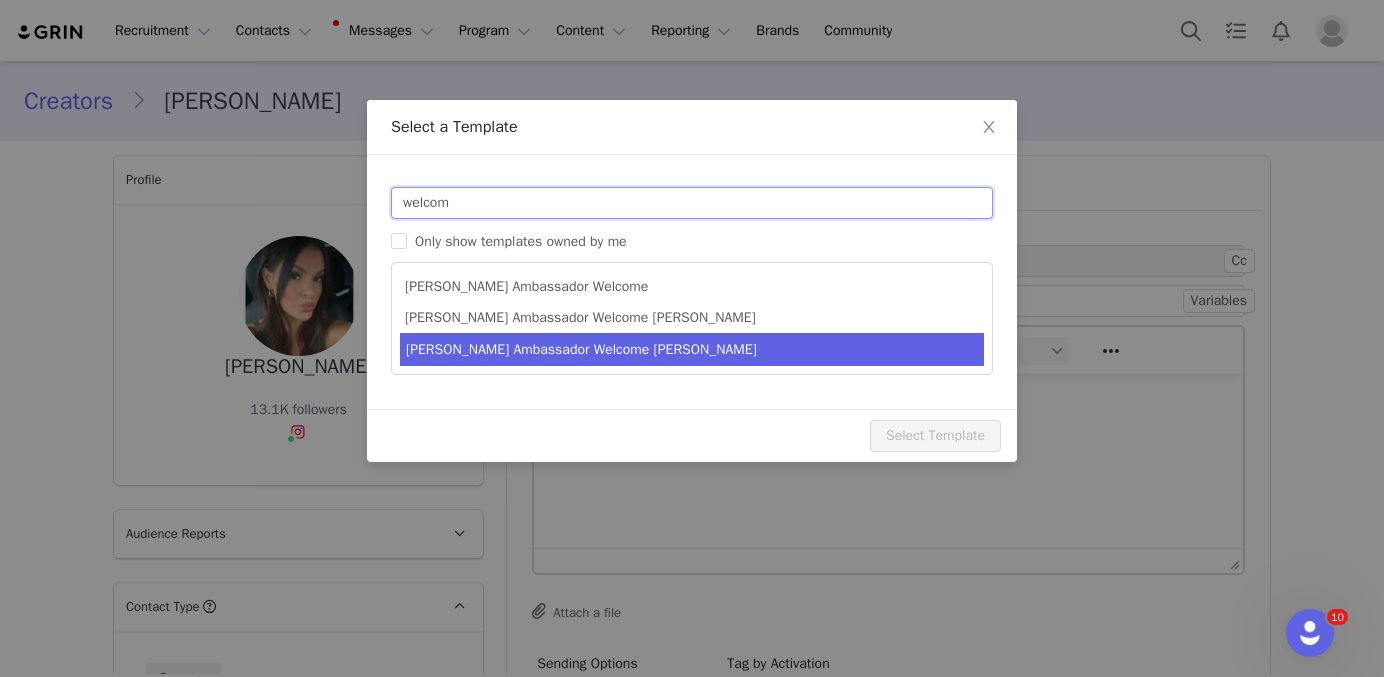 type on "welcom" 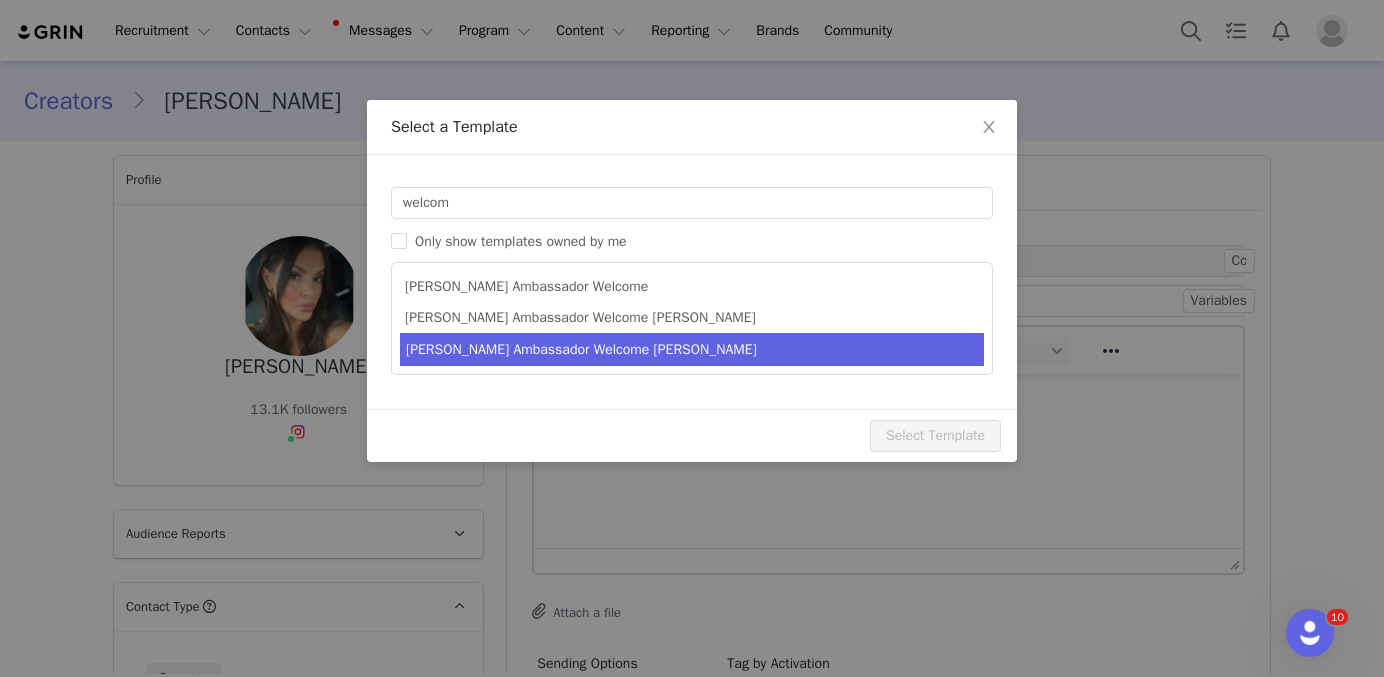 click on "[PERSON_NAME] Ambassador Welcome [PERSON_NAME]" at bounding box center [692, 349] 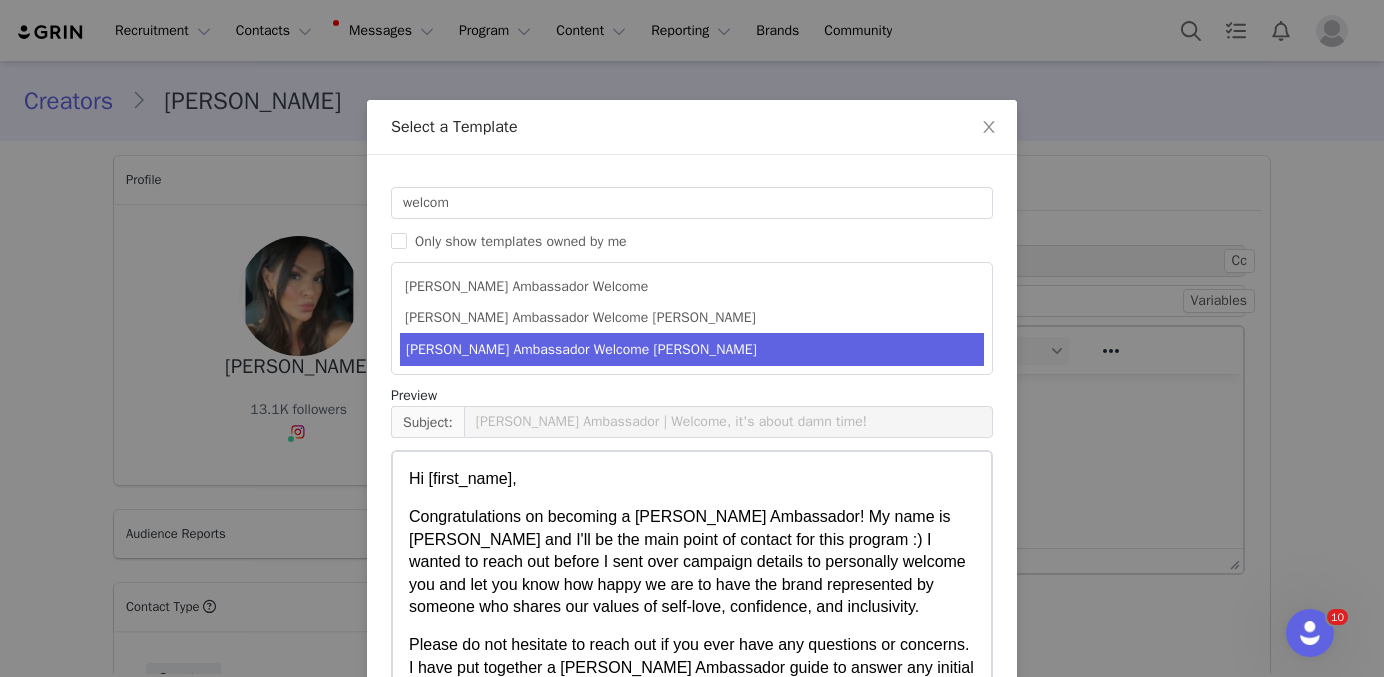 scroll, scrollTop: 621, scrollLeft: 0, axis: vertical 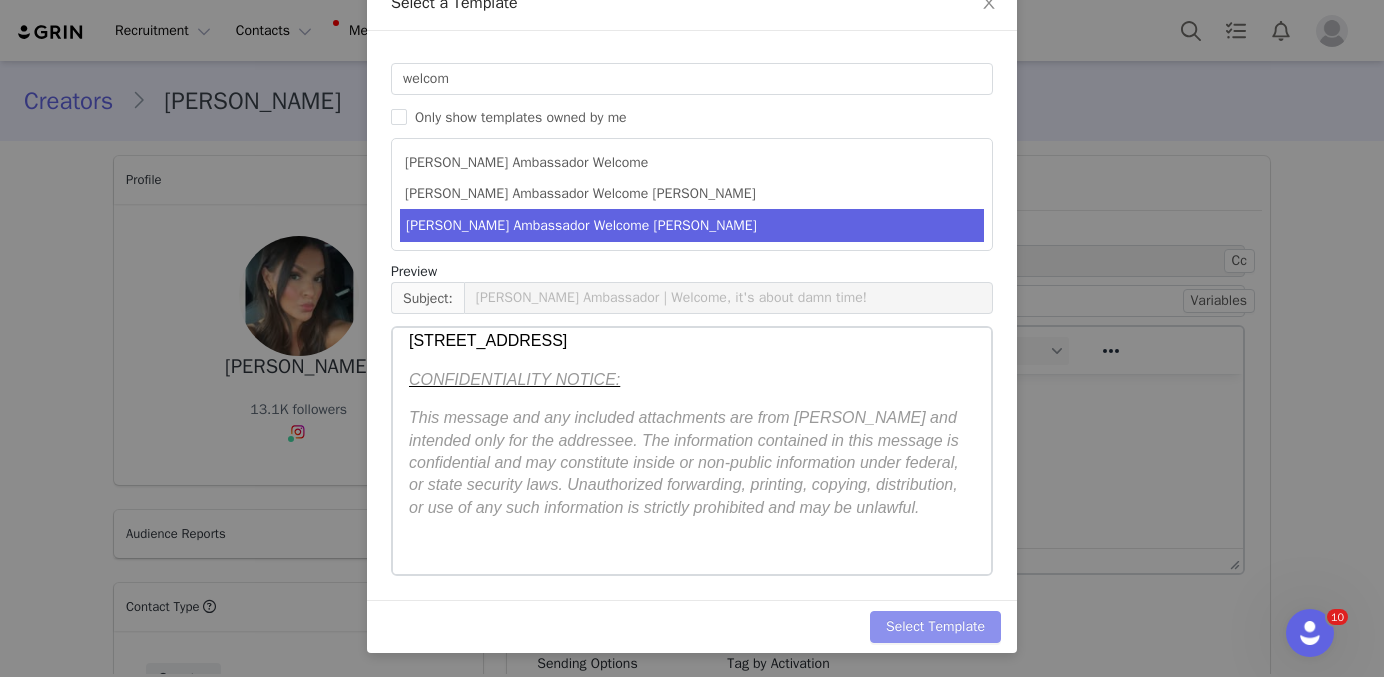 click on "Select Template" at bounding box center (935, 627) 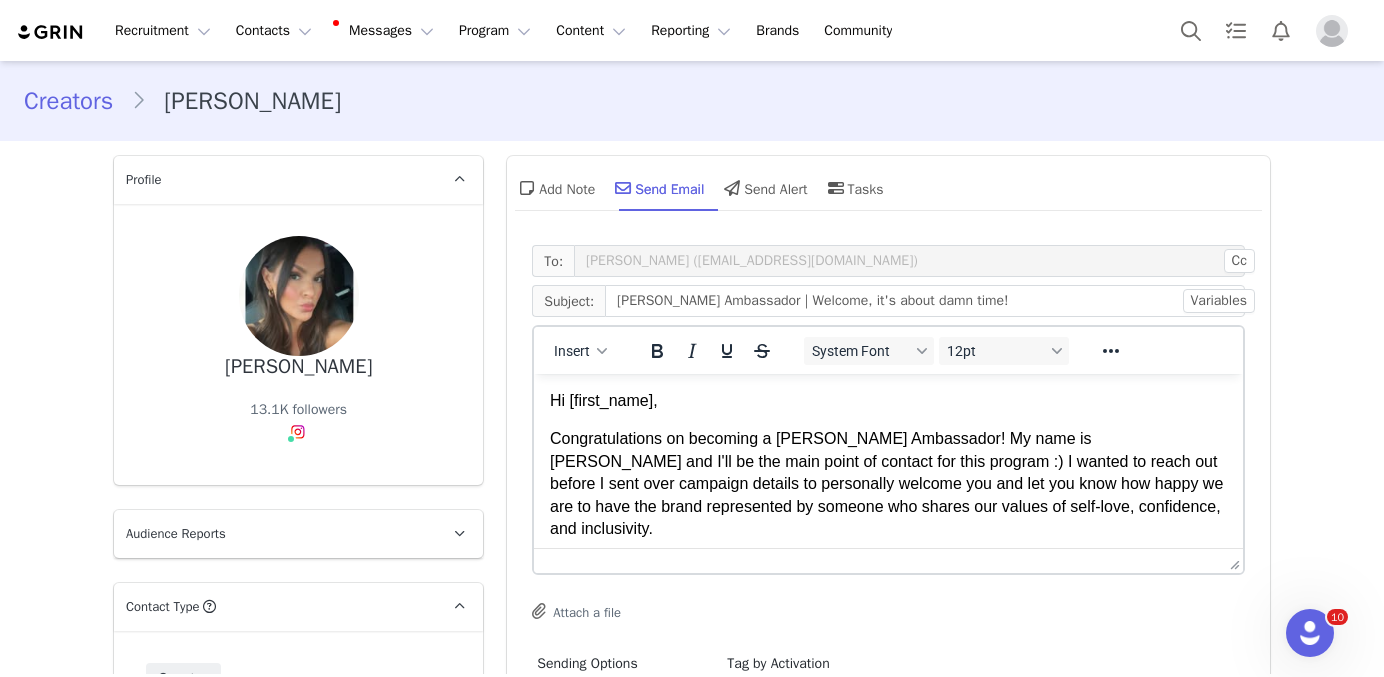 scroll, scrollTop: 0, scrollLeft: 0, axis: both 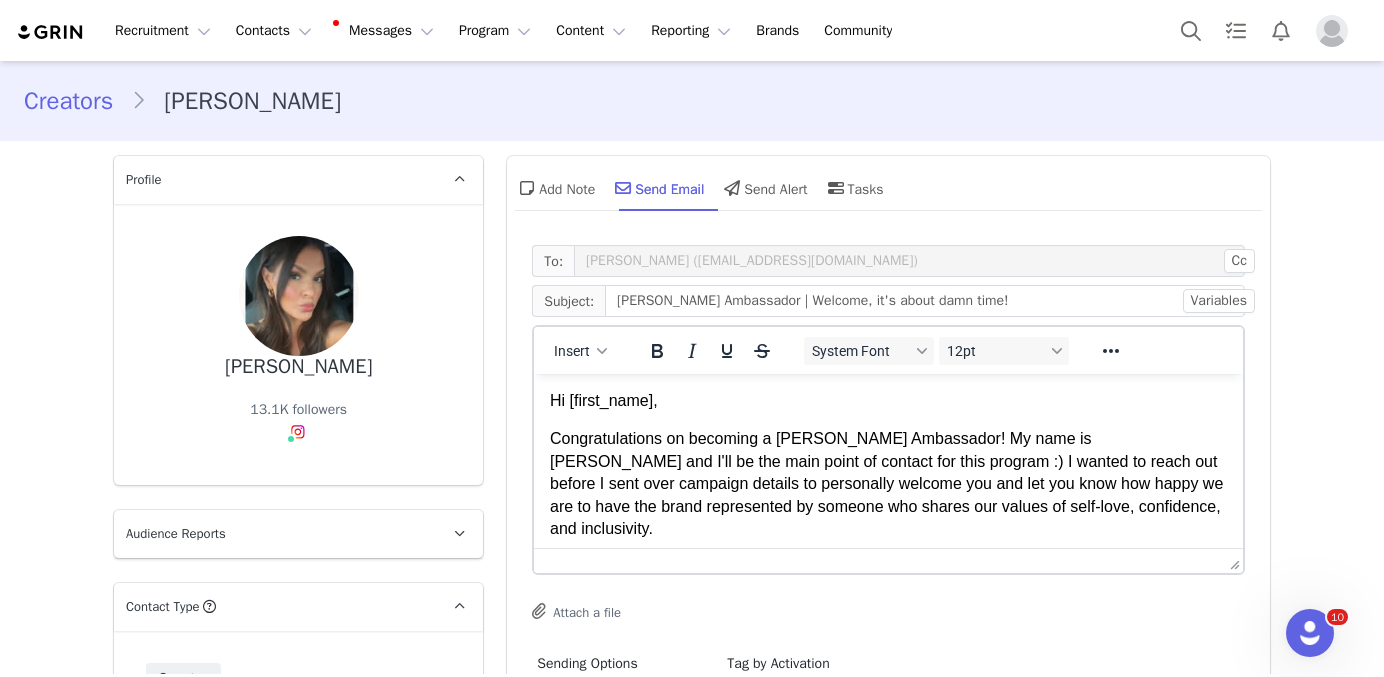 click on "Congratulations on becoming a YITTY Ambassador! My name is Melissa and I'll be the main point of contact for this program :) I wanted to reach out before I sent over campaign details to personally welcome you and let you know how happy we are to have the brand represented by someone who shares our values of self-love, confidence, and inclusivity." at bounding box center [888, 484] 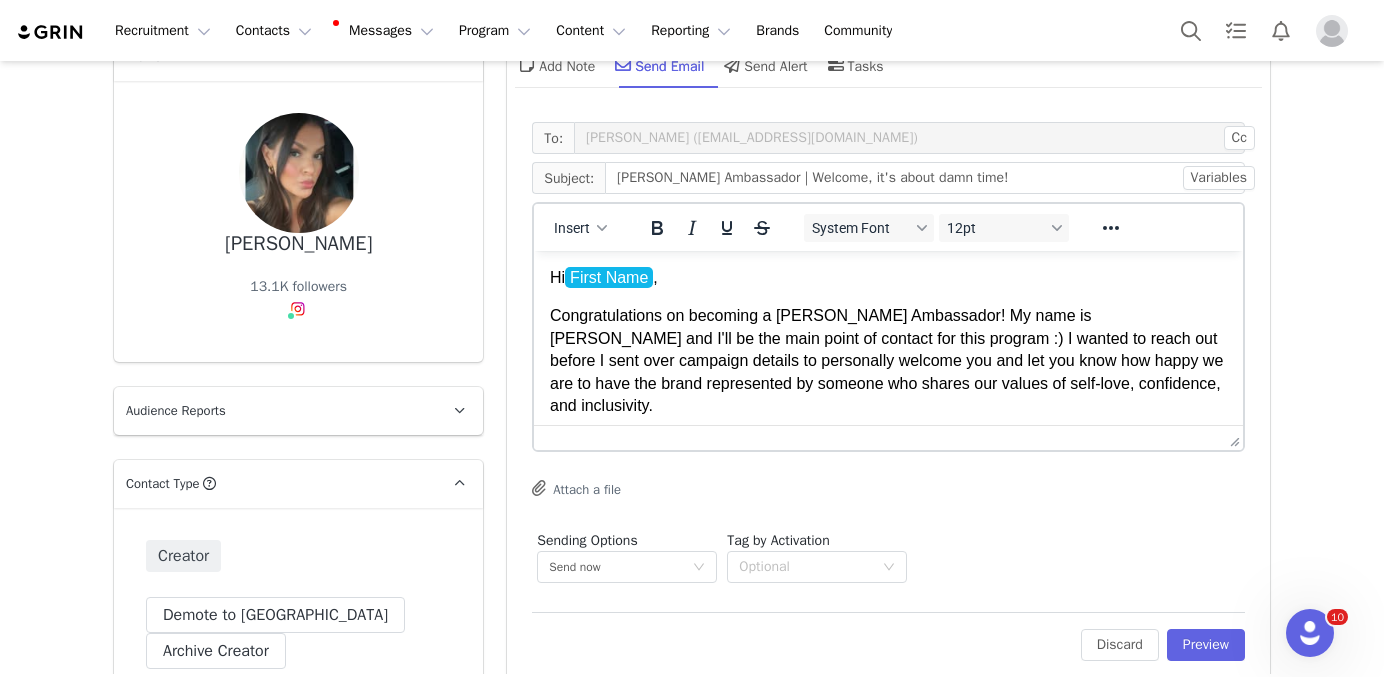 scroll, scrollTop: 127, scrollLeft: 0, axis: vertical 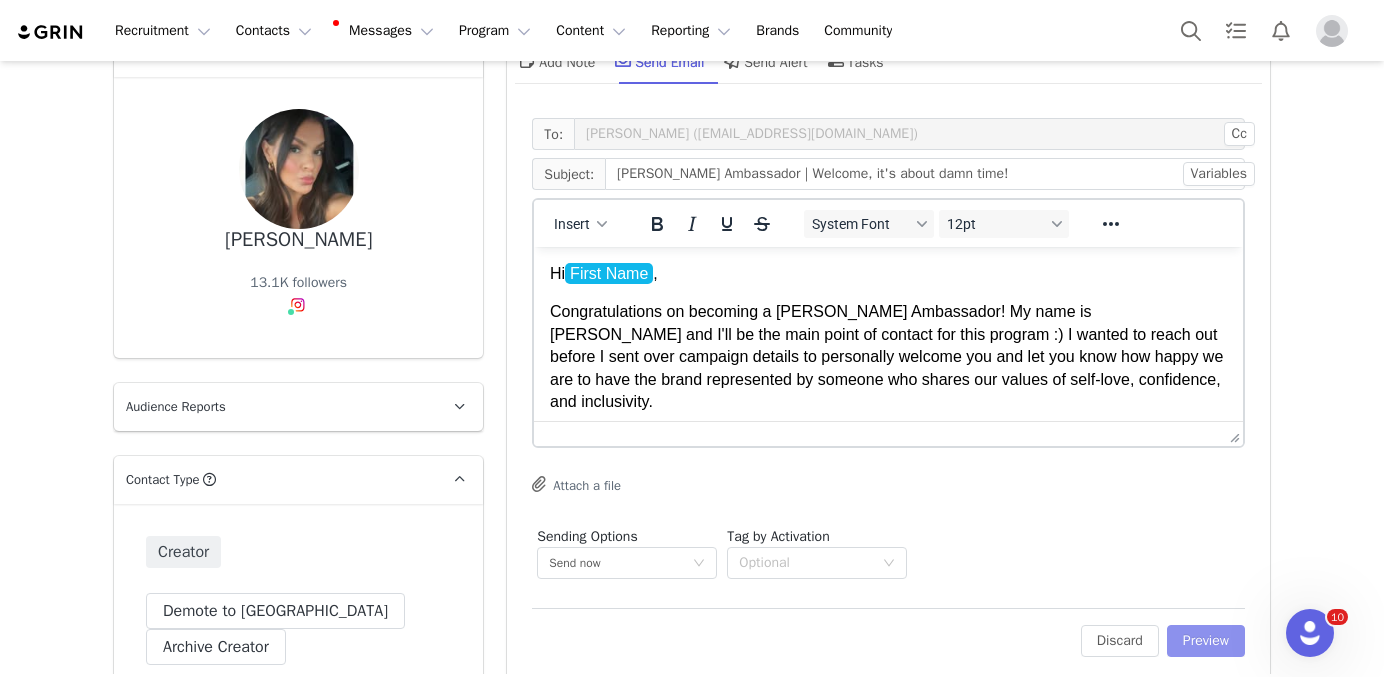 click on "Preview" at bounding box center (1206, 641) 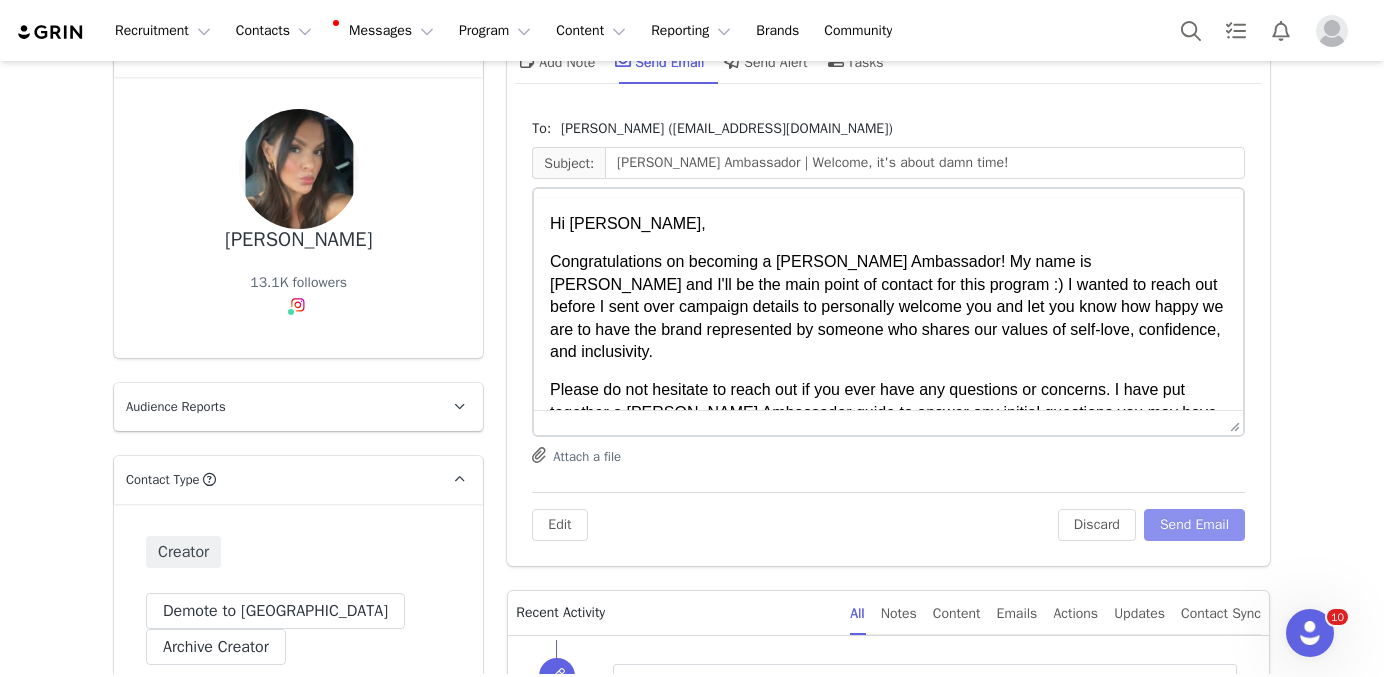 scroll, scrollTop: 0, scrollLeft: 0, axis: both 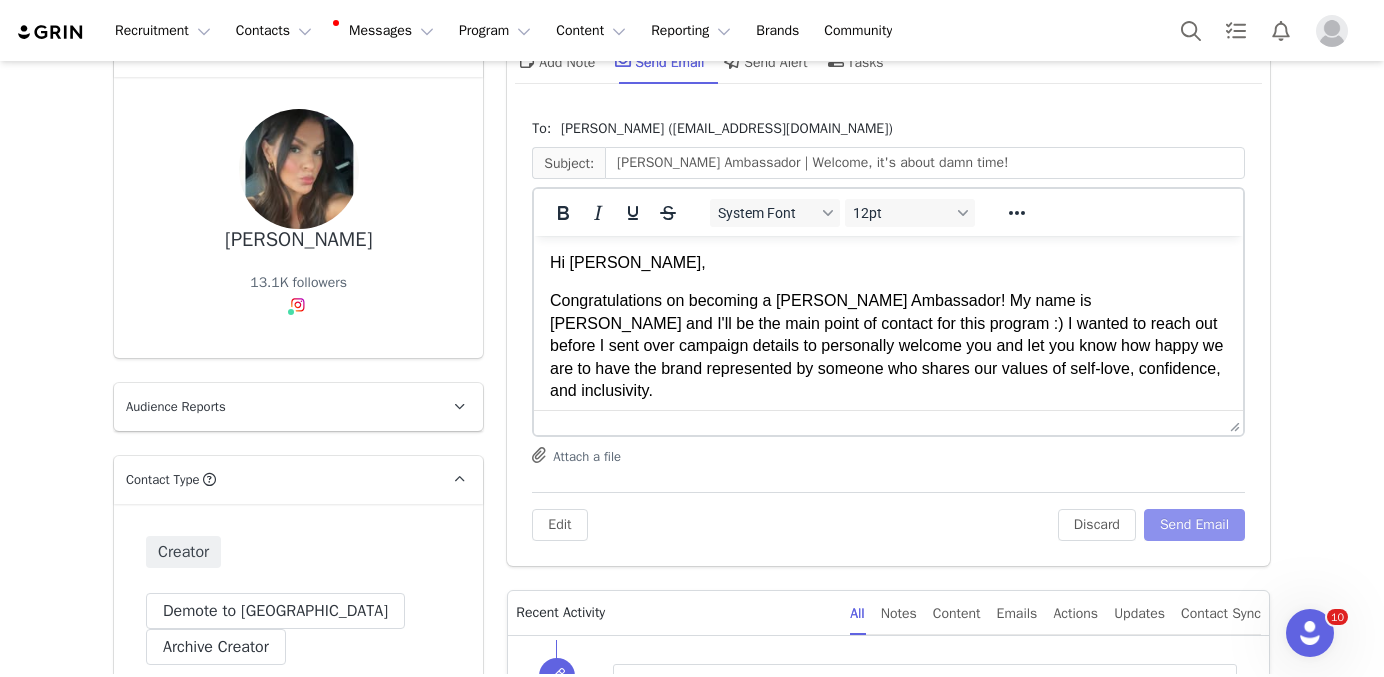 click on "Send Email" at bounding box center (1194, 525) 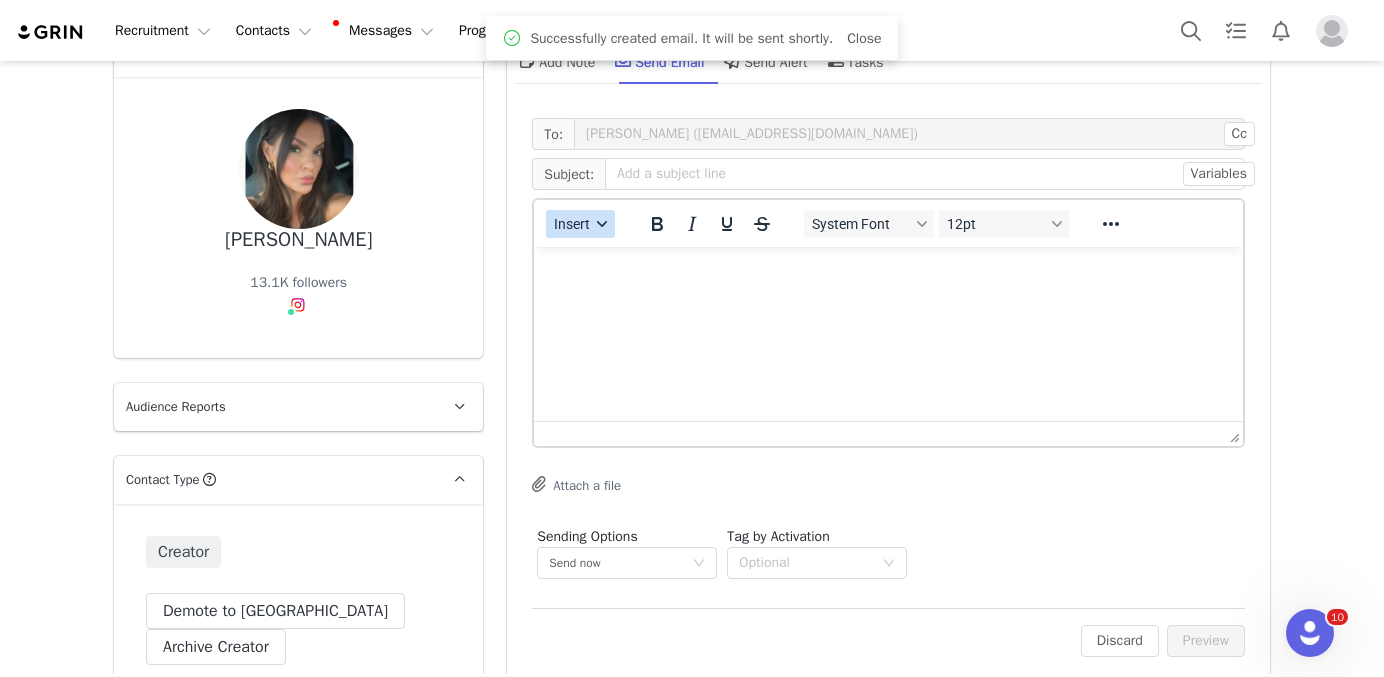 scroll, scrollTop: 0, scrollLeft: 0, axis: both 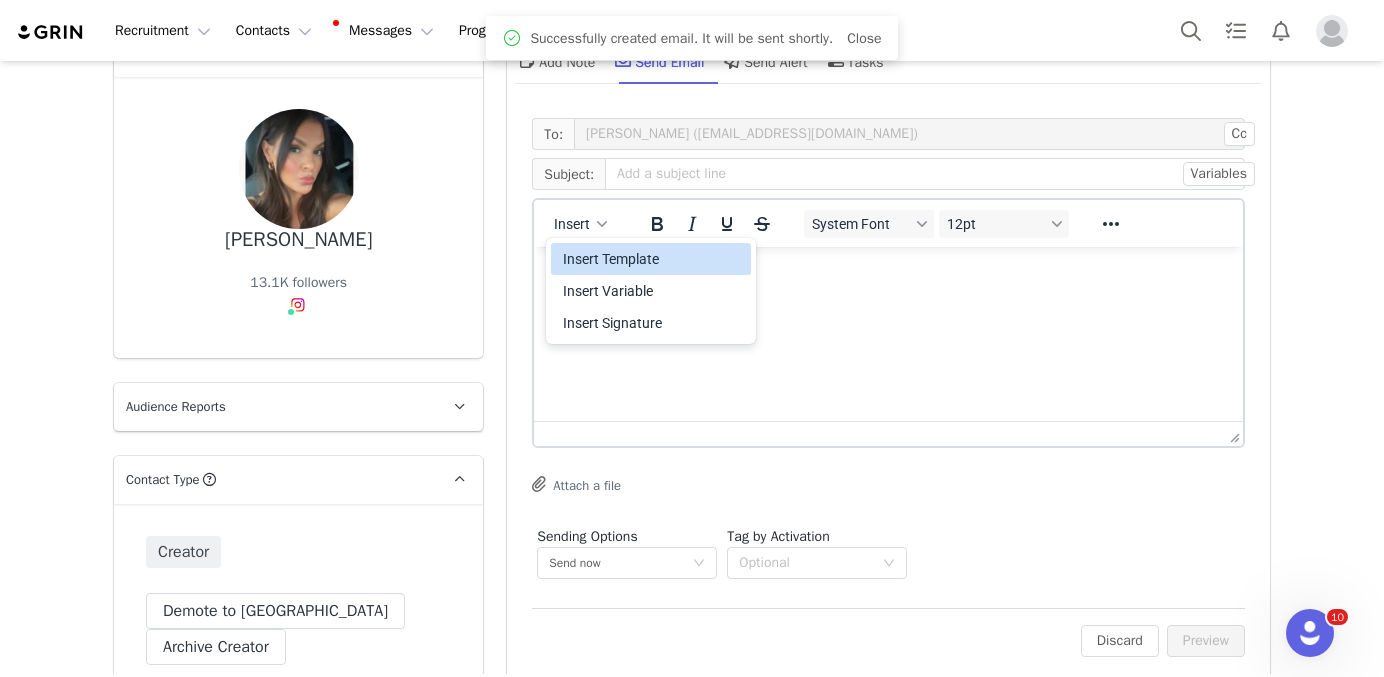 click on "Insert Template" at bounding box center (653, 259) 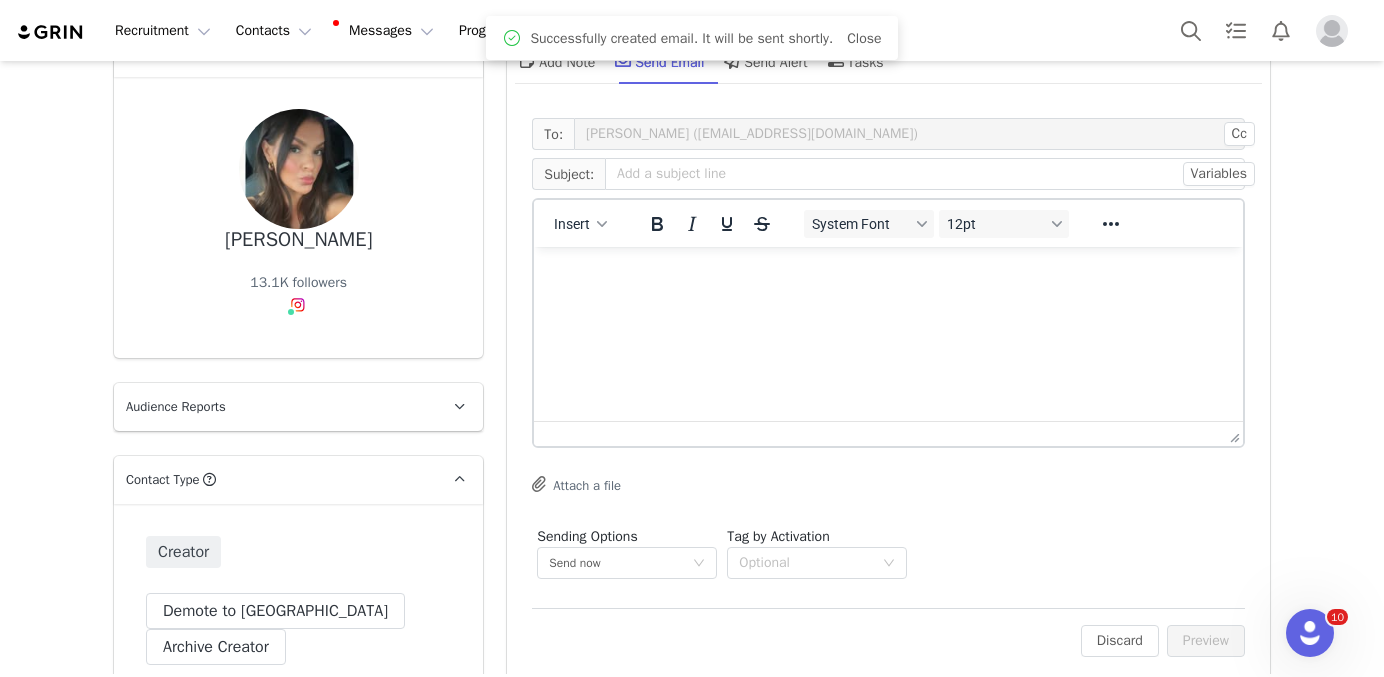 scroll, scrollTop: 0, scrollLeft: 0, axis: both 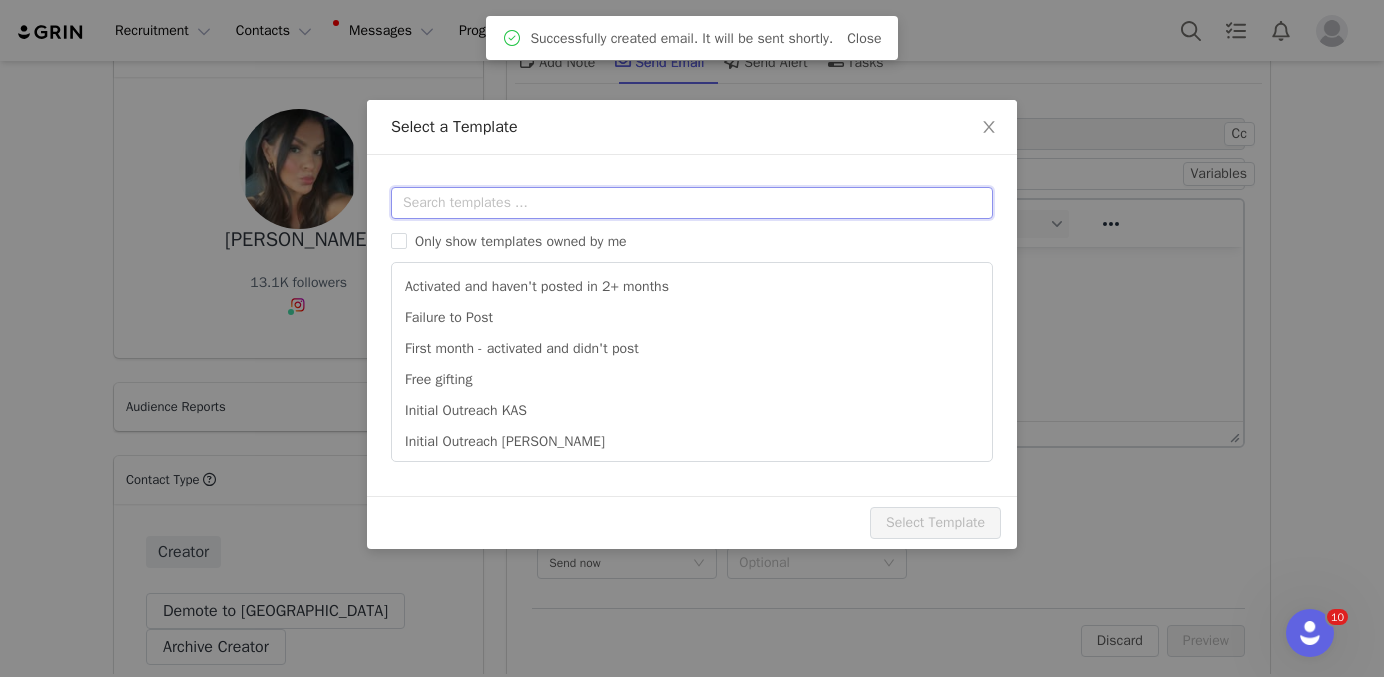 click at bounding box center (692, 203) 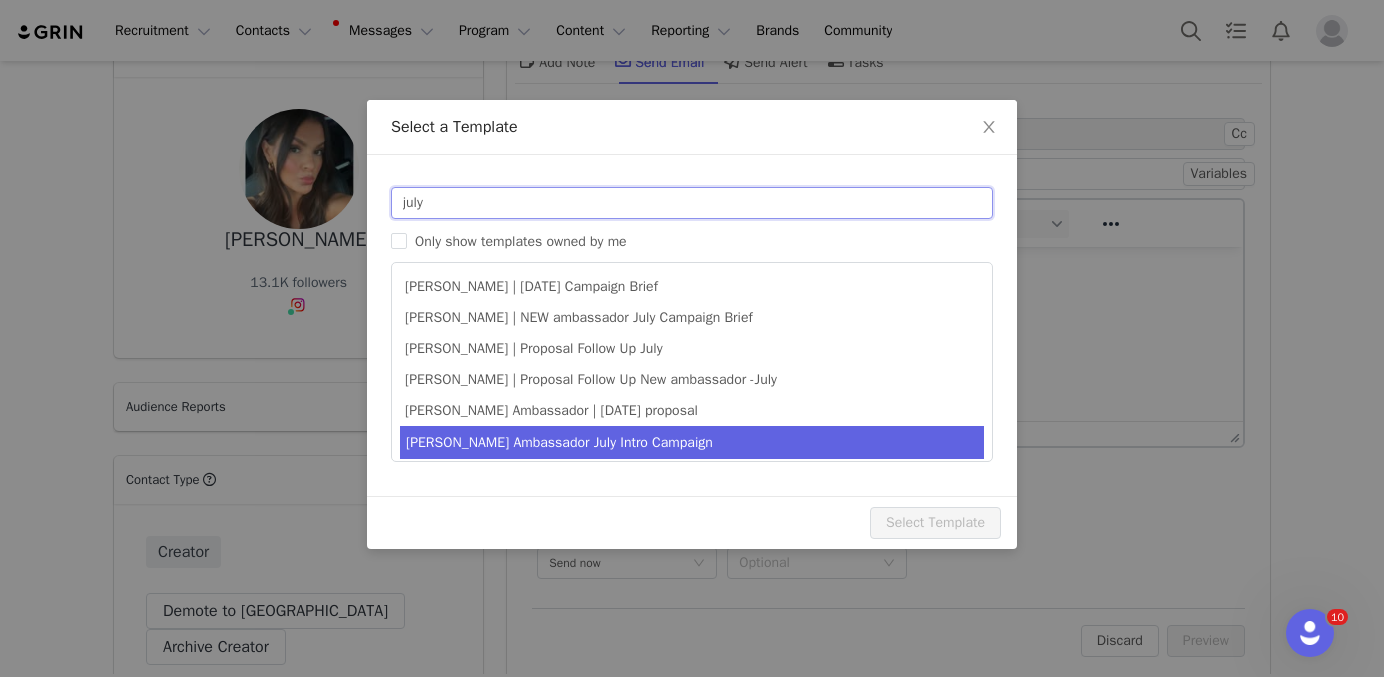 type on "july" 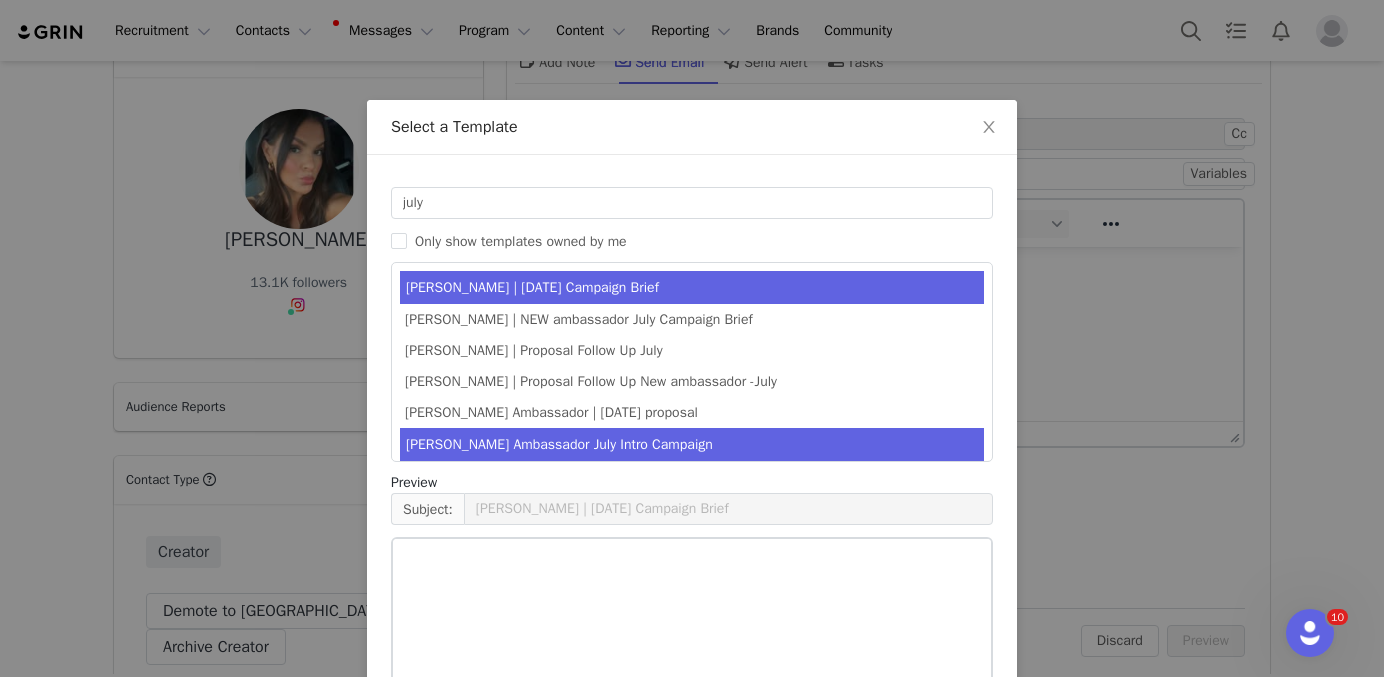 click on "[PERSON_NAME] Ambassador July Intro Campaign" at bounding box center [692, 444] 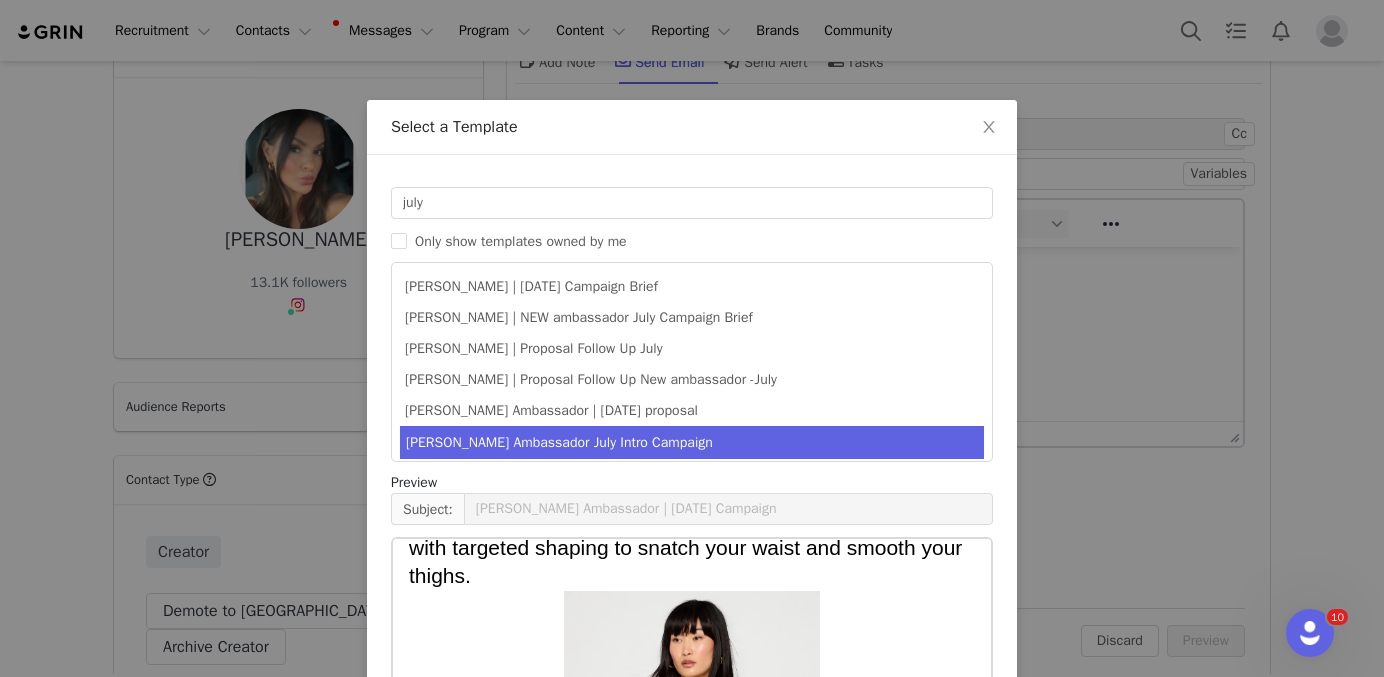 scroll, scrollTop: 2480, scrollLeft: 0, axis: vertical 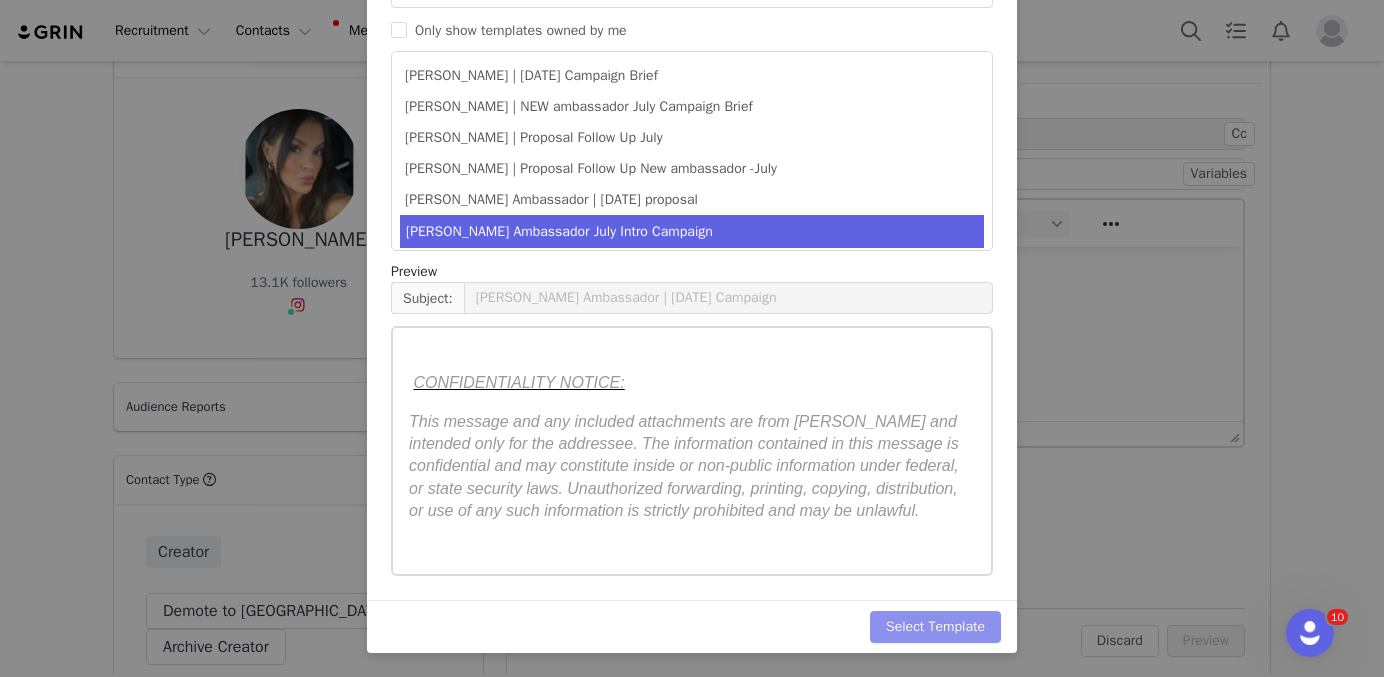 click on "Select Template" at bounding box center [935, 627] 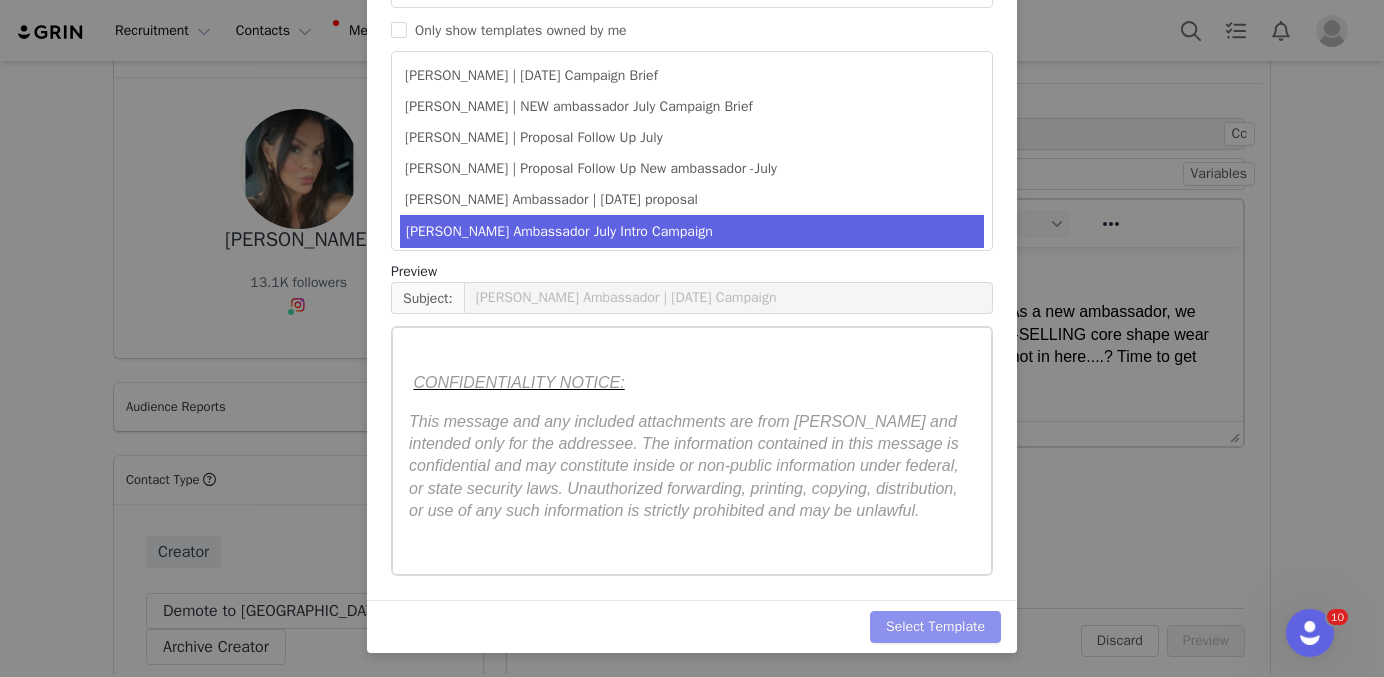 scroll, scrollTop: 0, scrollLeft: 0, axis: both 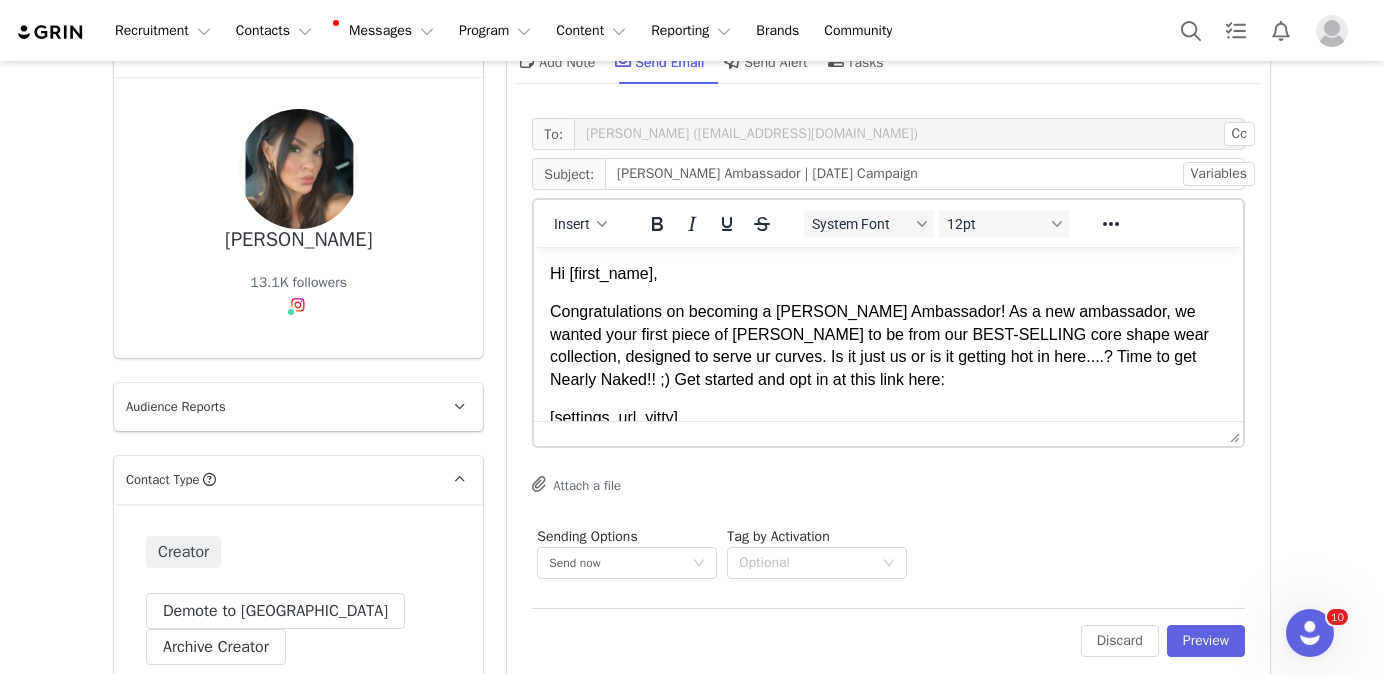 drag, startPoint x: 1075, startPoint y: 342, endPoint x: 1097, endPoint y: 371, distance: 36.40055 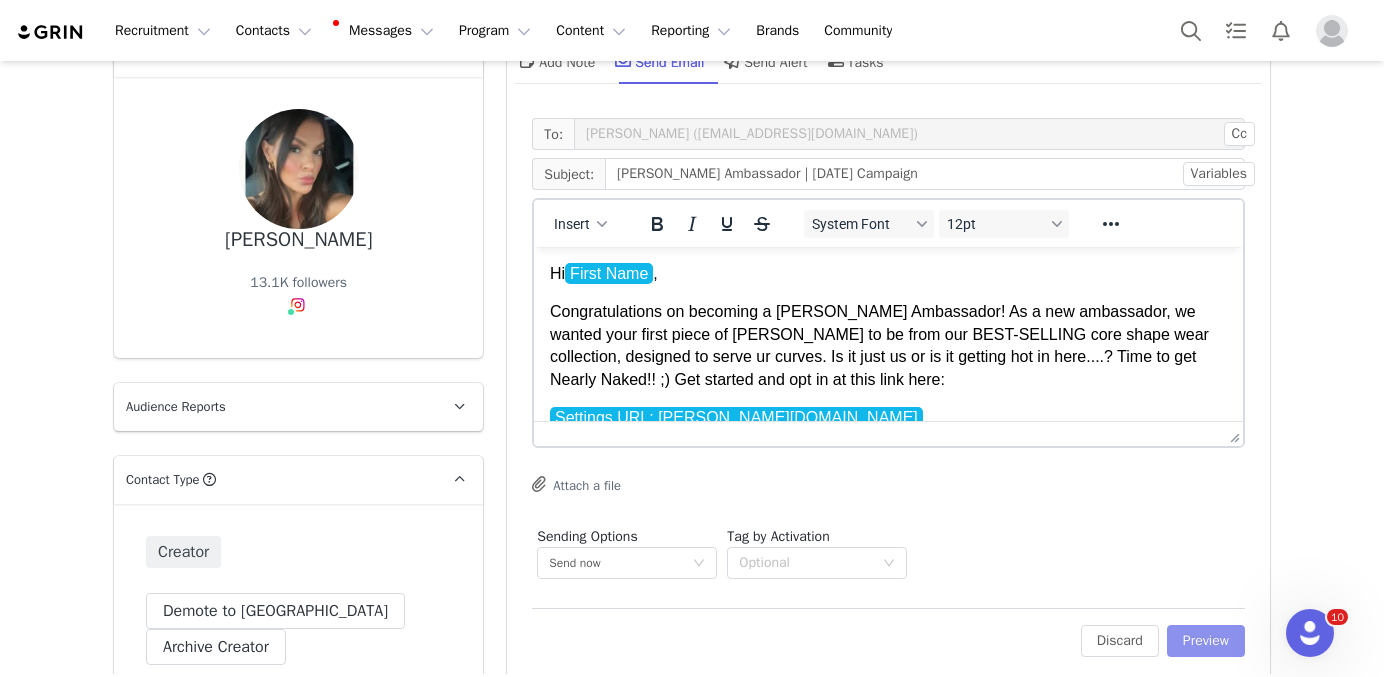 click on "Preview" at bounding box center [1206, 641] 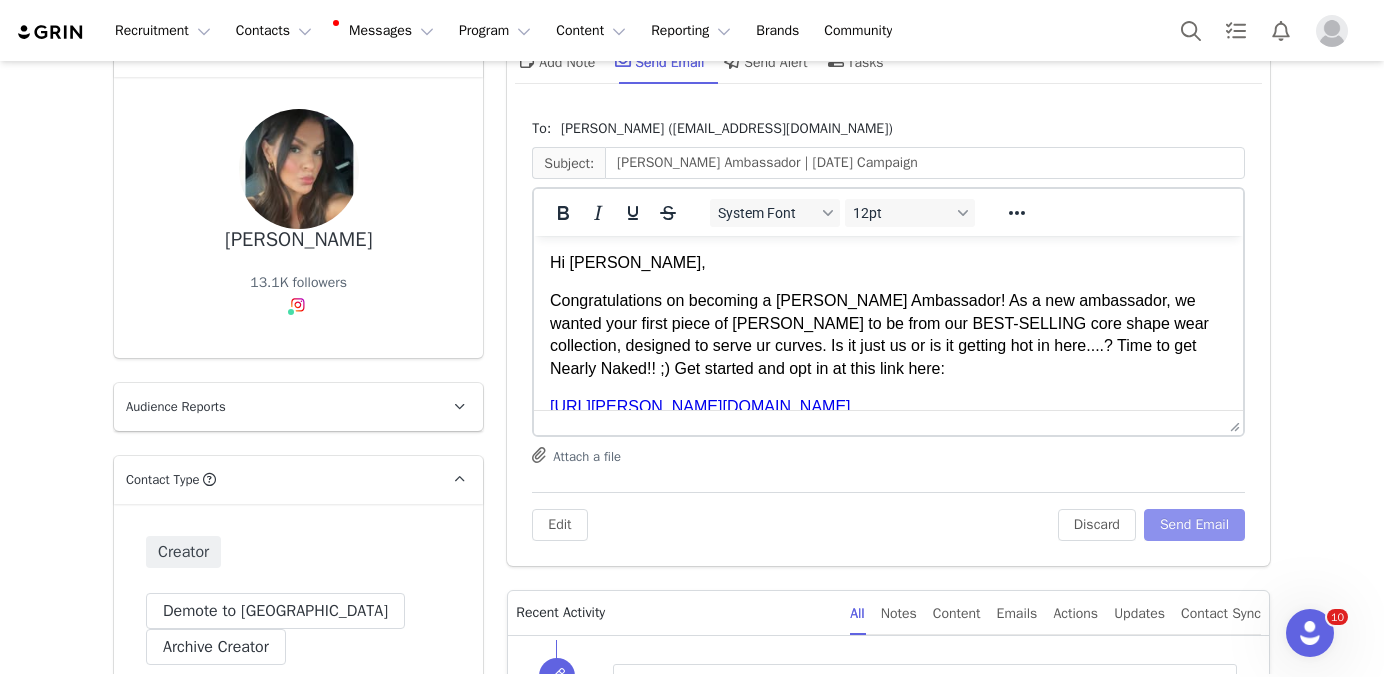 scroll, scrollTop: 0, scrollLeft: 0, axis: both 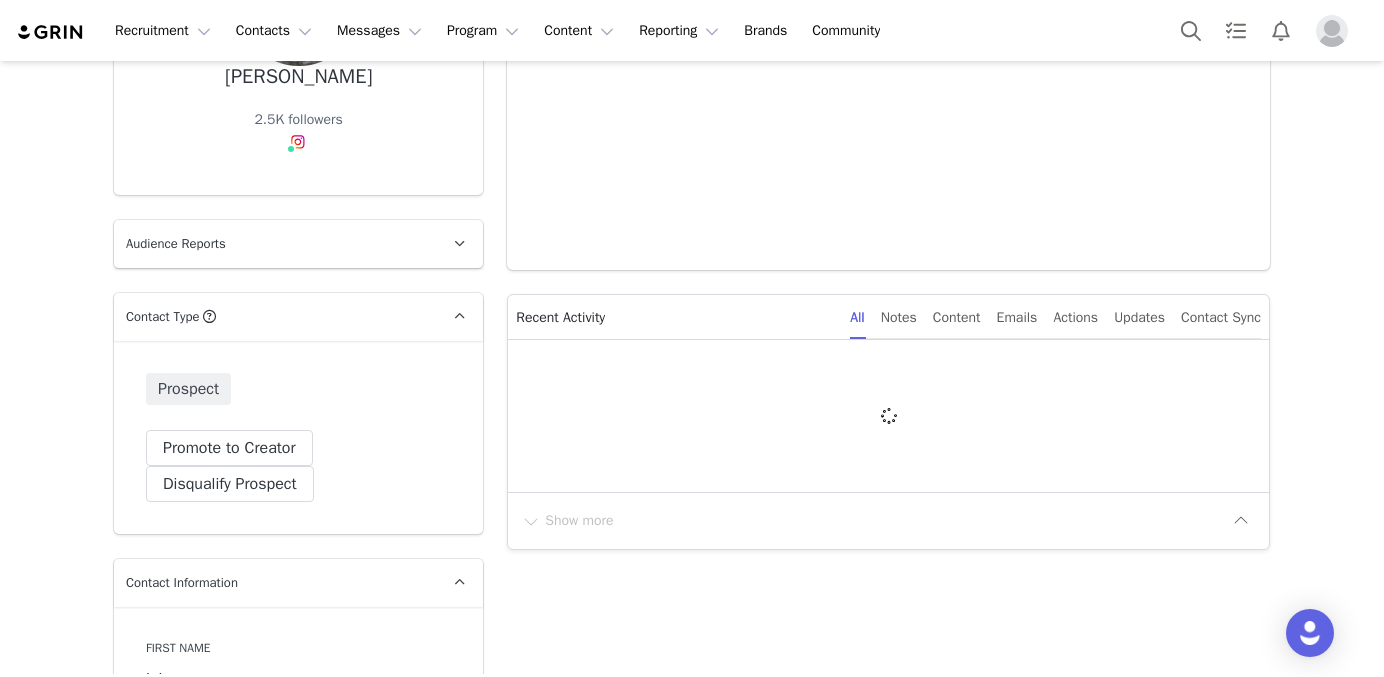 type on "+1 ([GEOGRAPHIC_DATA])" 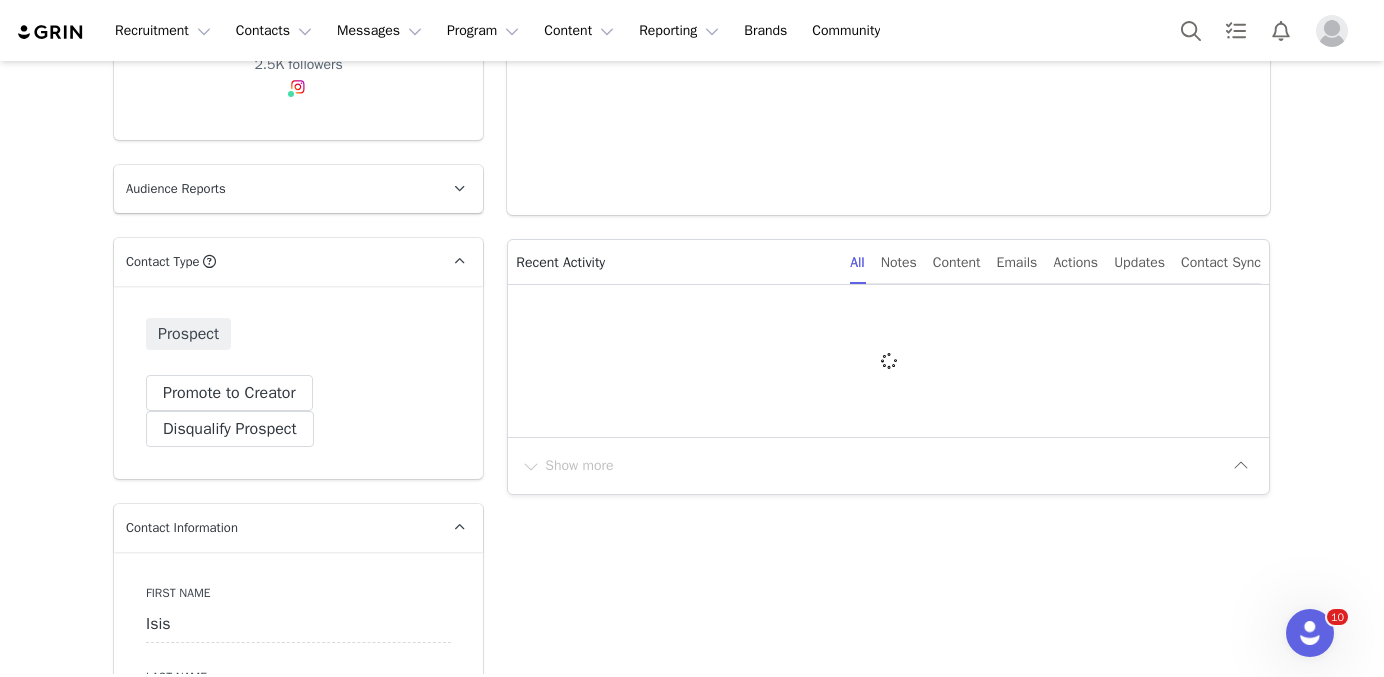scroll, scrollTop: 0, scrollLeft: 0, axis: both 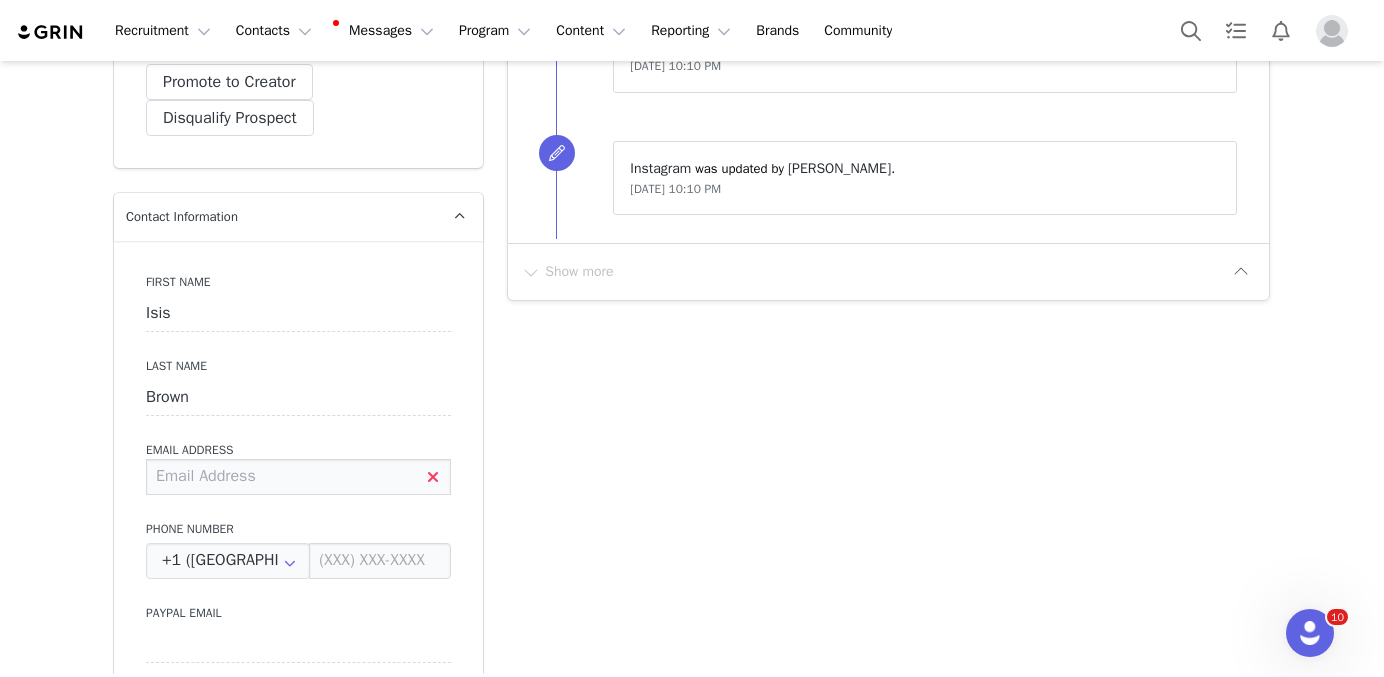 click at bounding box center [298, 477] 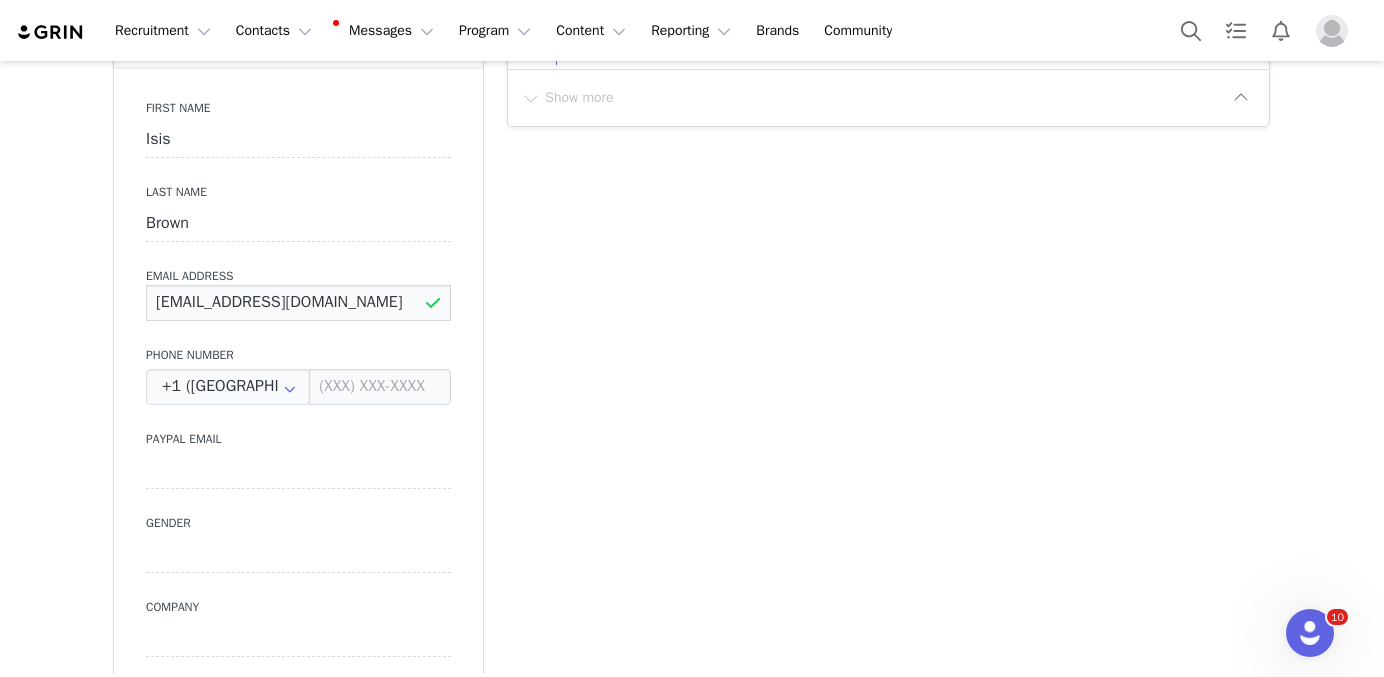 scroll, scrollTop: 844, scrollLeft: 0, axis: vertical 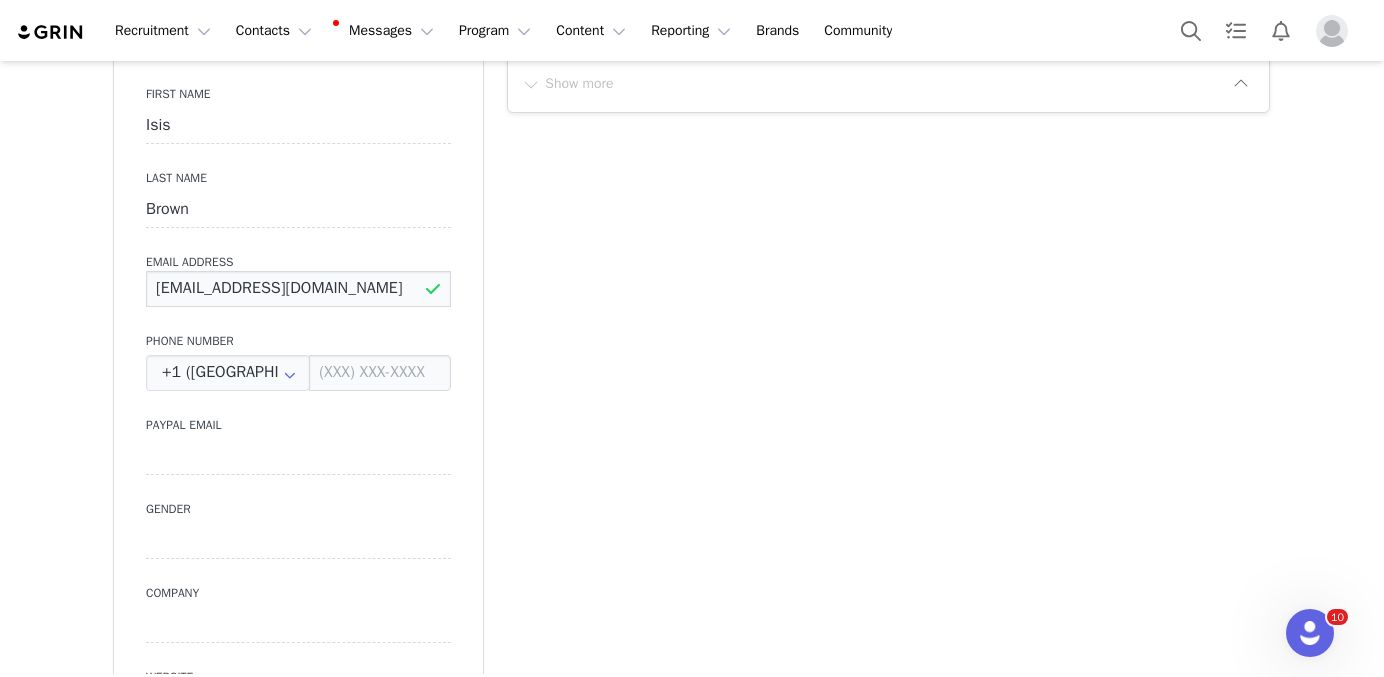 type on "[EMAIL_ADDRESS][DOMAIN_NAME]" 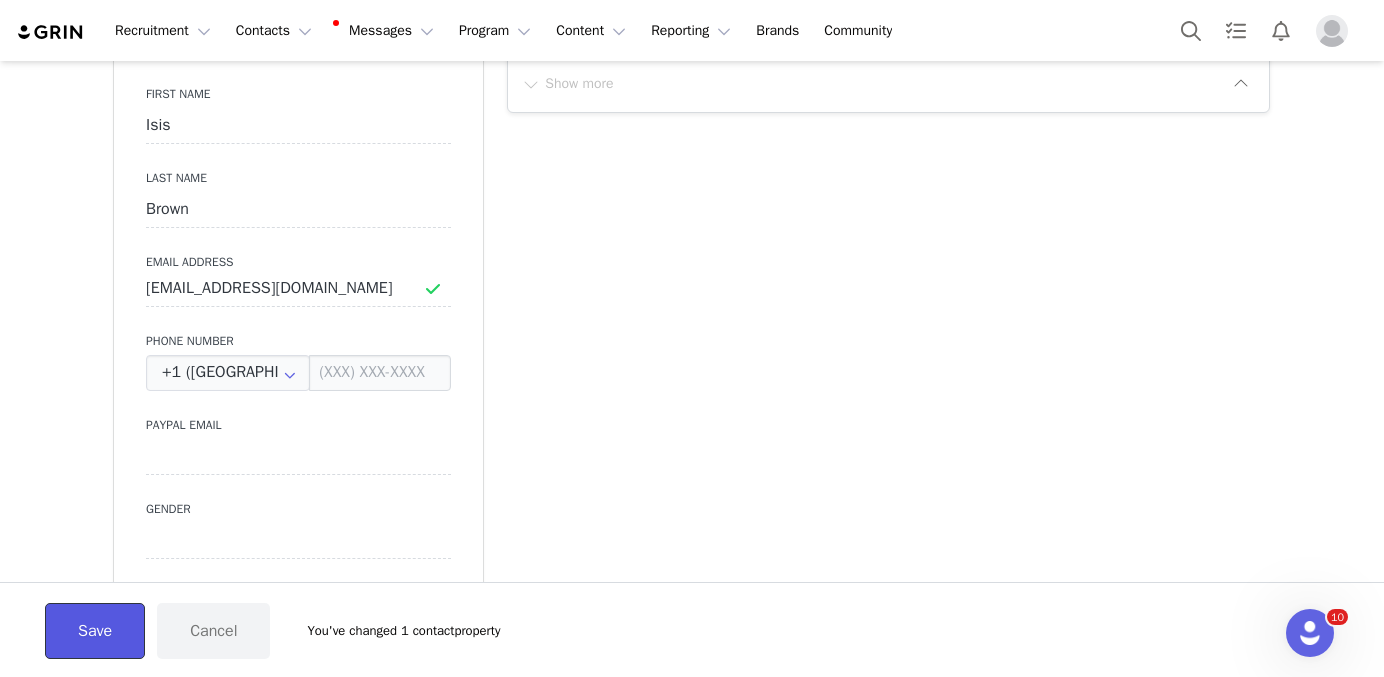 click on "Save" at bounding box center [95, 631] 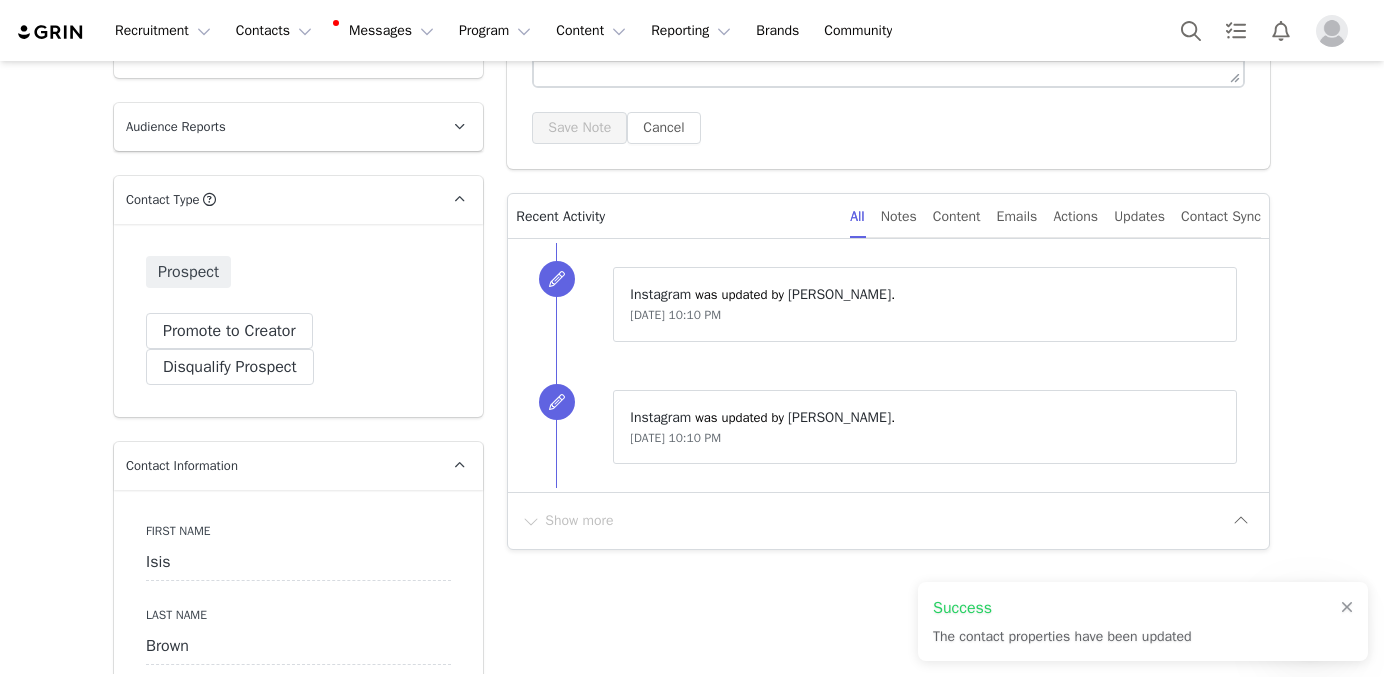 scroll, scrollTop: 0, scrollLeft: 0, axis: both 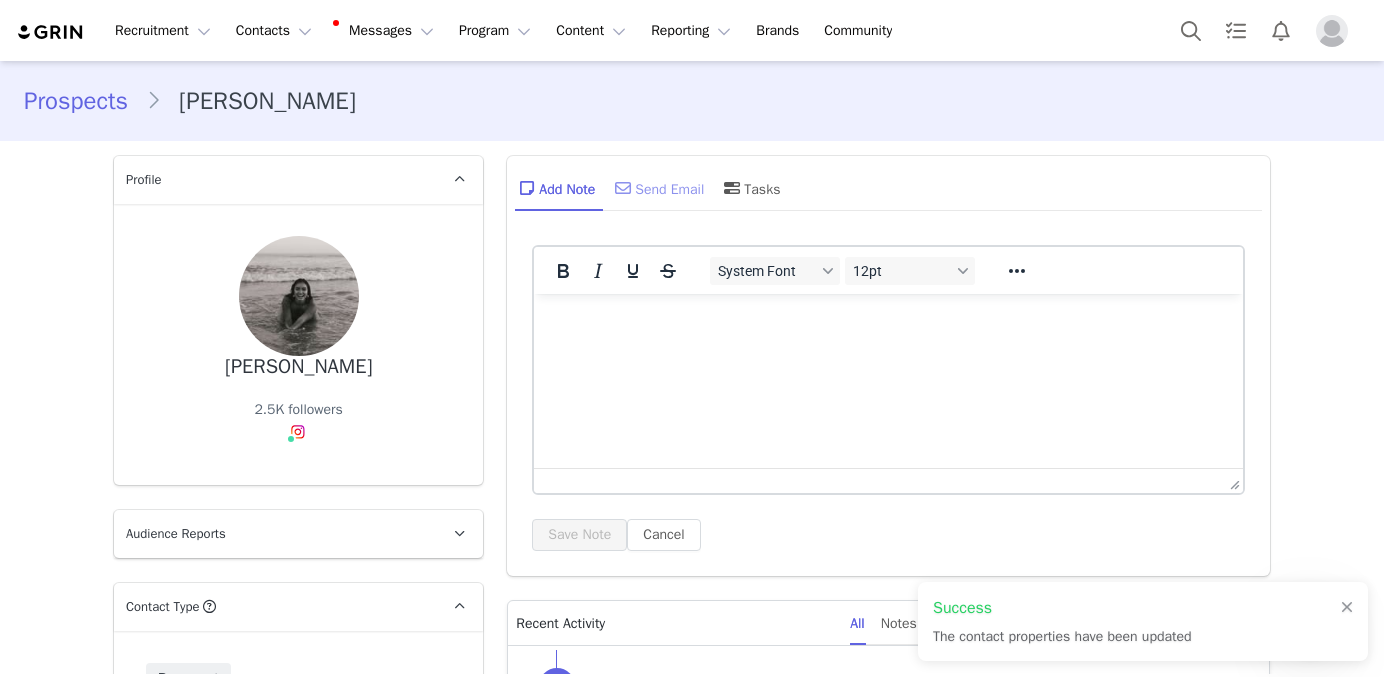 click on "Send Email" at bounding box center [657, 188] 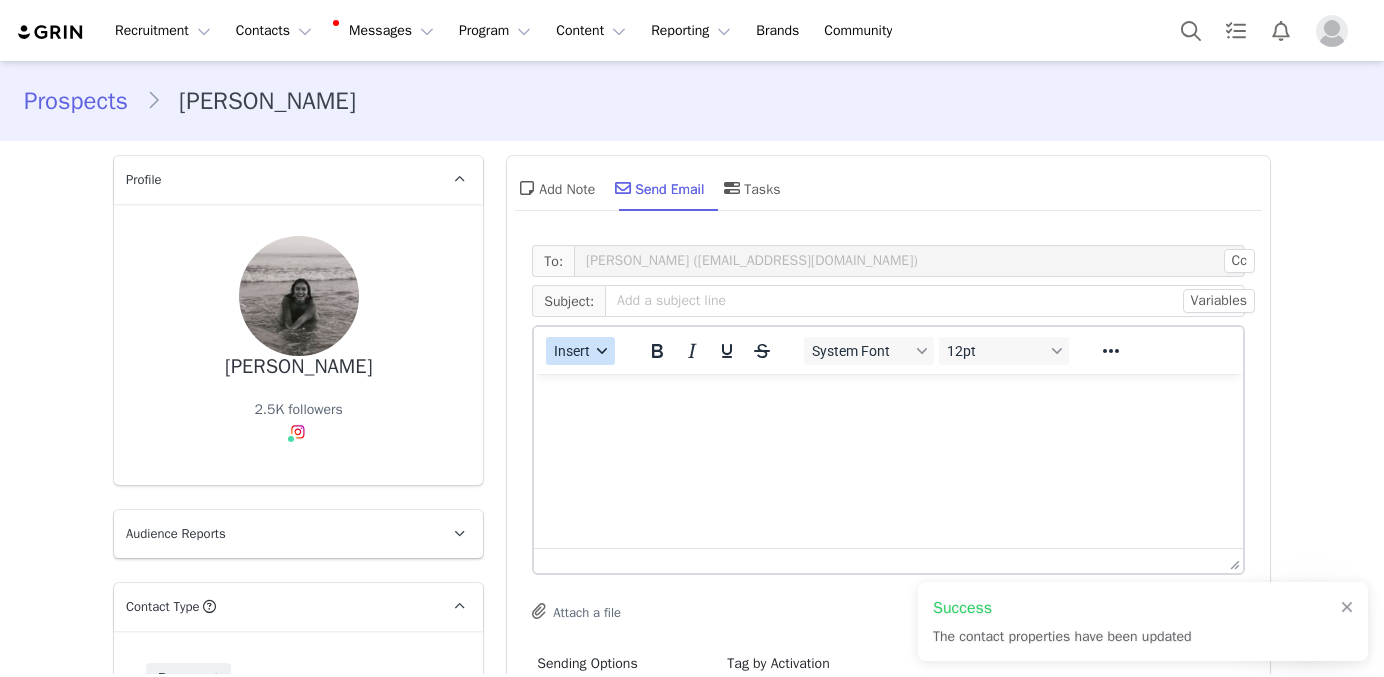 scroll, scrollTop: 0, scrollLeft: 0, axis: both 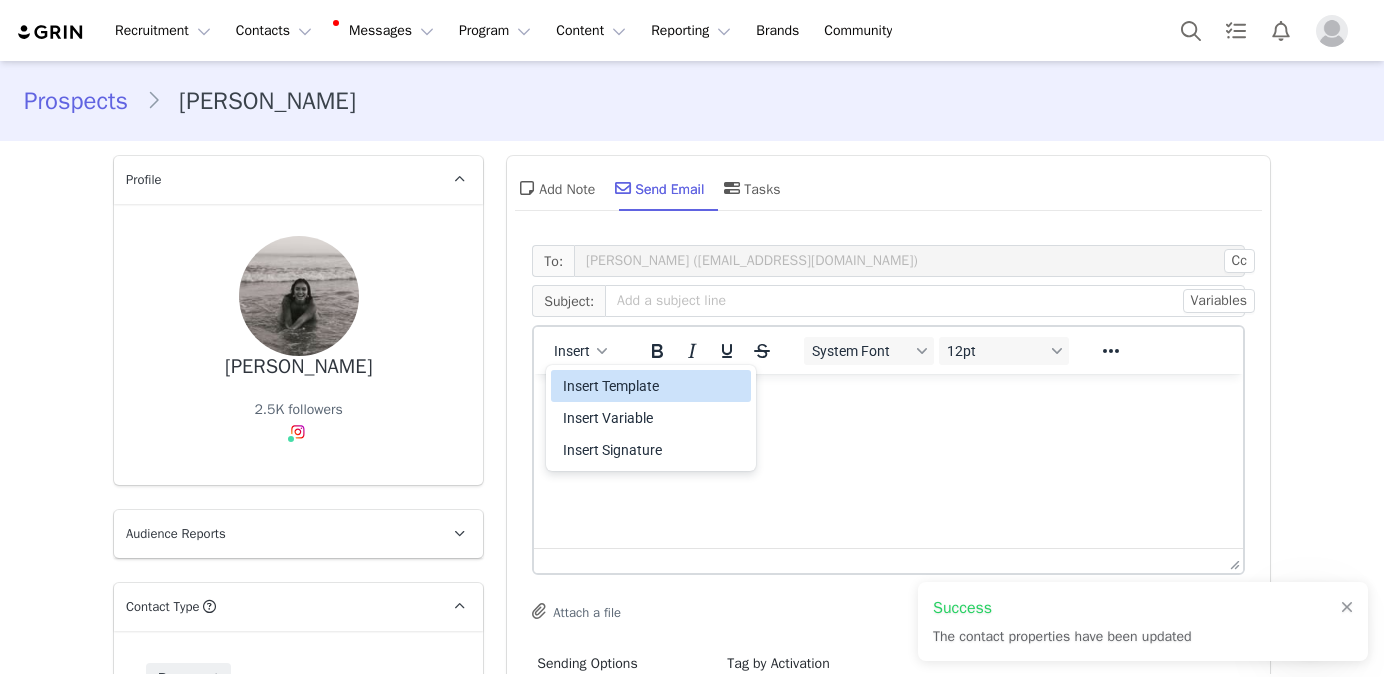 click on "Insert Template" at bounding box center [653, 386] 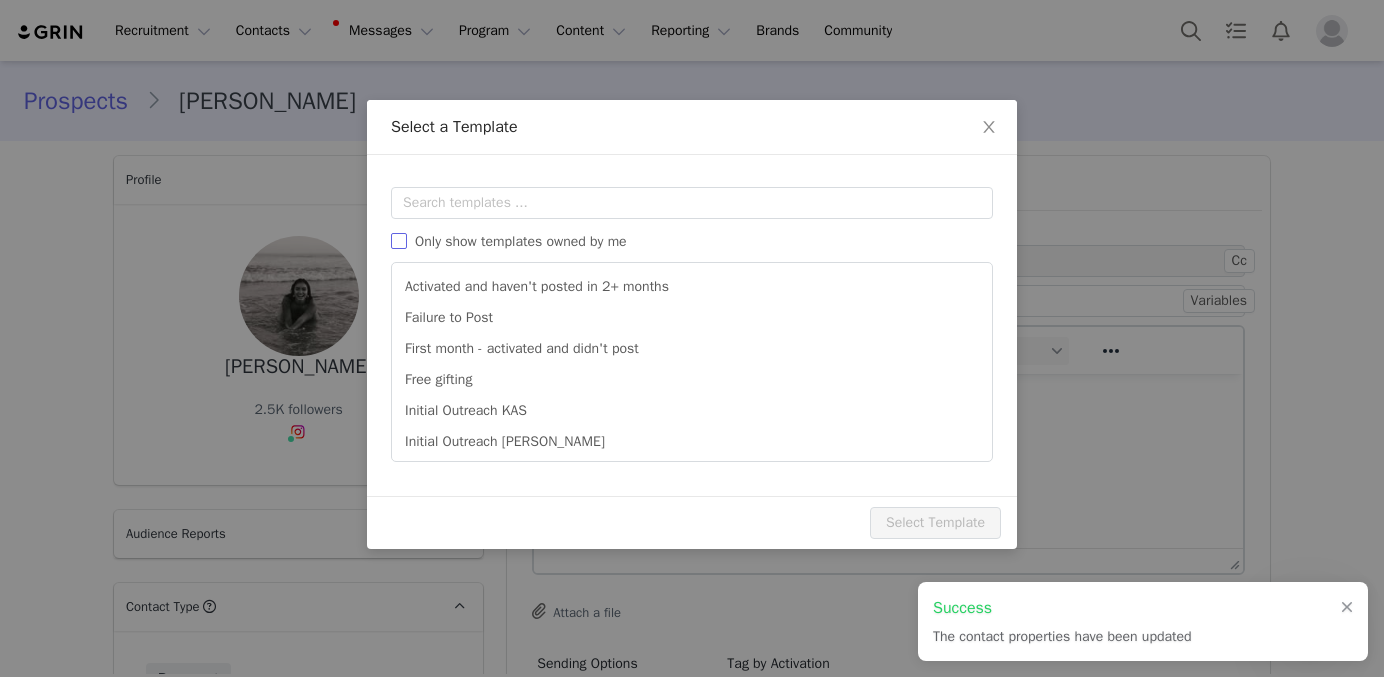 scroll, scrollTop: 0, scrollLeft: 0, axis: both 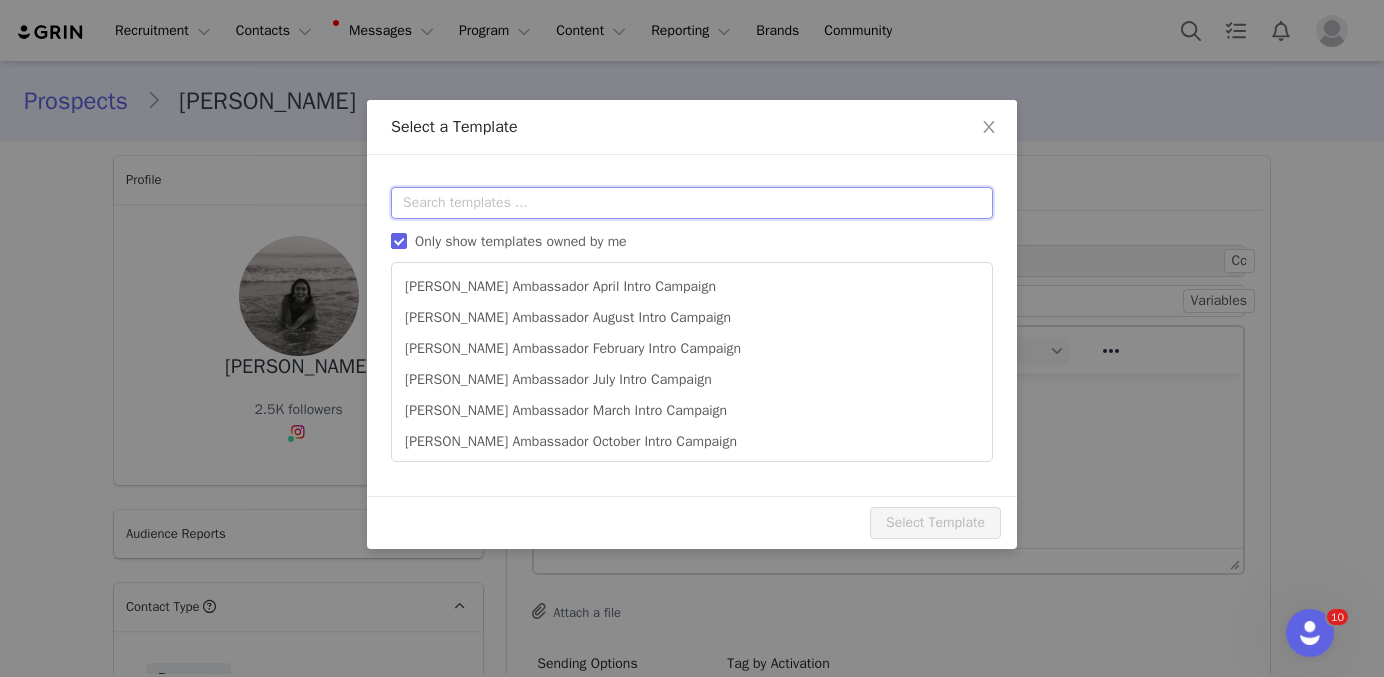 click at bounding box center [692, 203] 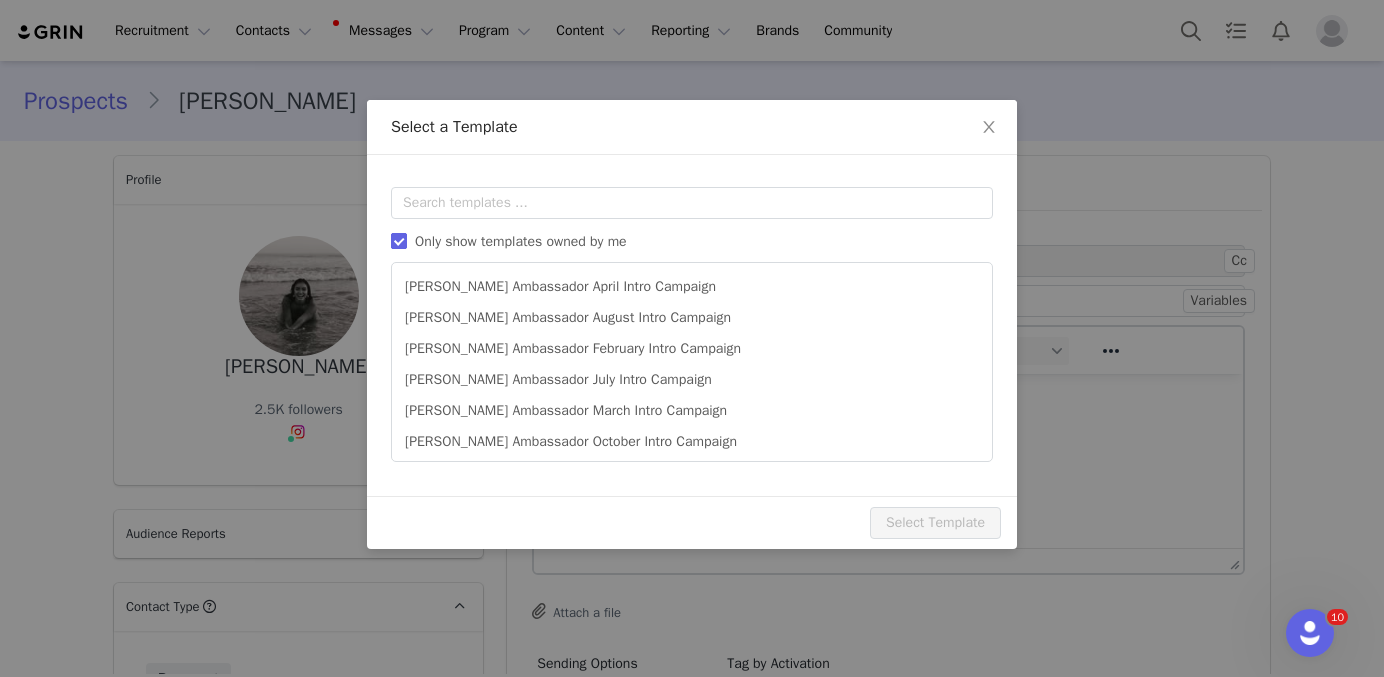 click on "Only show templates owned by me" at bounding box center (399, 241) 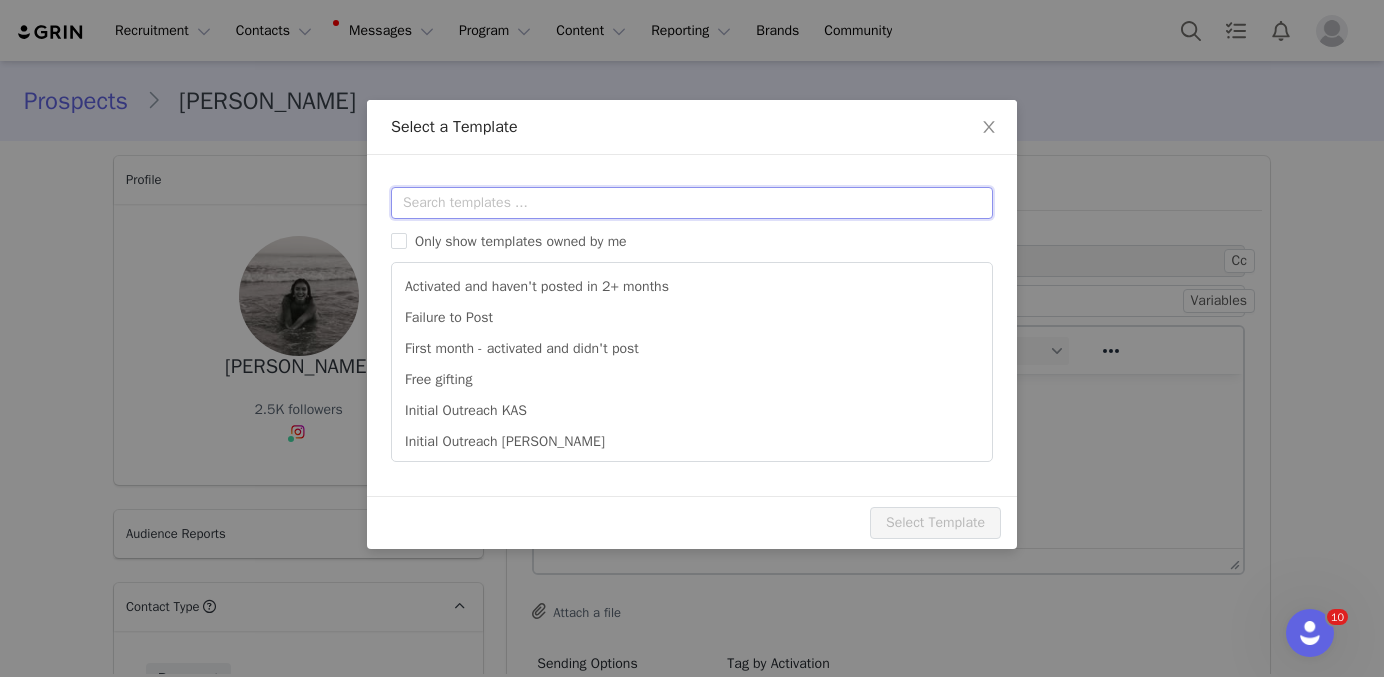 click at bounding box center (692, 203) 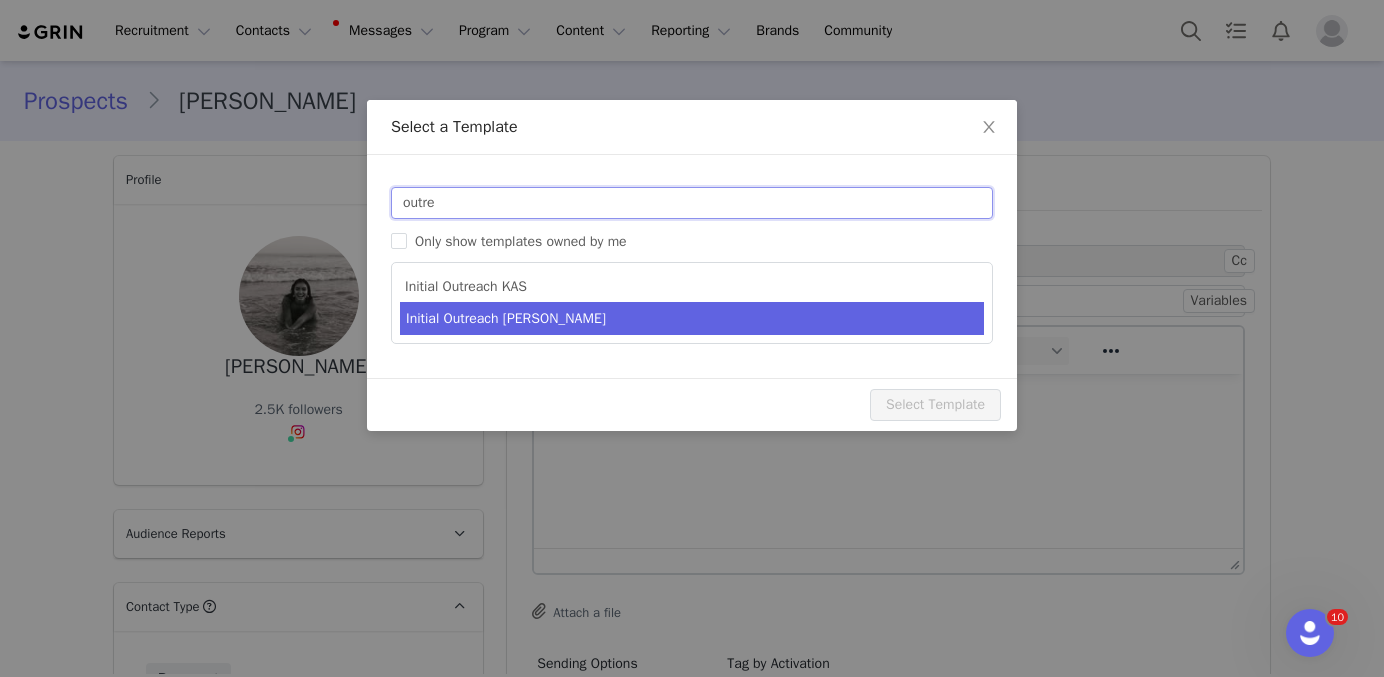 type on "outre" 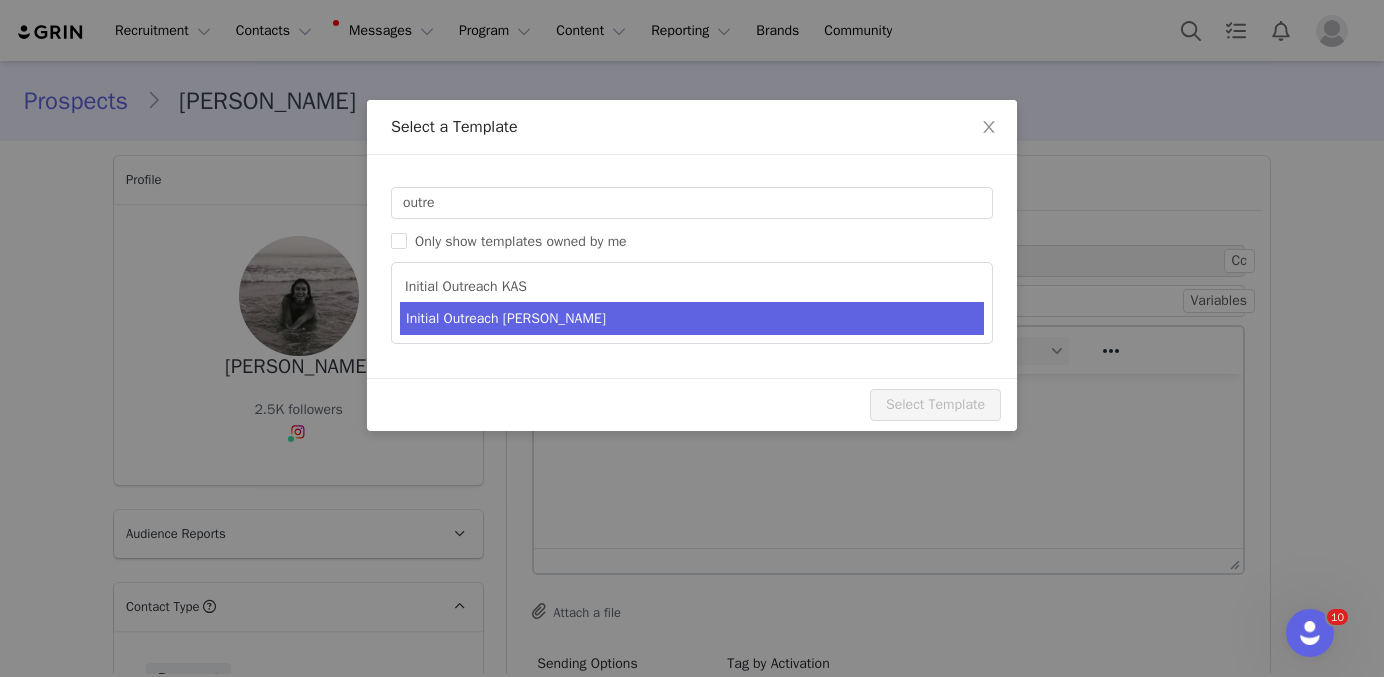 type on "Invitation to Become a #YITTYAmbassador" 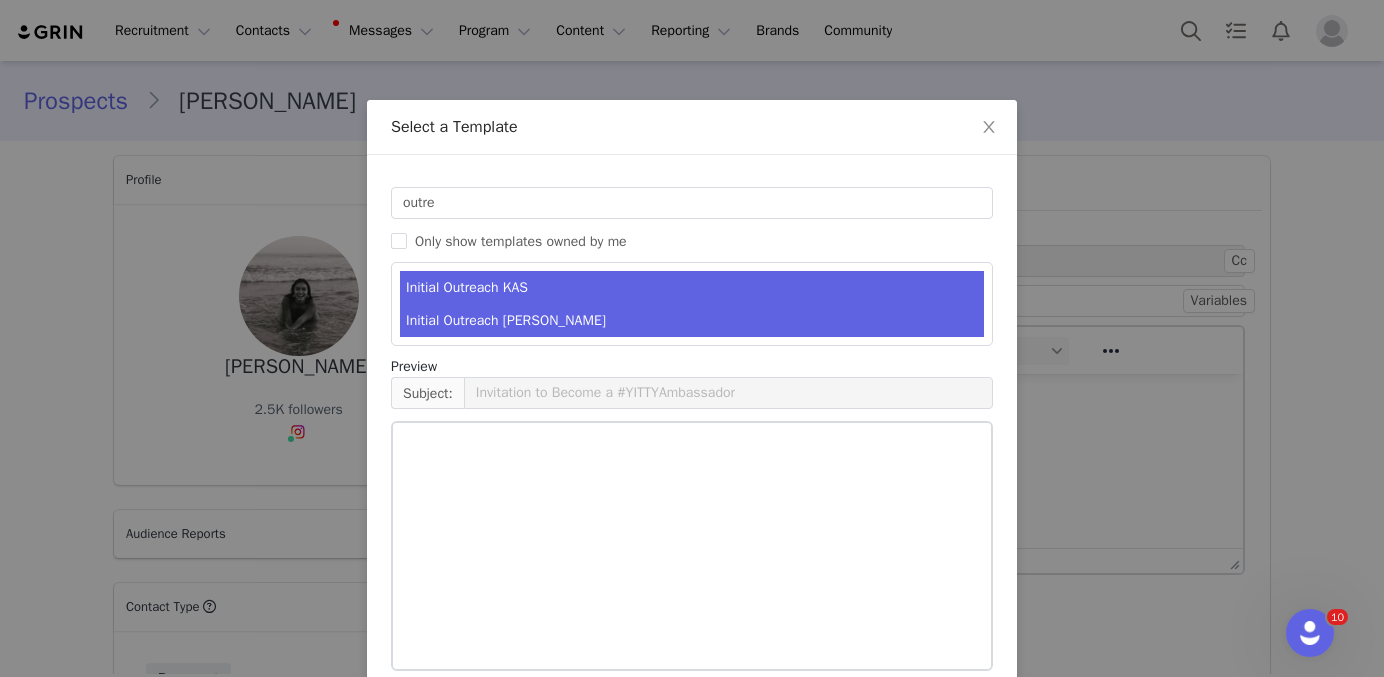 drag, startPoint x: 484, startPoint y: 310, endPoint x: 482, endPoint y: 91, distance: 219.00912 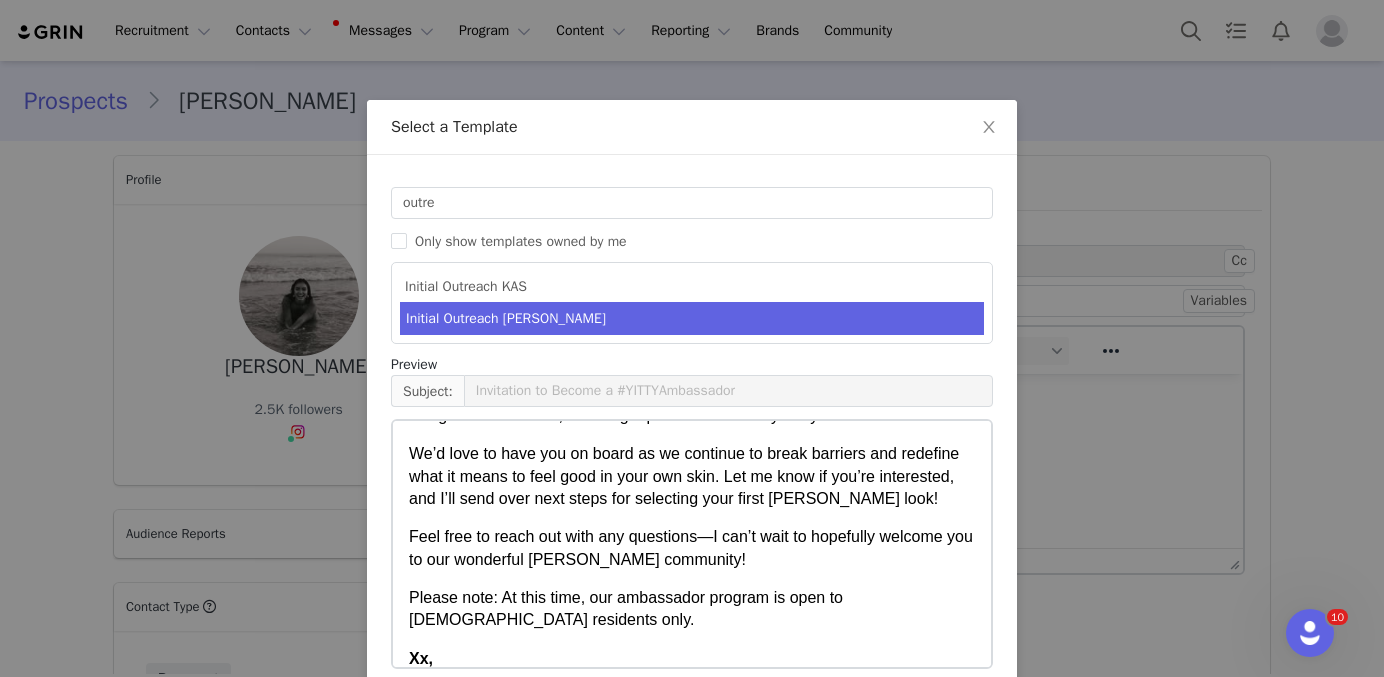 scroll, scrollTop: 1331, scrollLeft: 0, axis: vertical 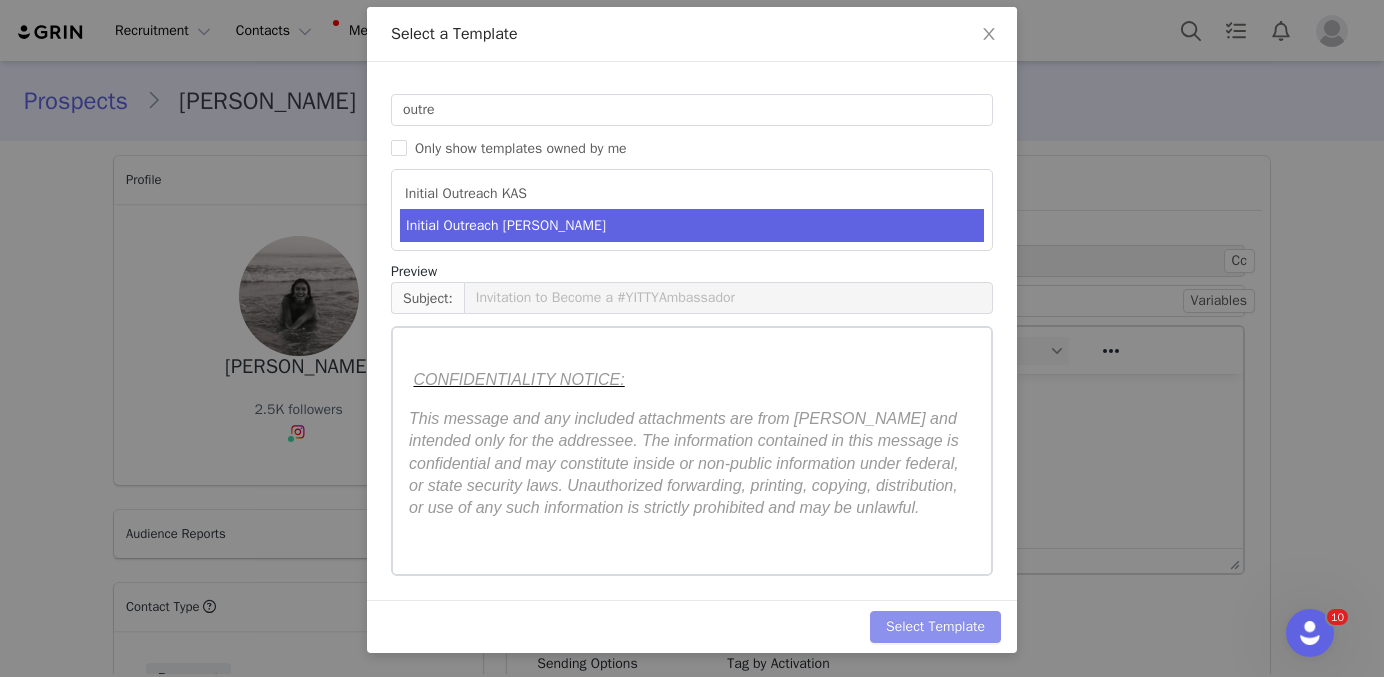 click on "Select Template" at bounding box center (935, 627) 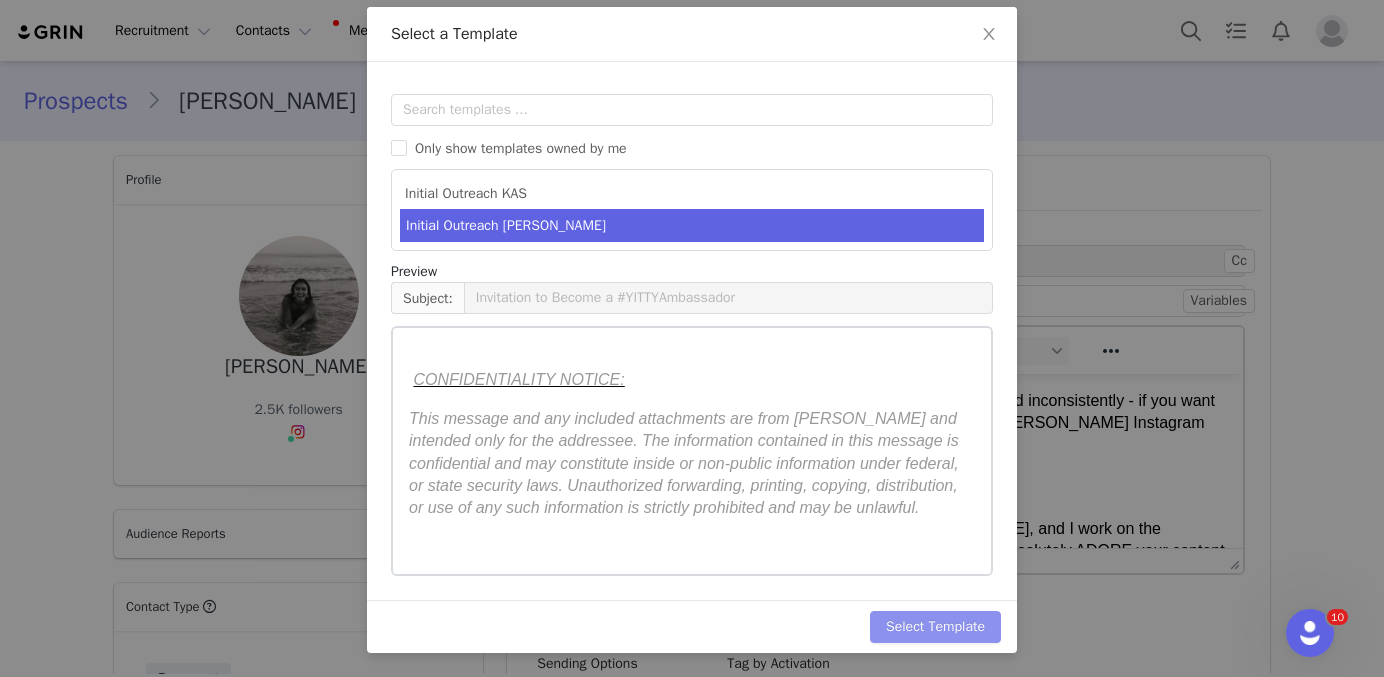scroll, scrollTop: 0, scrollLeft: 0, axis: both 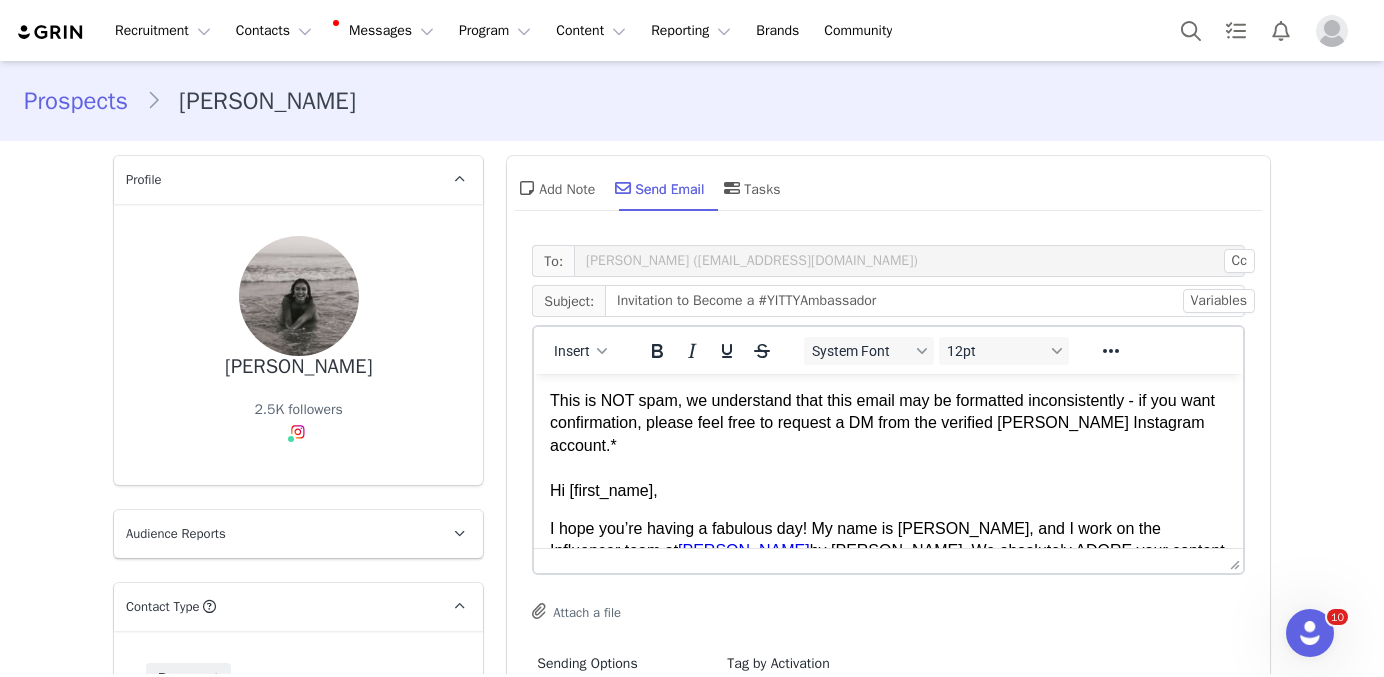 click at bounding box center (888, 468) 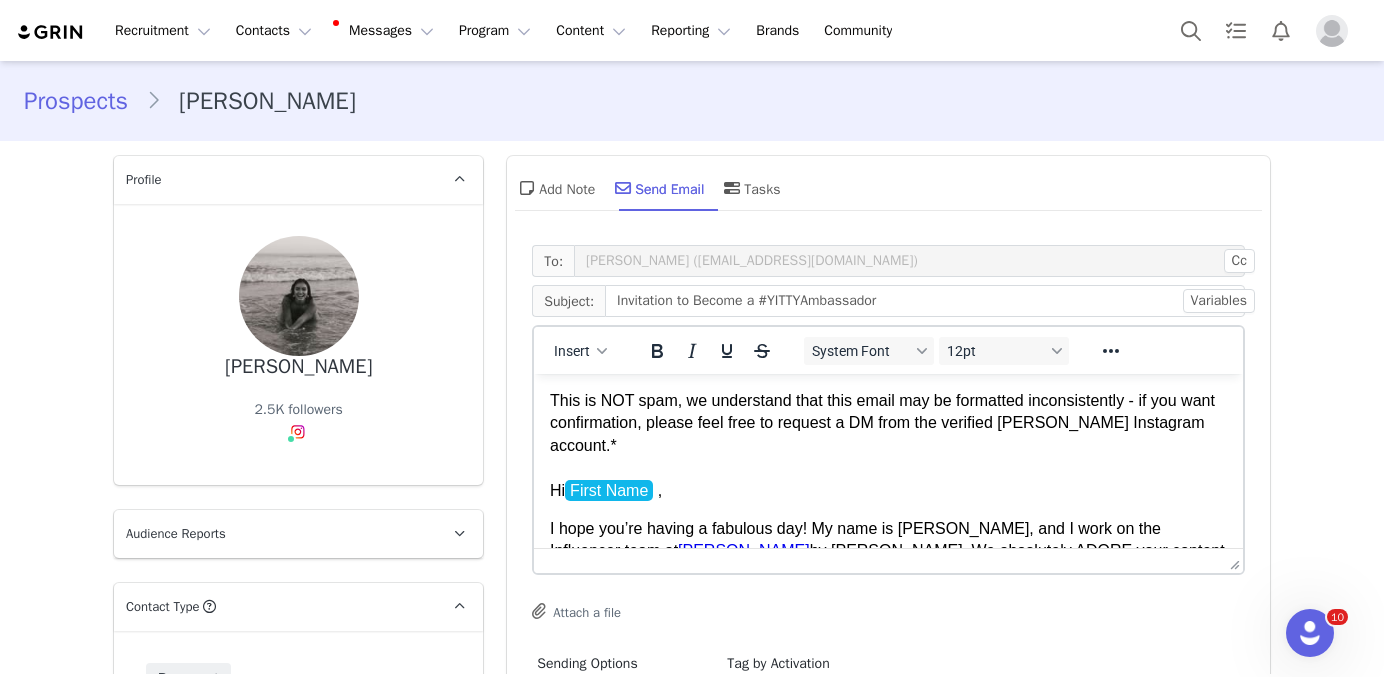 scroll, scrollTop: 154, scrollLeft: 0, axis: vertical 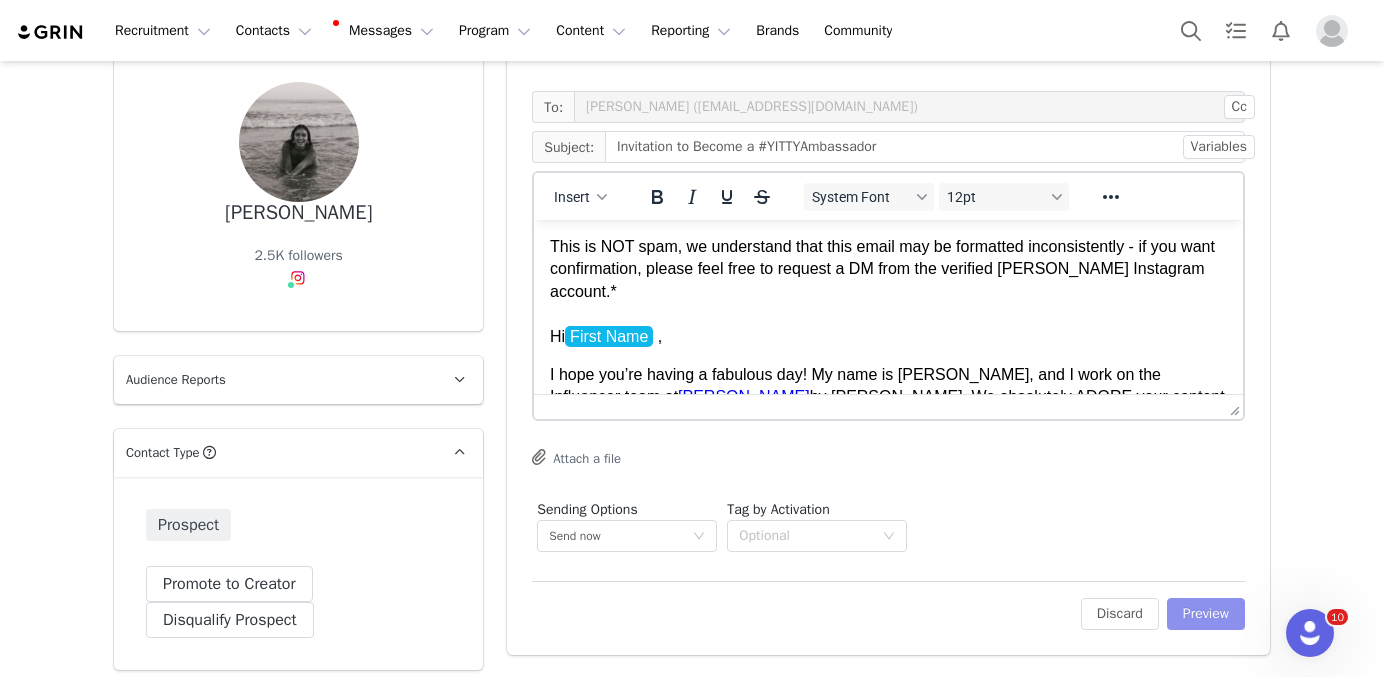click on "Preview" at bounding box center [1206, 614] 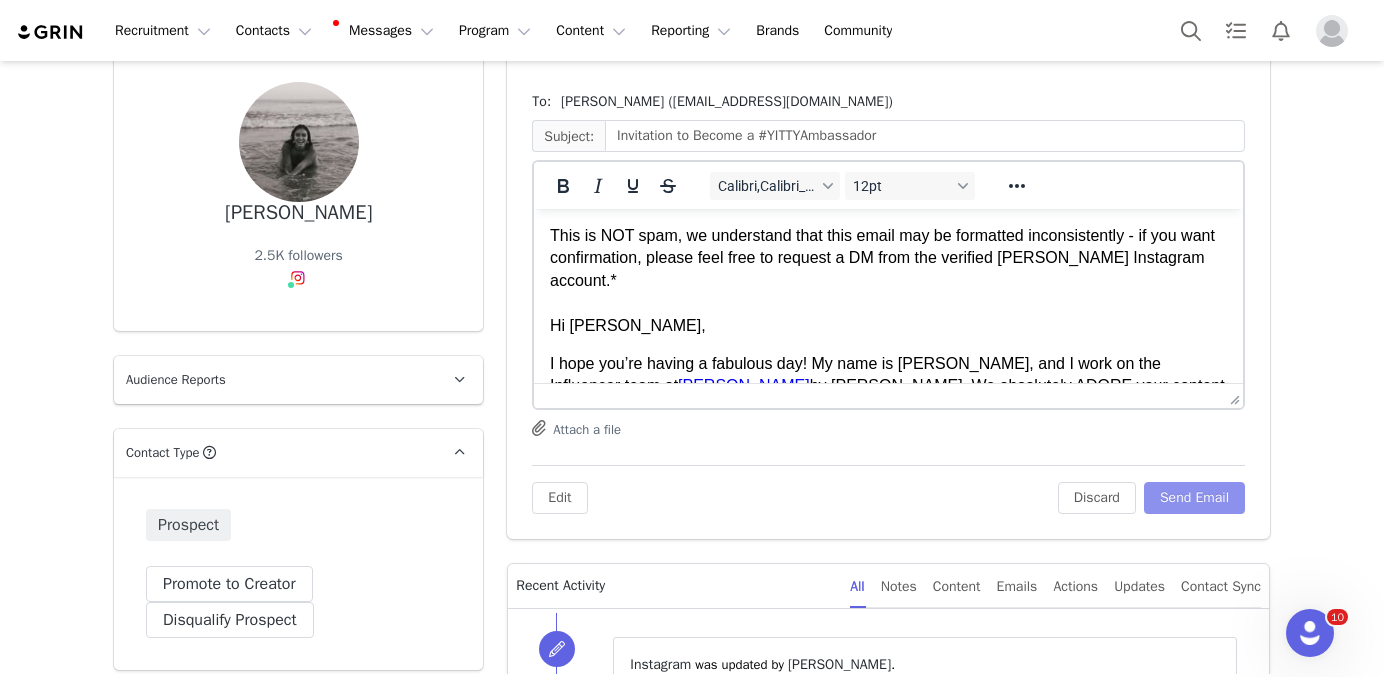 scroll, scrollTop: 0, scrollLeft: 0, axis: both 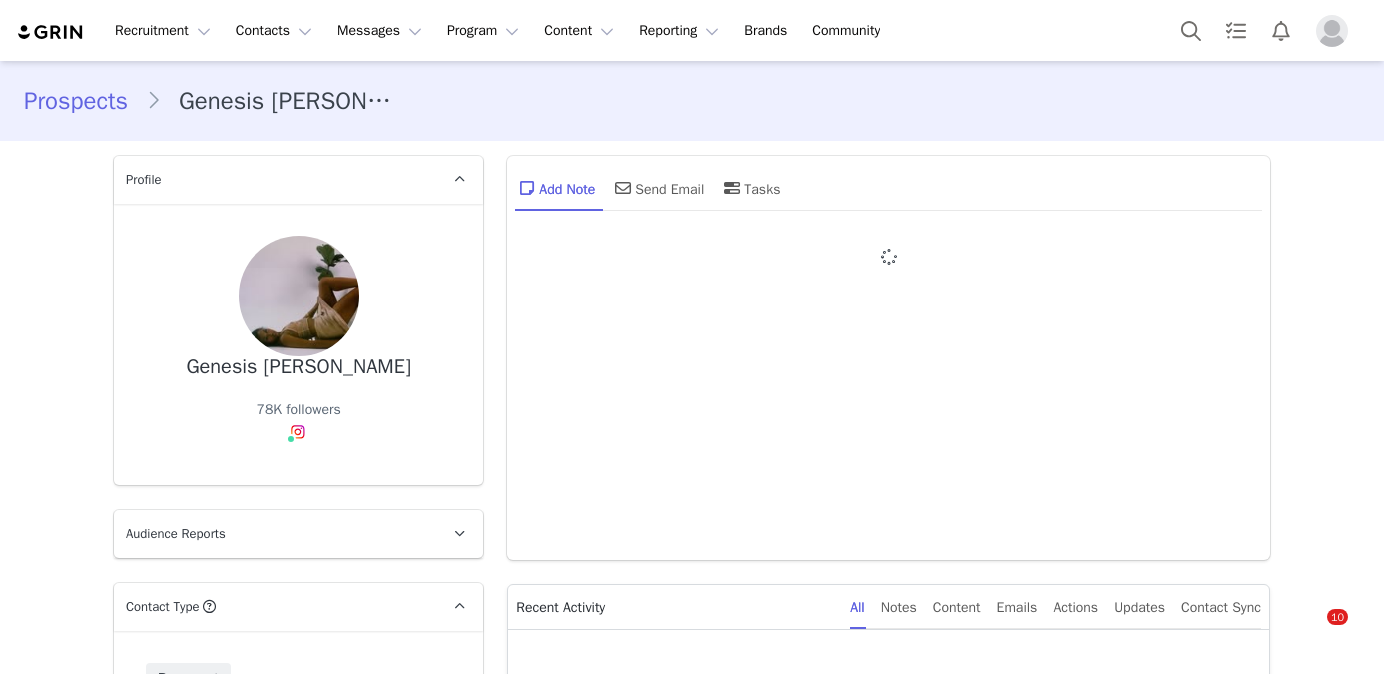 type on "+1 ([GEOGRAPHIC_DATA])" 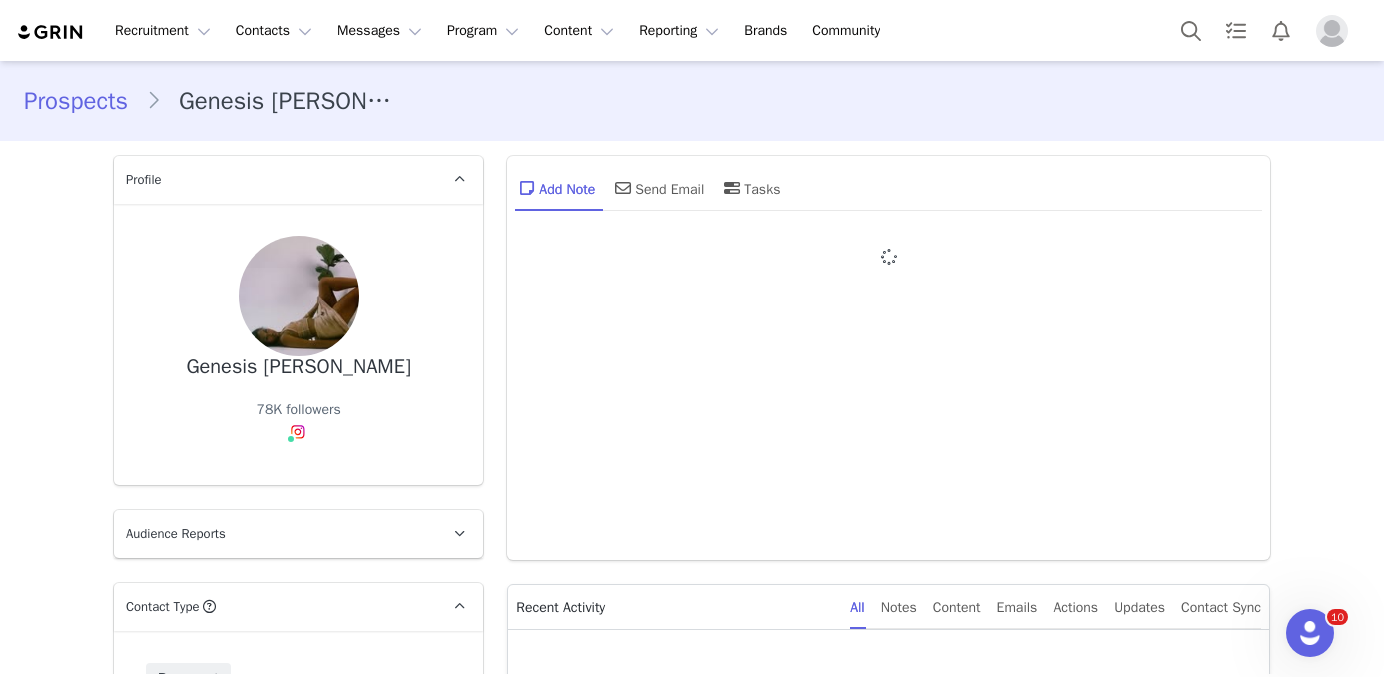 scroll, scrollTop: 0, scrollLeft: 0, axis: both 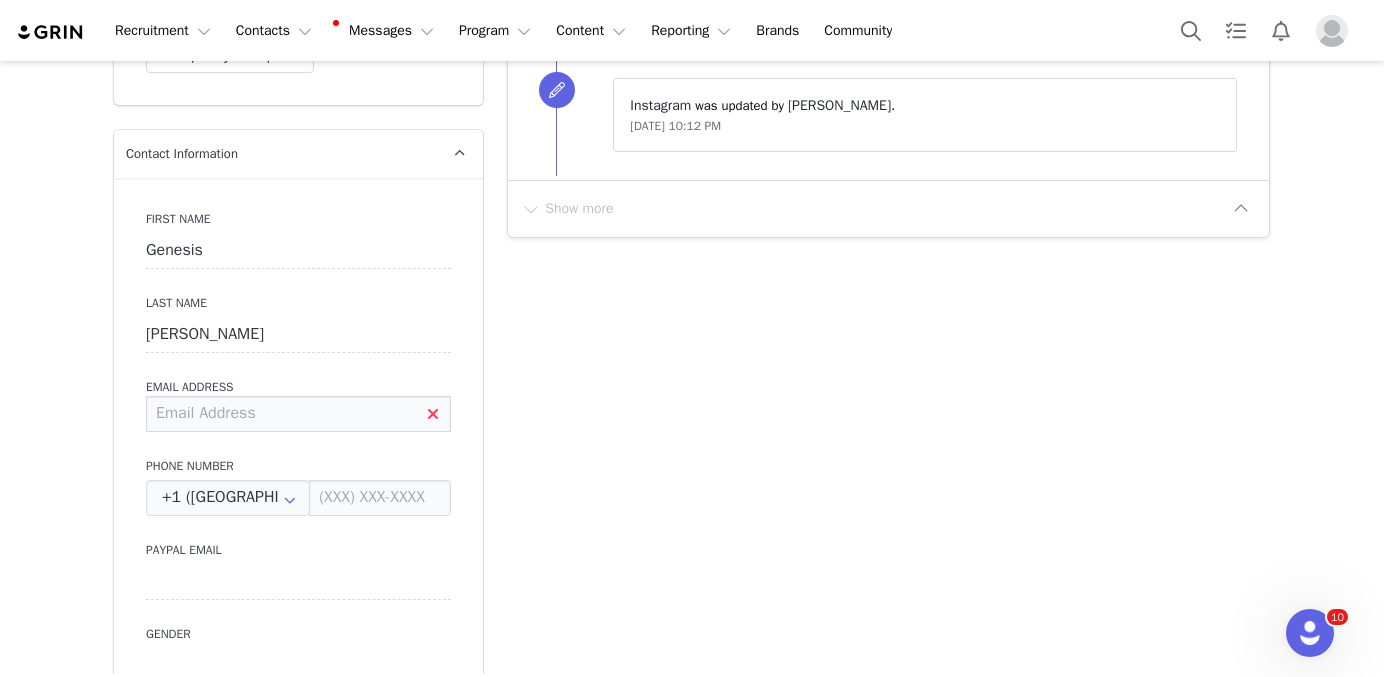 click at bounding box center (298, 414) 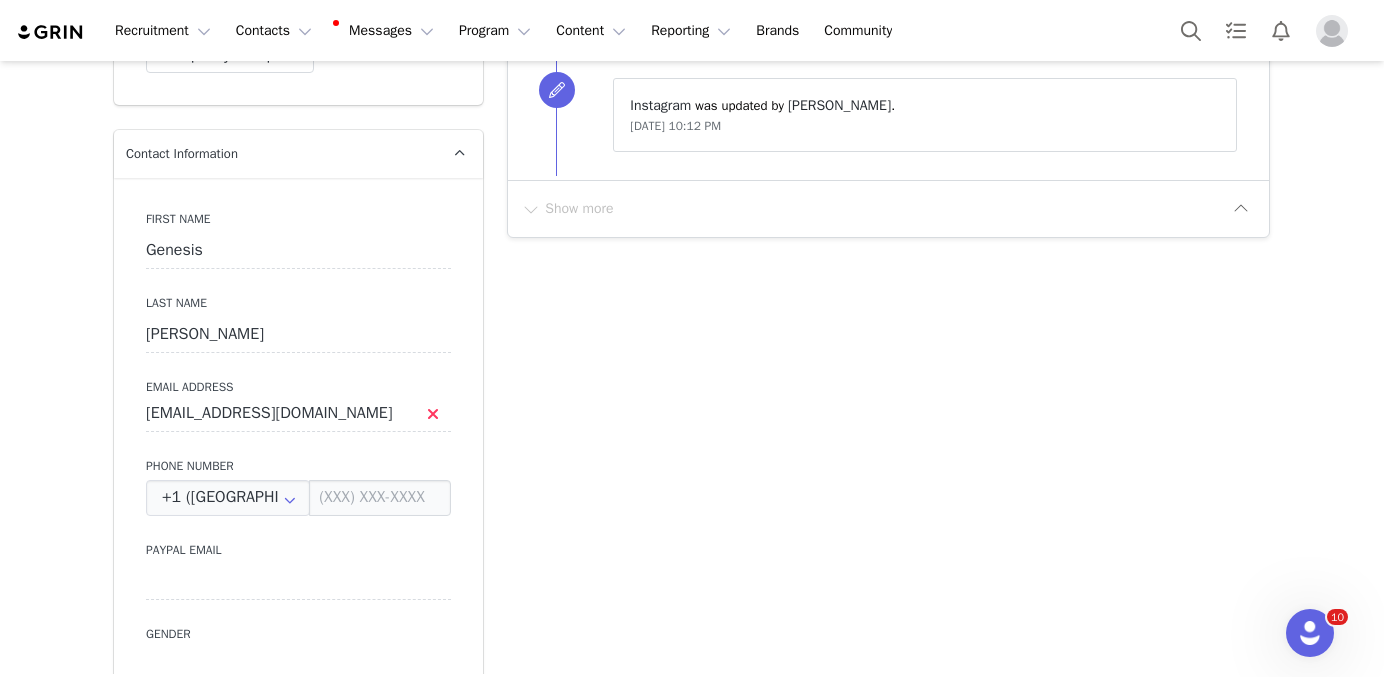 click on "Prospects Genesis Vega Profile  Genesis Vega      78K followers  Audience Reports  Request a detailed report of this creator's audience demographics and content performance for each social channel. Limit 100 reports per month.  0 / 100 reports used this month  Instagram          Request Report Contact Type  Contact type can be Creator, Prospect, Application, or Manager.   Prospect  Promote to Creator Disqualify this Prospect?  Yes, disqualify  Disqualify Prospect Contact Information  First Name  Genesis  Last Name  Vega Email Address bookgenvega@gmail.com  Phone Number  +1 (United States) +93 (Afghanistan) +358 (Aland Islands) +355 (Albania) +213 (Algeria) +376 (Andorra) +244 (Angola) +1264 (Anguilla) +1268 (Antigua And Barbuda) +54 (Argentina) +374 (Armenia) +297 (Aruba) +61 (Australia) +43 (Austria) +994 (Azerbaijan) +1242 (Bahamas) +973 (Bahrain) +880 (Bangladesh) +1246 (Barbados) +375 (Belarus) +32 (Belgium) +501 (Belize) +229 (Benin) +1441 (Bermuda) +975 (Bhutan) +591 (Bolivia) +267 (Botswana) +53 (Cuba)" at bounding box center (692, 2756) 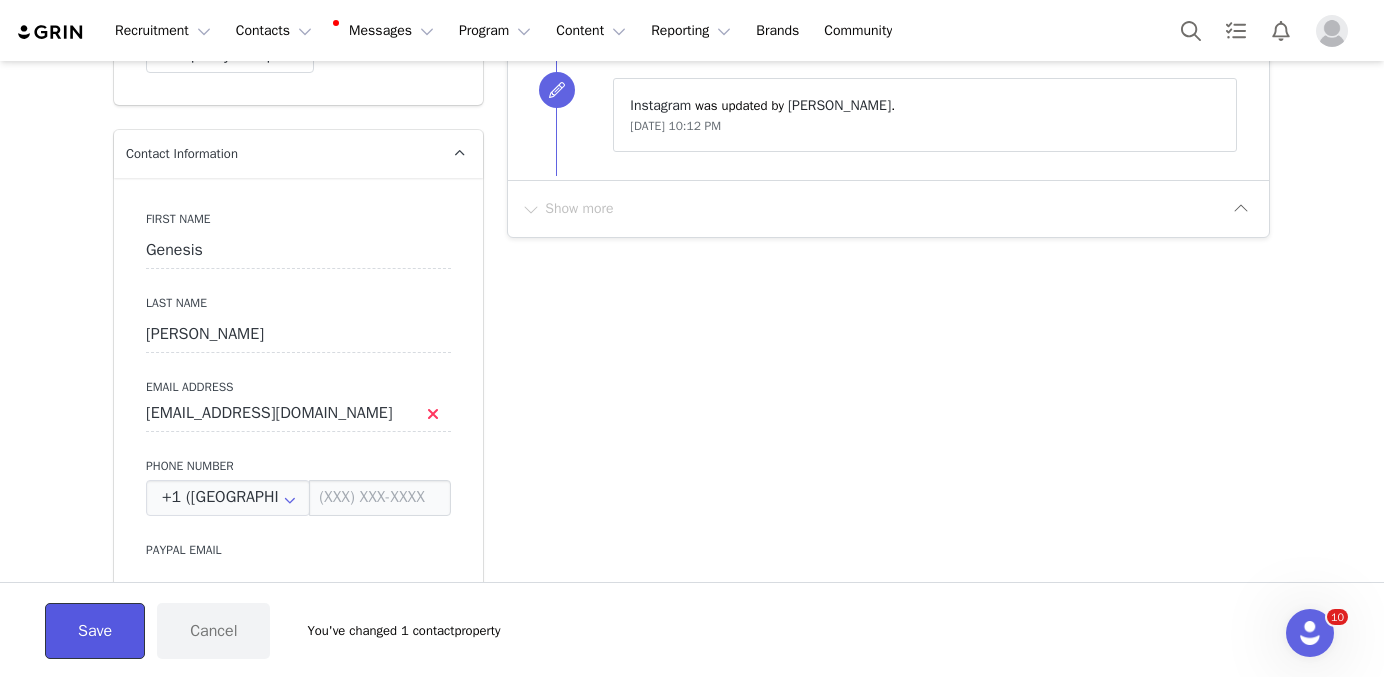 click on "Save" at bounding box center [95, 631] 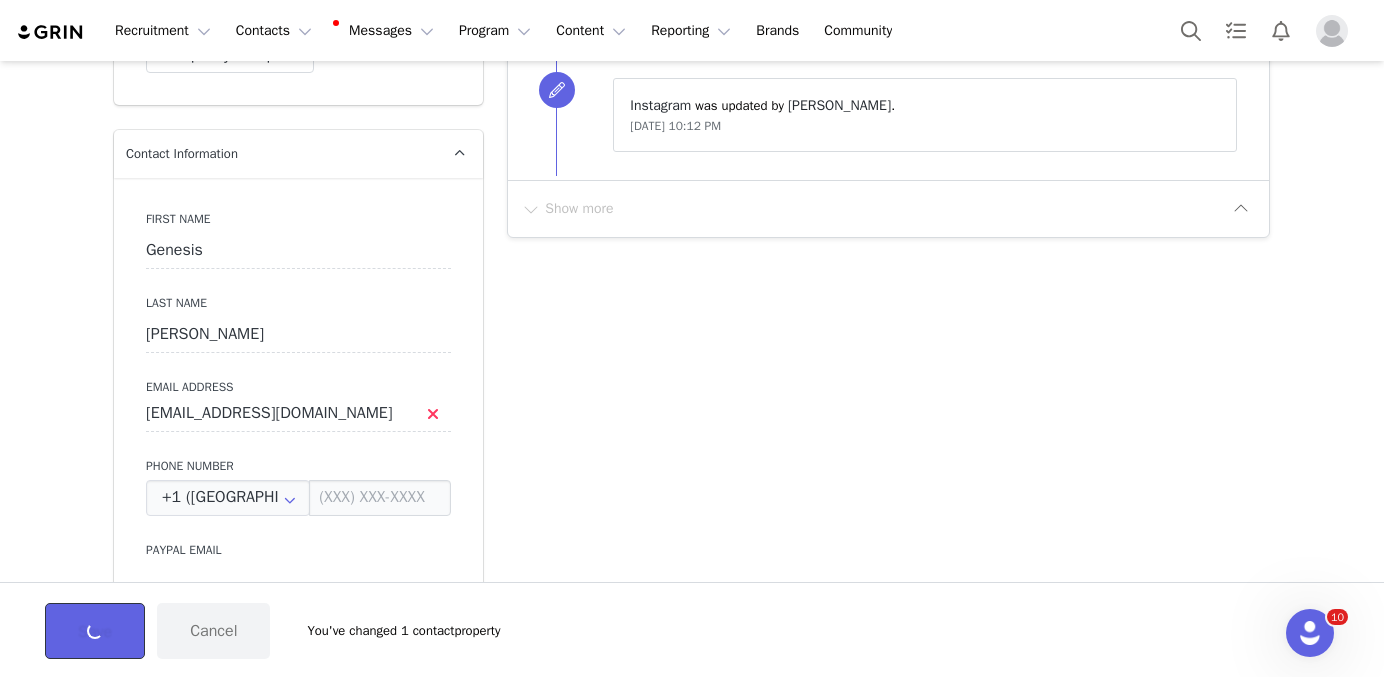 type on "bookgenvega@gmail.com" 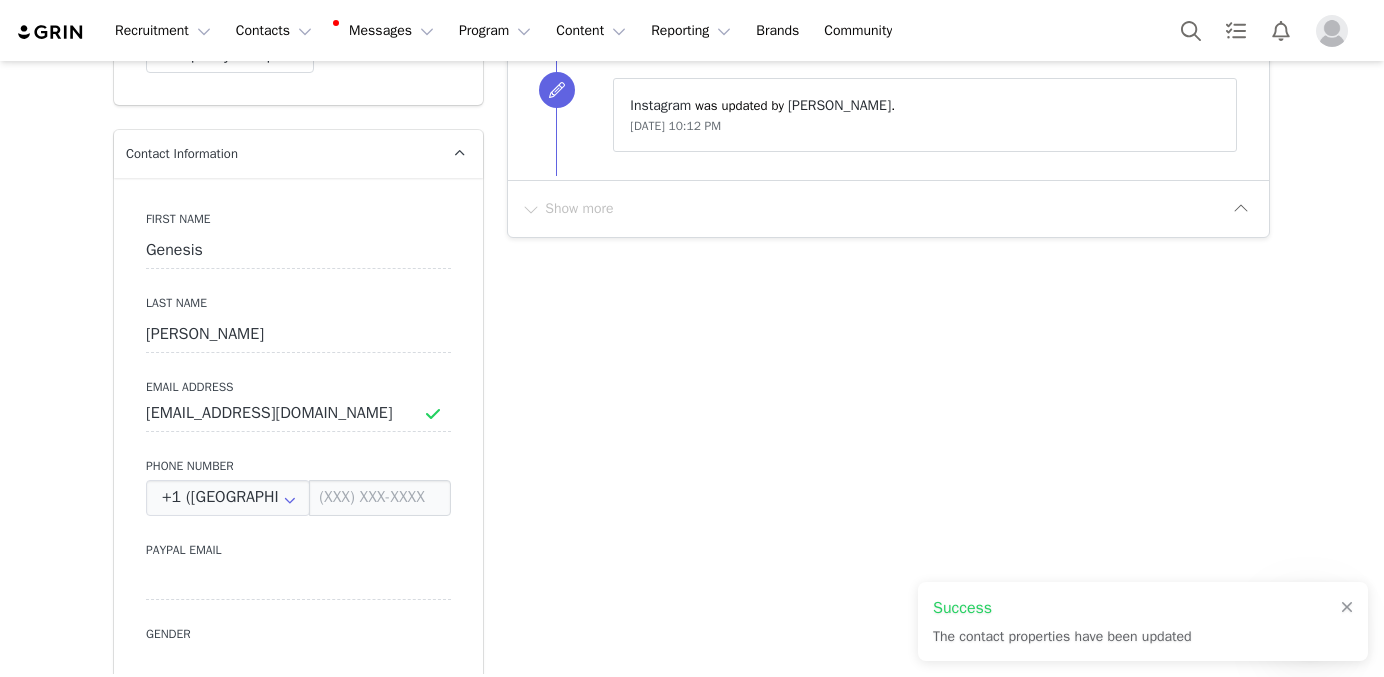 scroll, scrollTop: 0, scrollLeft: 0, axis: both 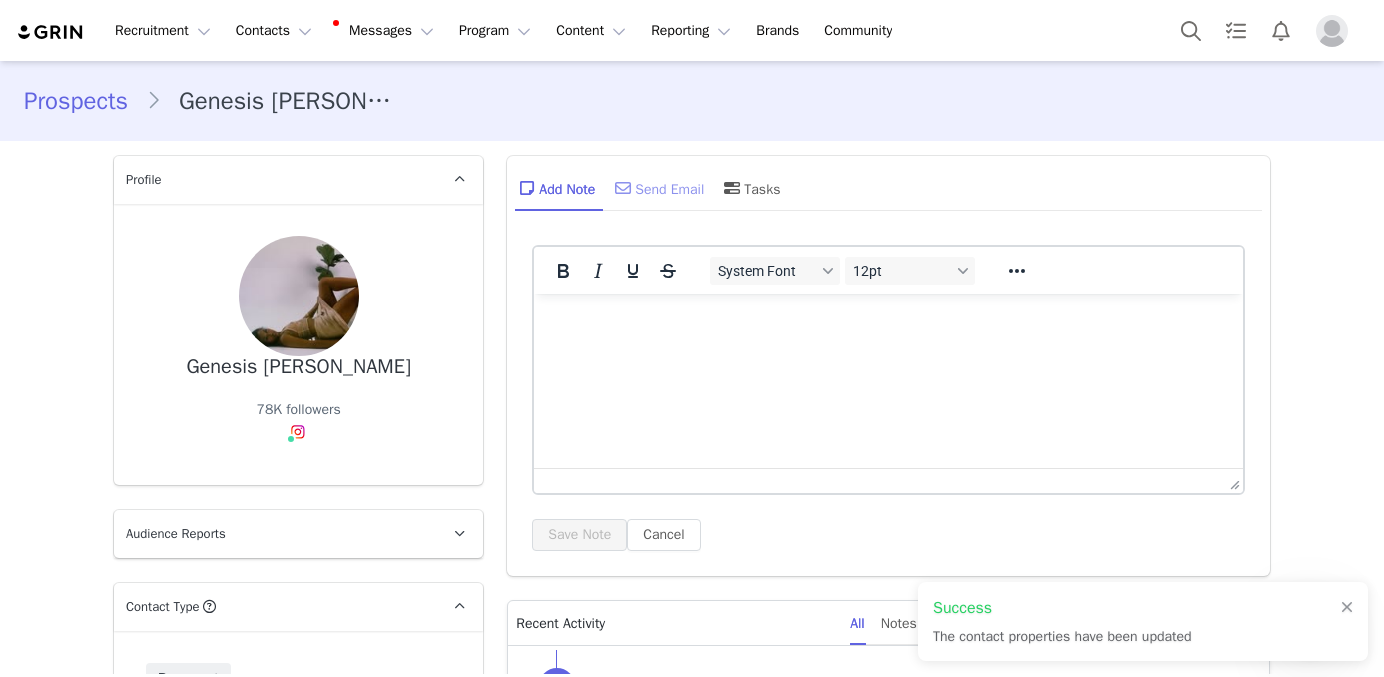 click on "Send Email" at bounding box center (657, 188) 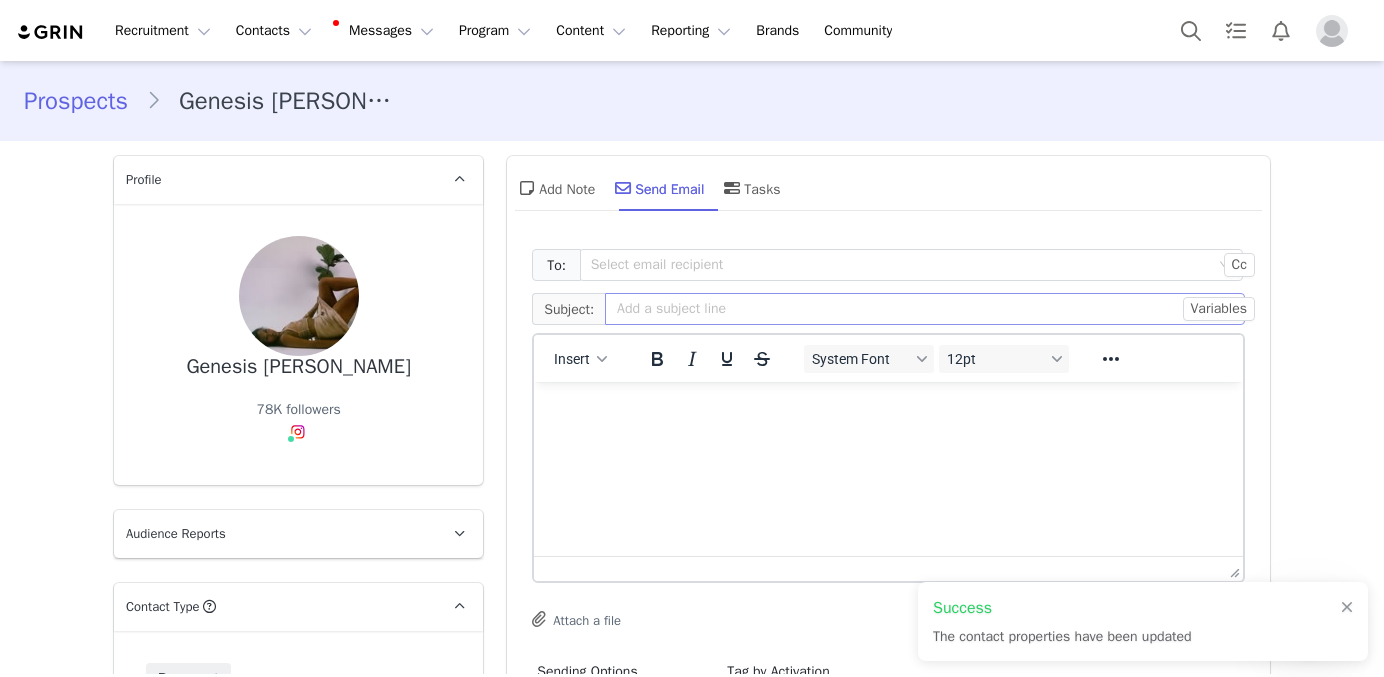 scroll, scrollTop: 0, scrollLeft: 0, axis: both 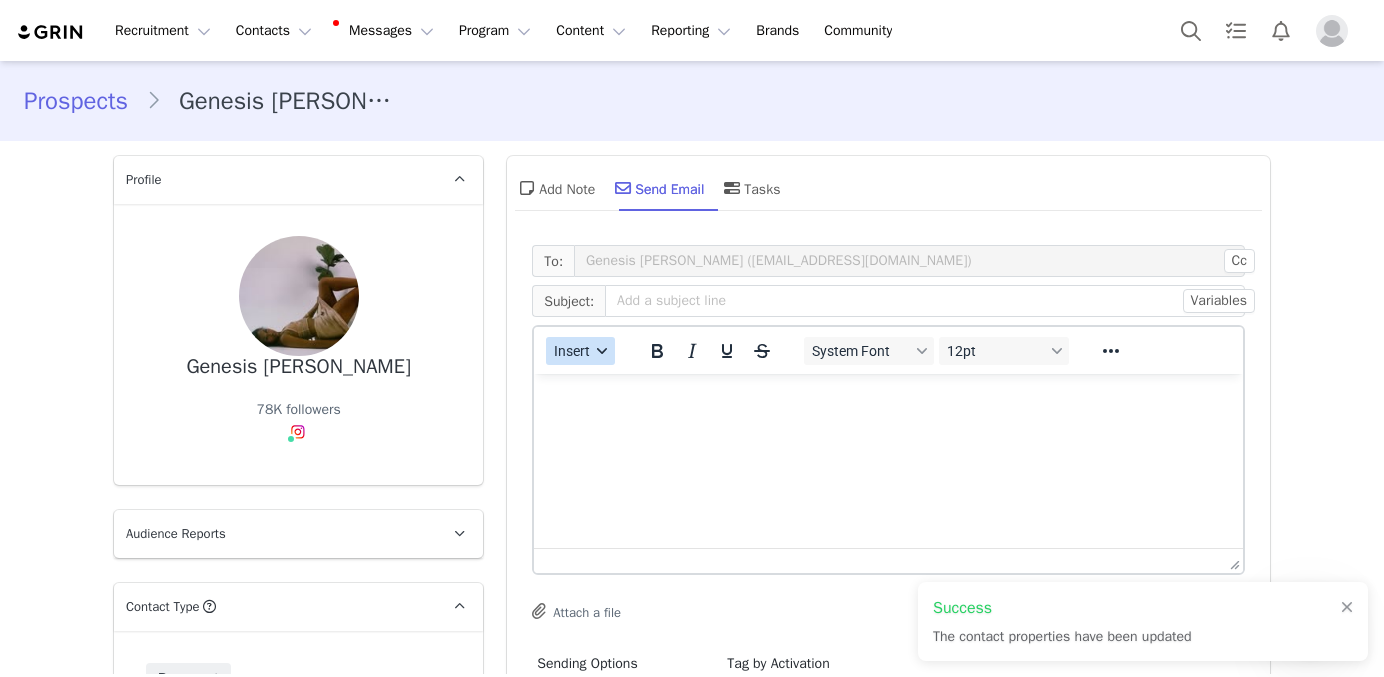 click on "Insert" at bounding box center (573, 351) 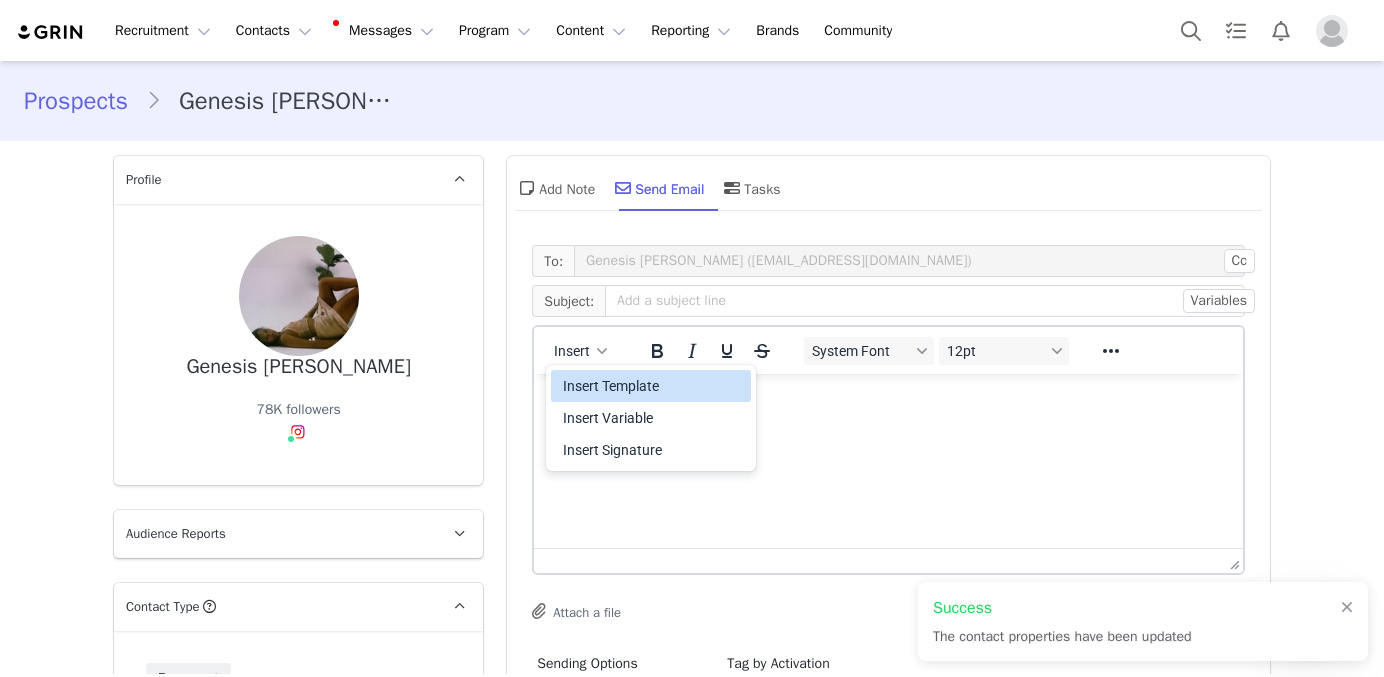 click on "Insert Template" at bounding box center (653, 386) 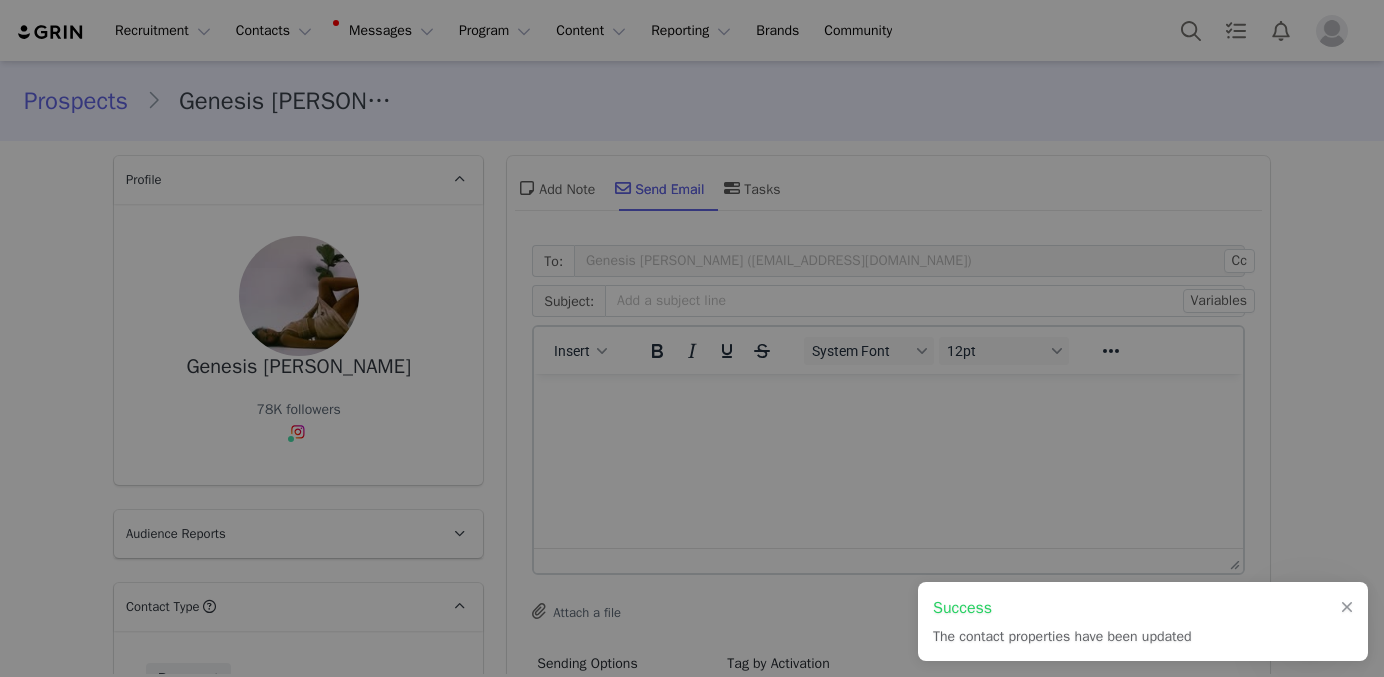 scroll, scrollTop: 0, scrollLeft: 0, axis: both 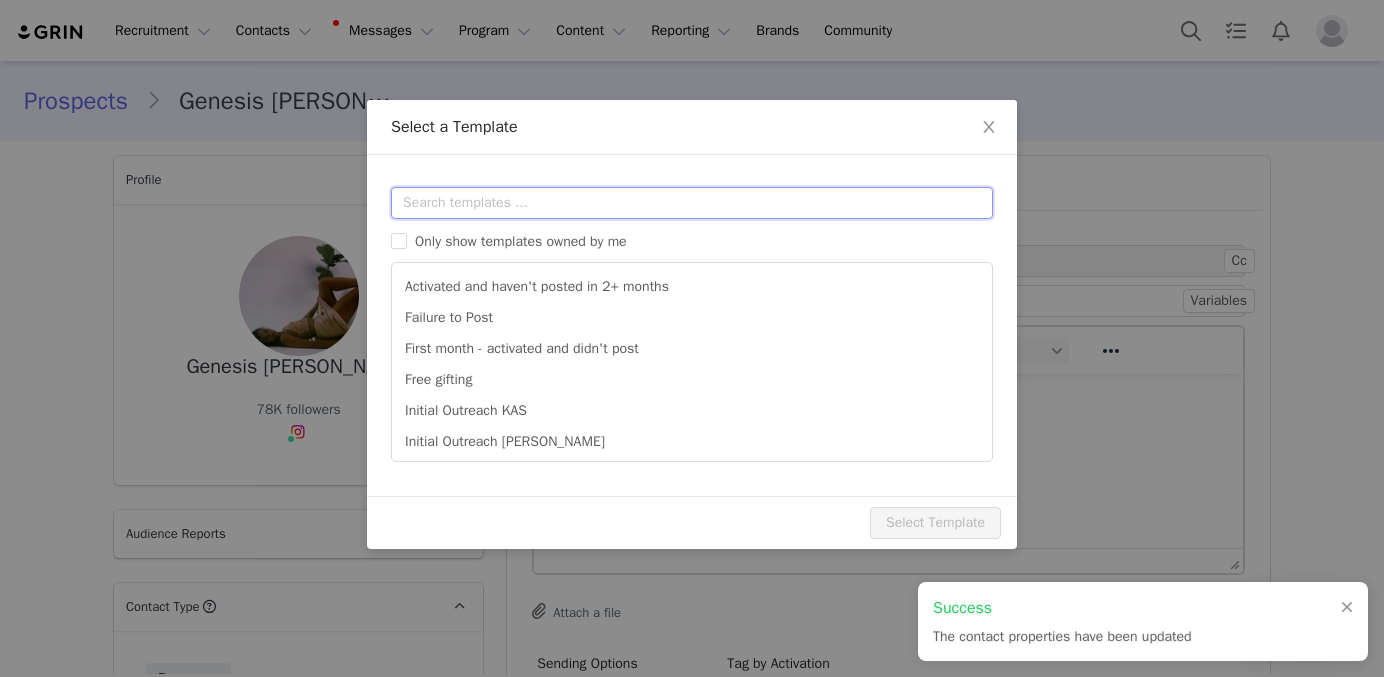 click at bounding box center (692, 203) 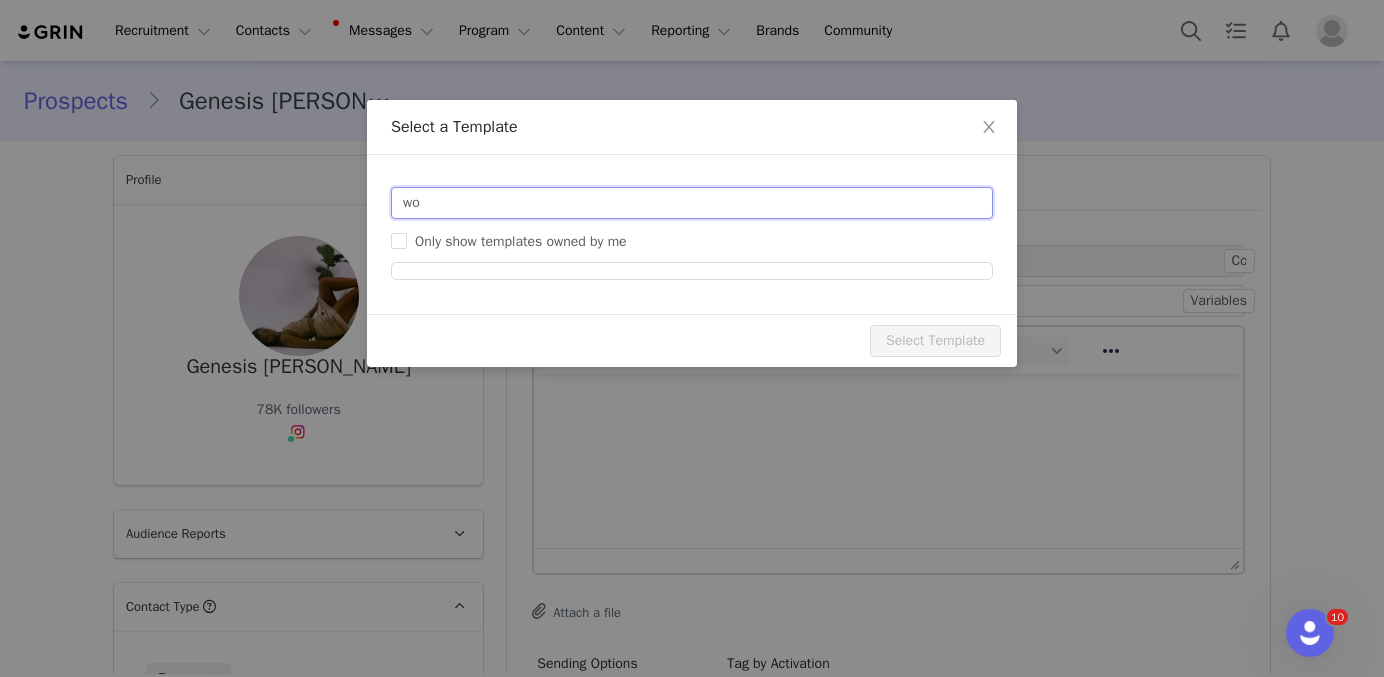 type on "w" 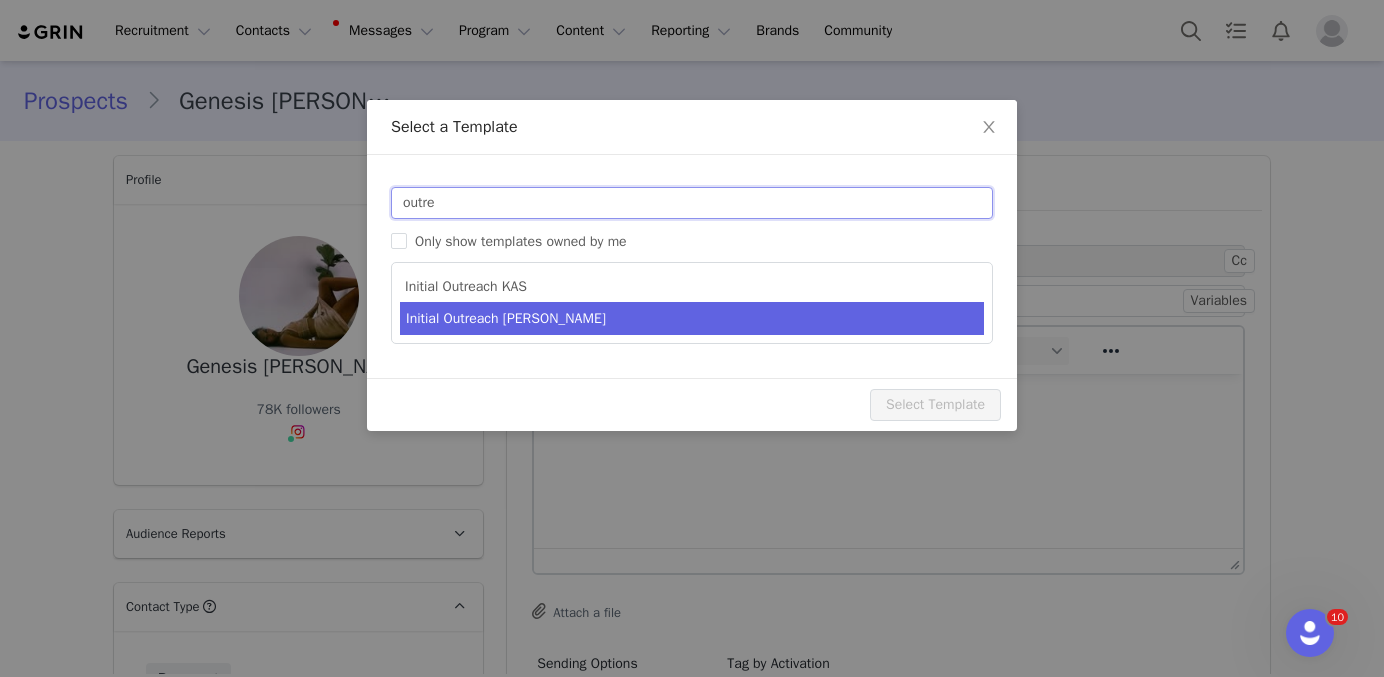 type on "outre" 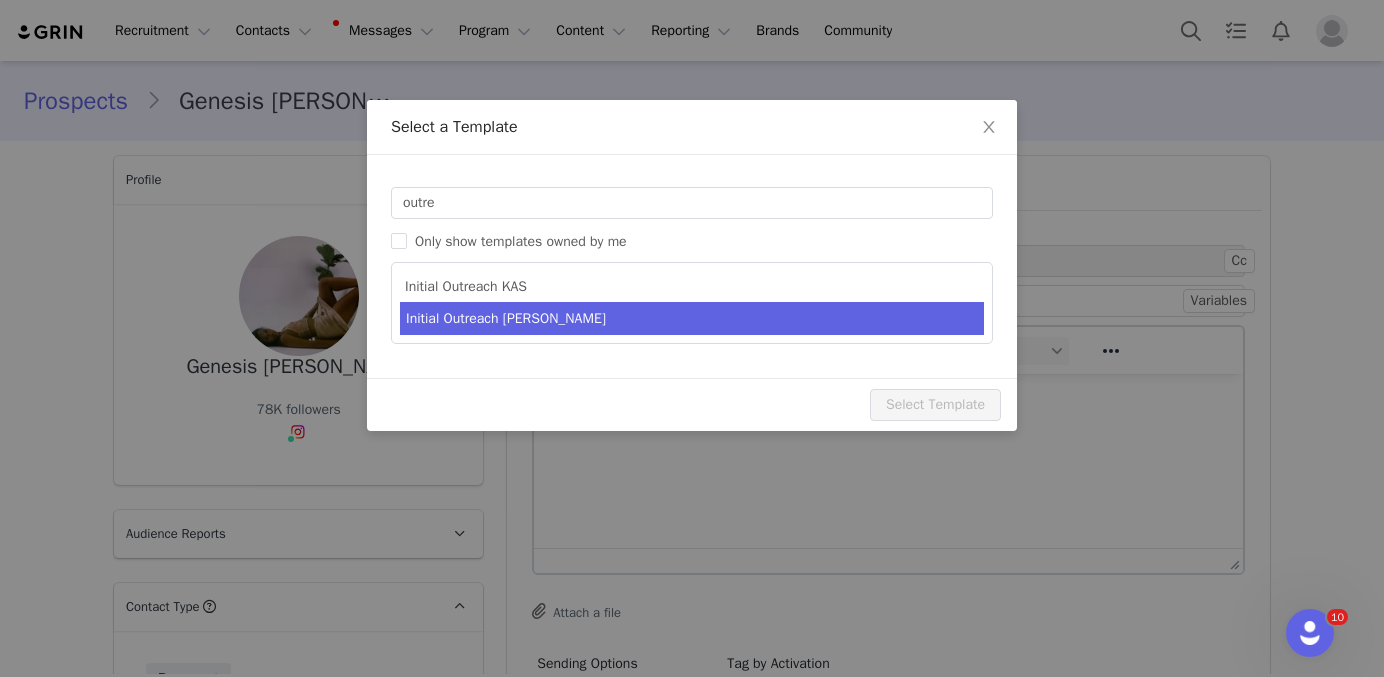 type on "Invitation to Become a #YITTYAmbassador" 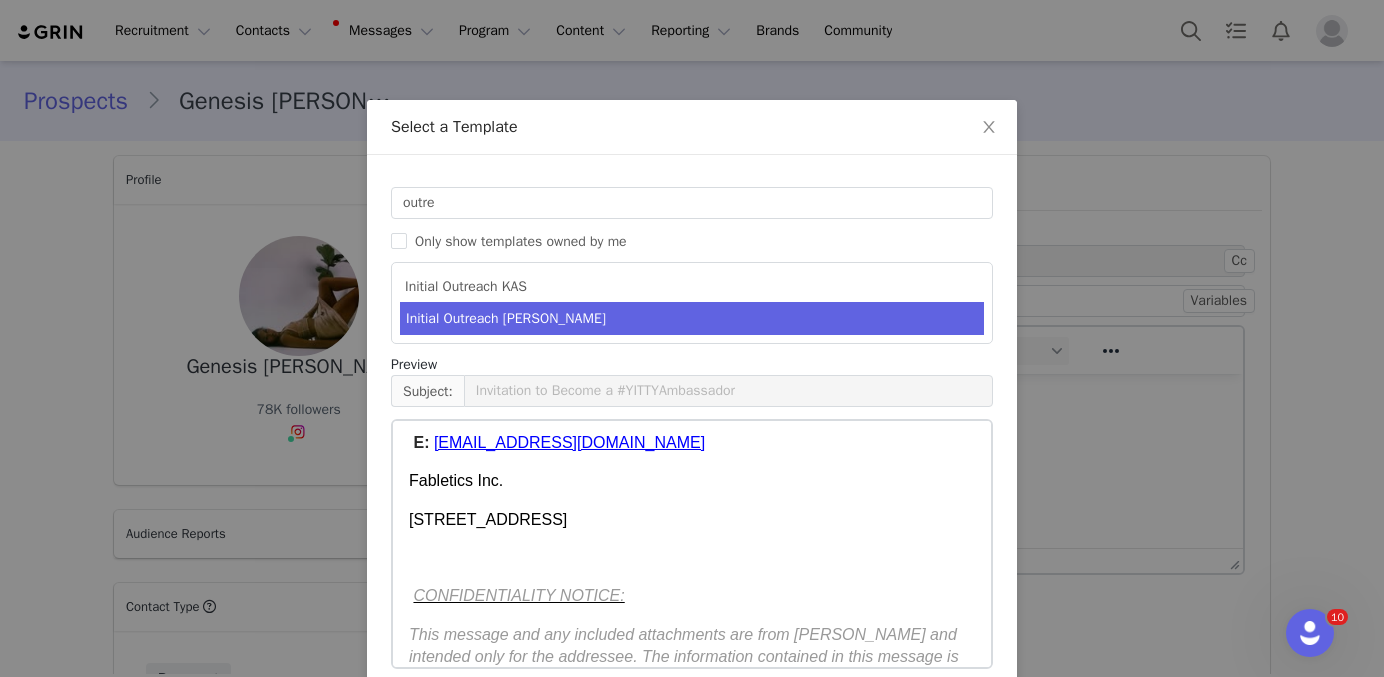 scroll, scrollTop: 1331, scrollLeft: 0, axis: vertical 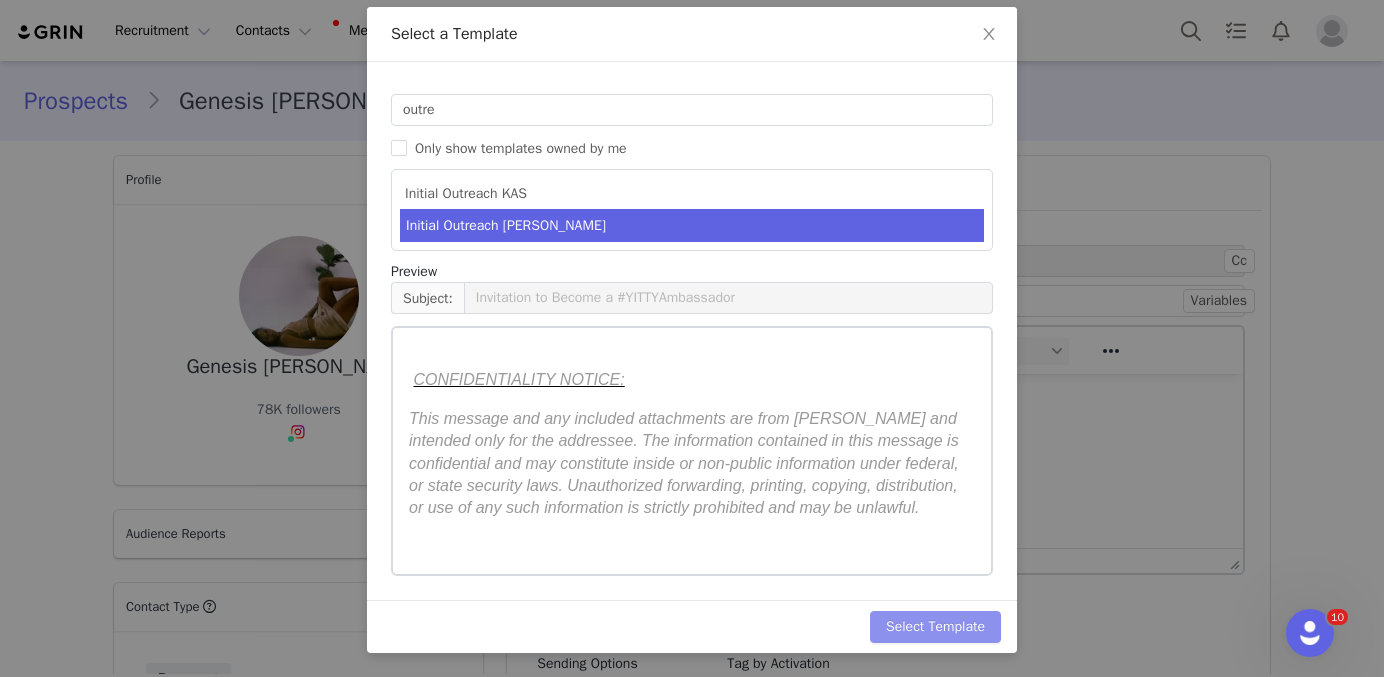 click on "Select Template" at bounding box center (935, 627) 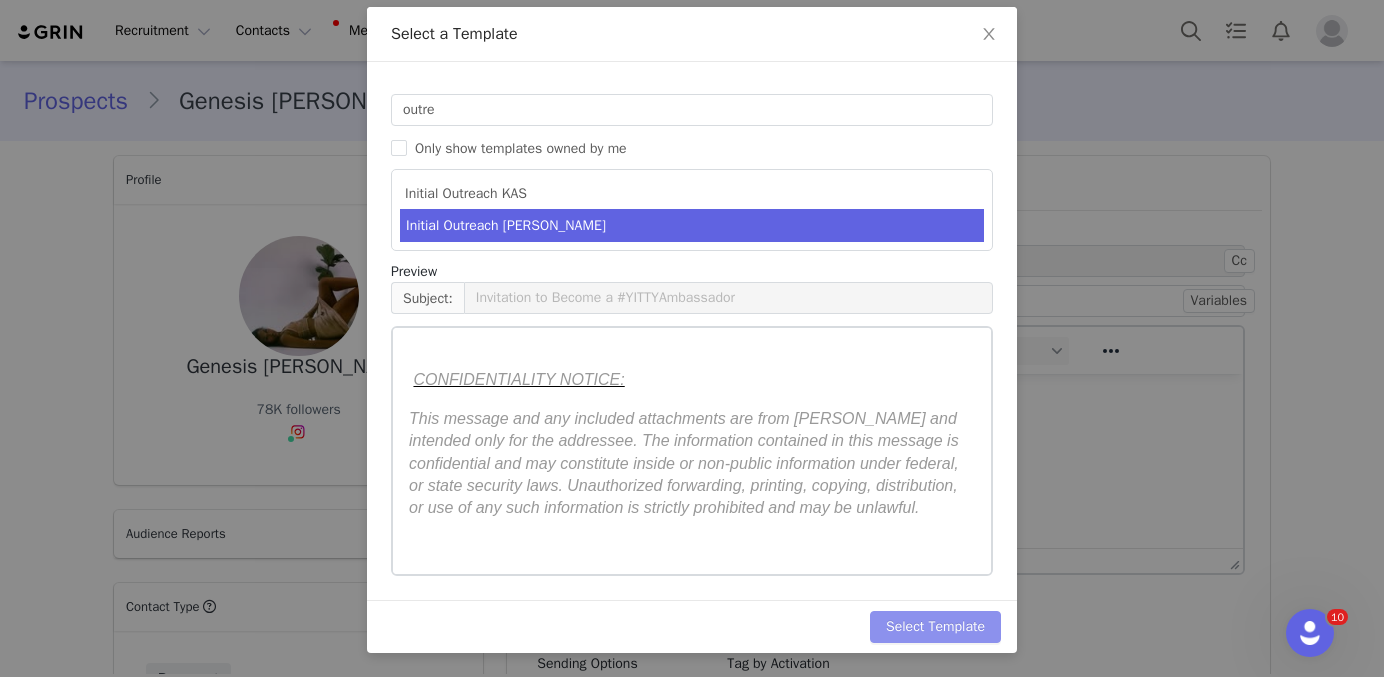 type 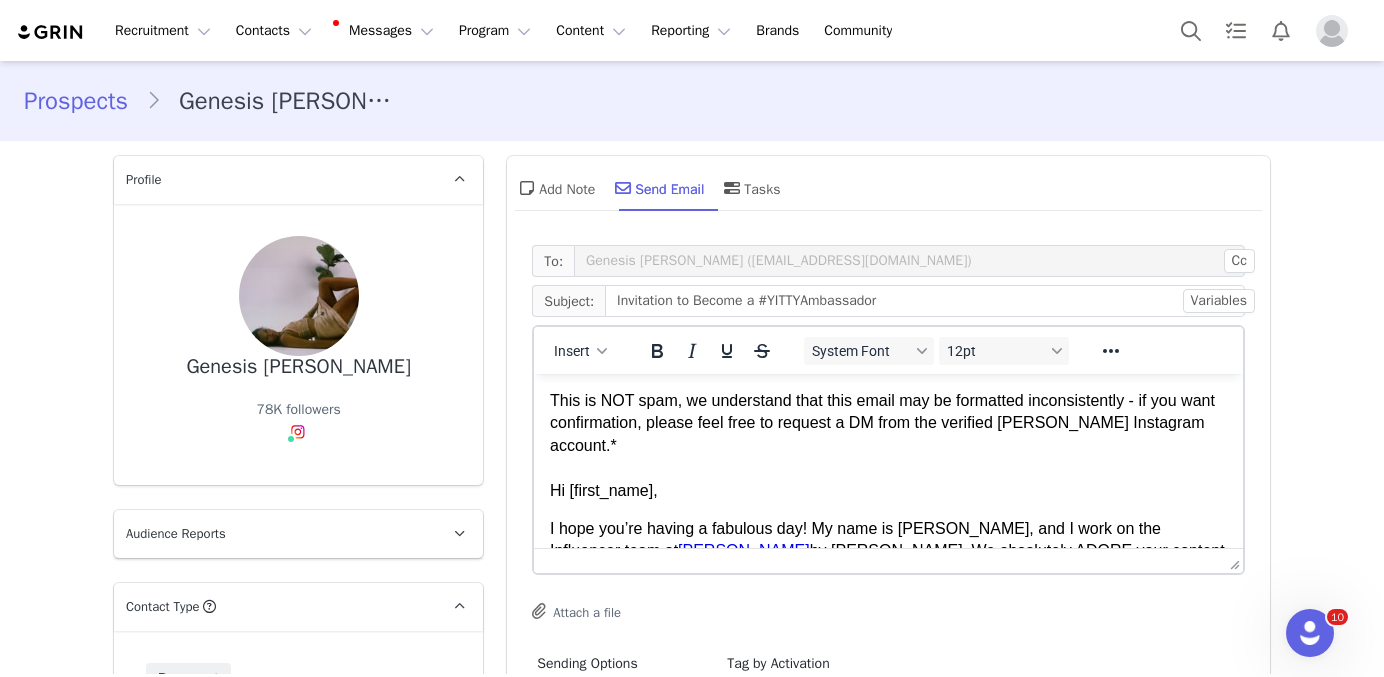 scroll, scrollTop: 0, scrollLeft: 0, axis: both 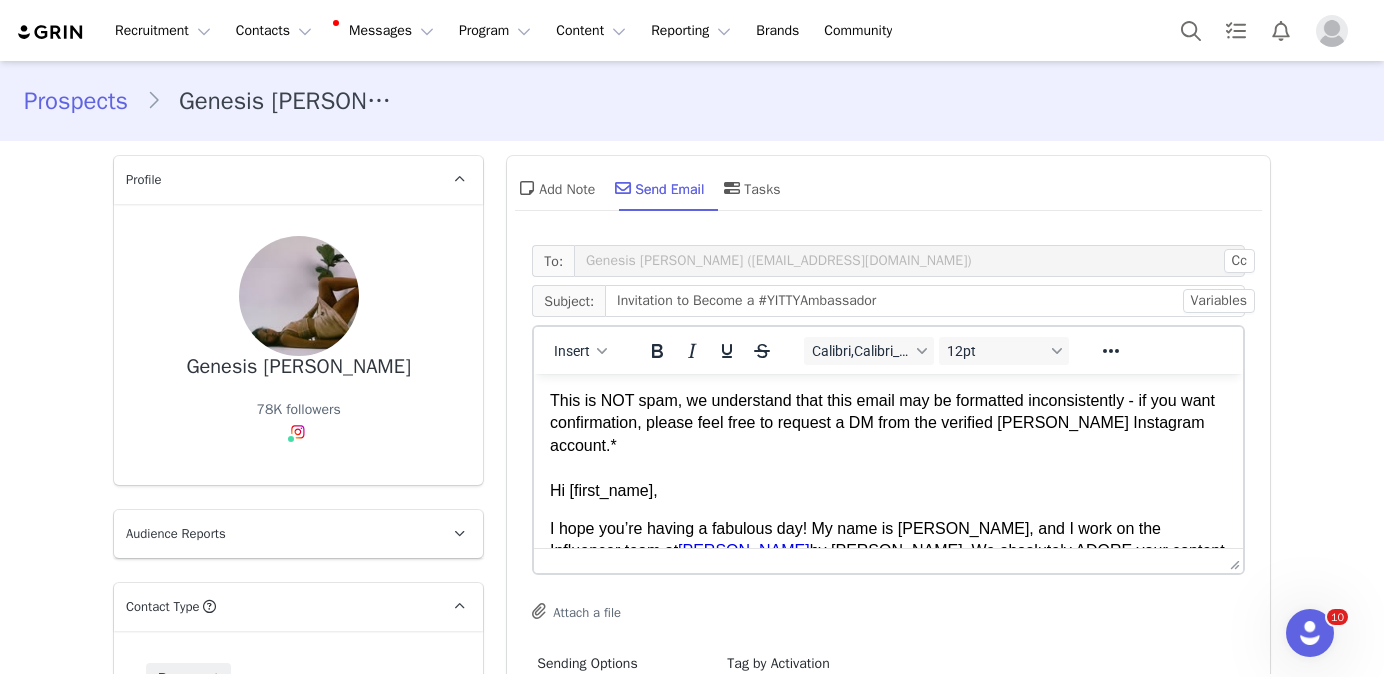 click on "Hi [first_name]  ," at bounding box center [888, 491] 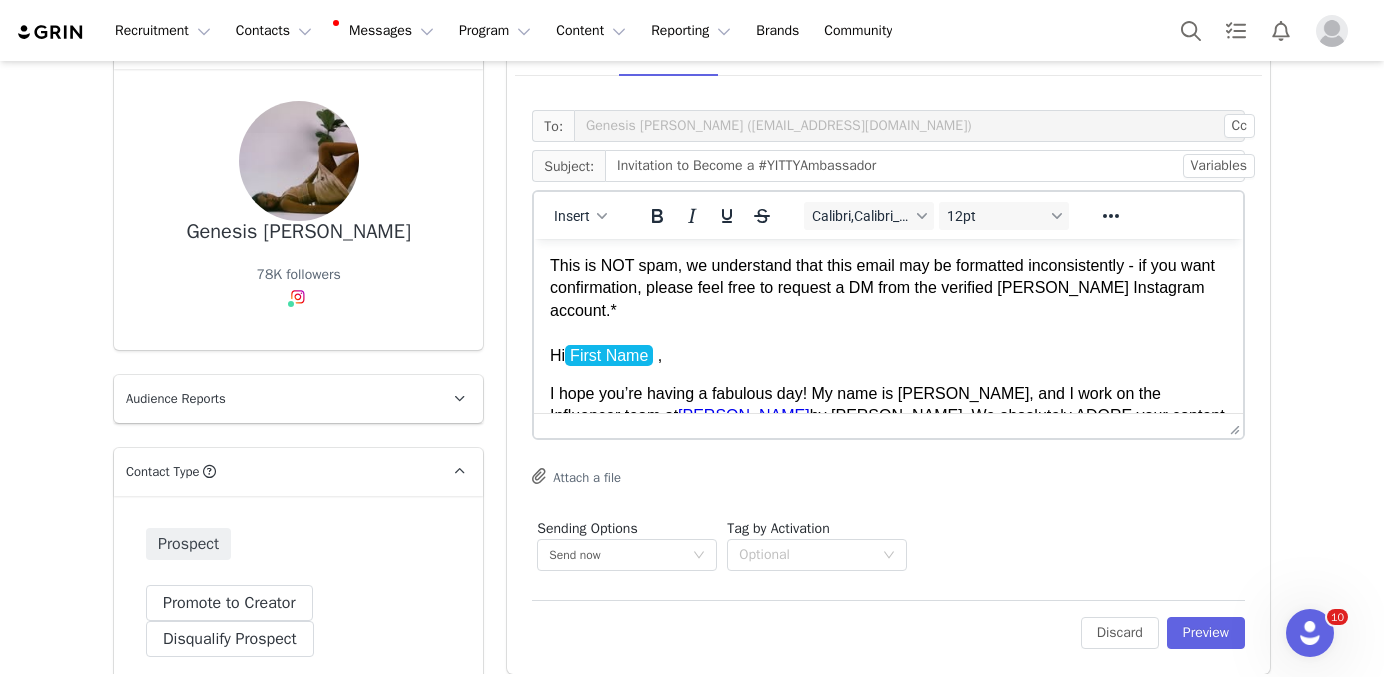 scroll, scrollTop: 147, scrollLeft: 0, axis: vertical 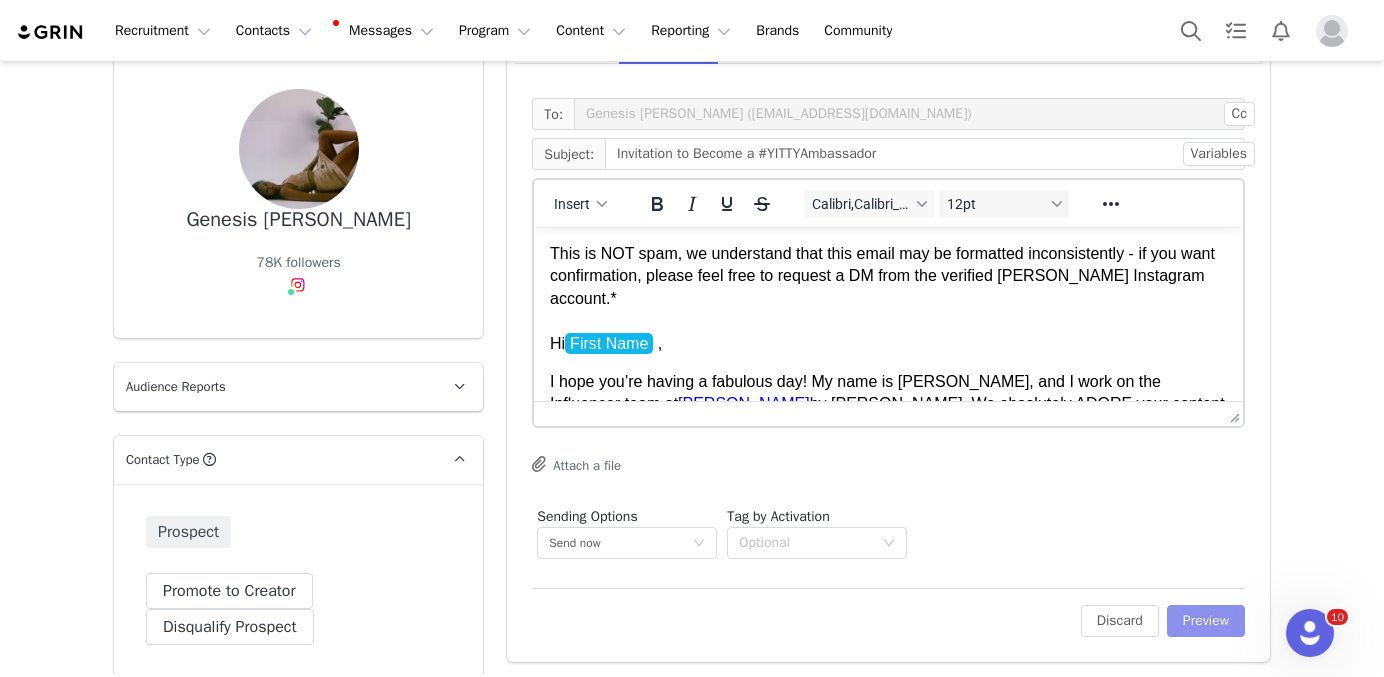 click on "Preview" at bounding box center [1206, 621] 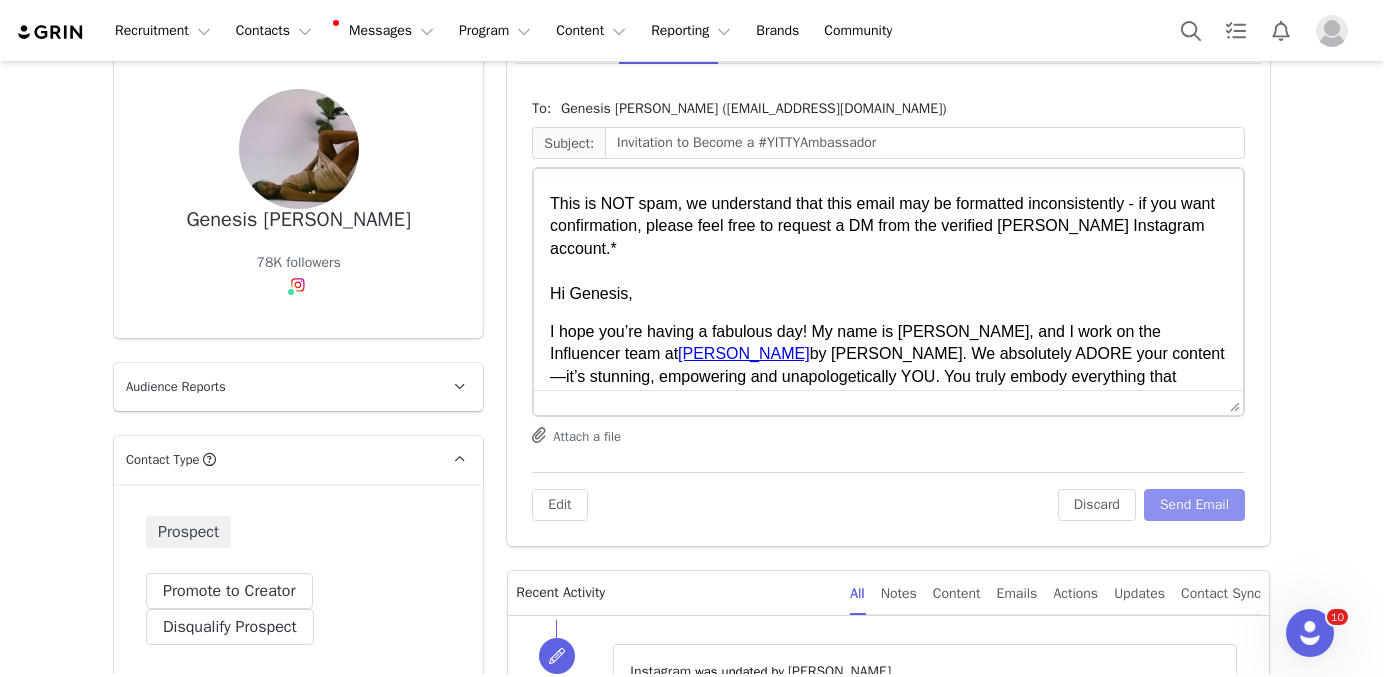 scroll, scrollTop: 0, scrollLeft: 0, axis: both 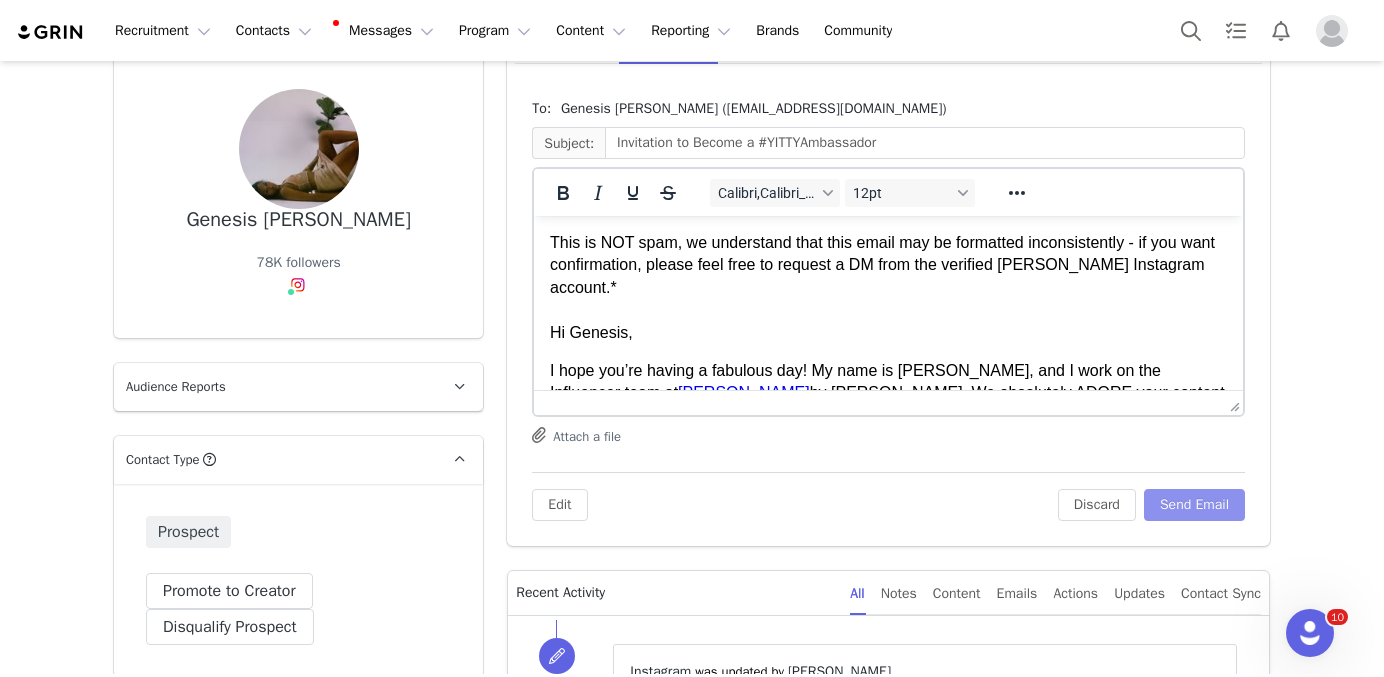 click on "Send Email" at bounding box center [1194, 505] 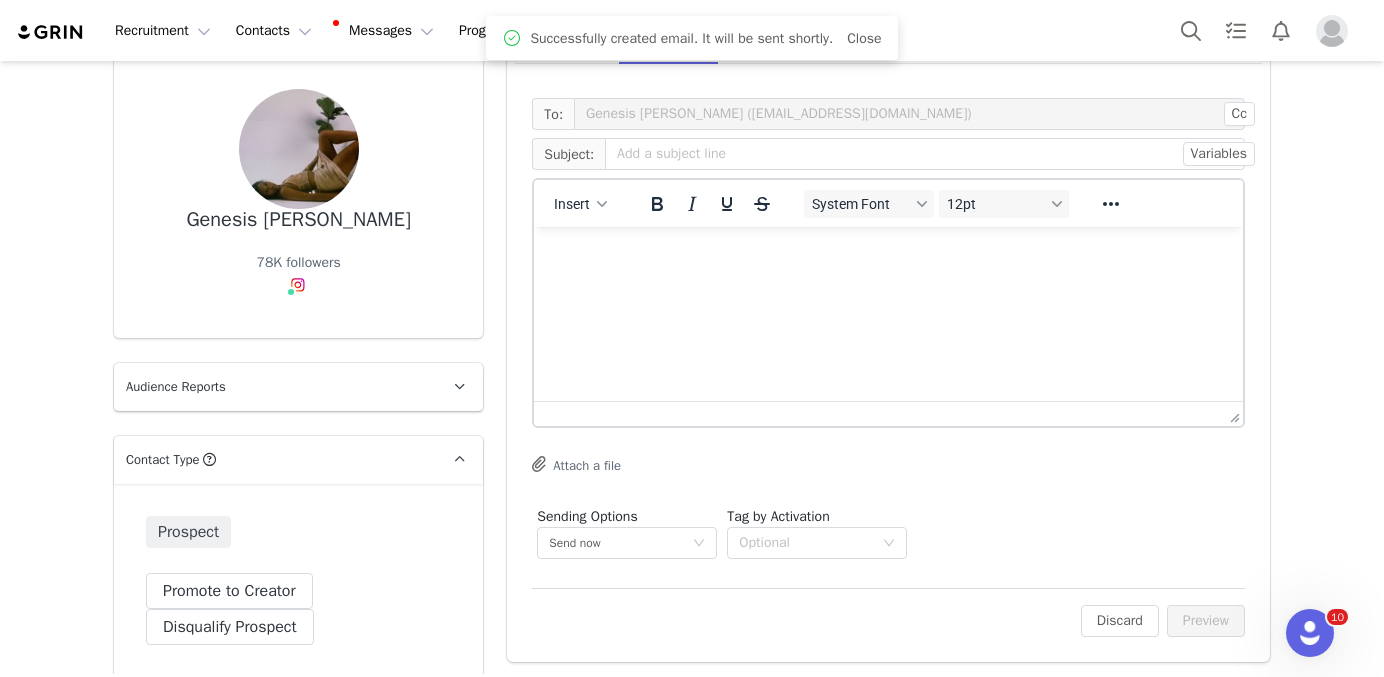 scroll, scrollTop: 0, scrollLeft: 0, axis: both 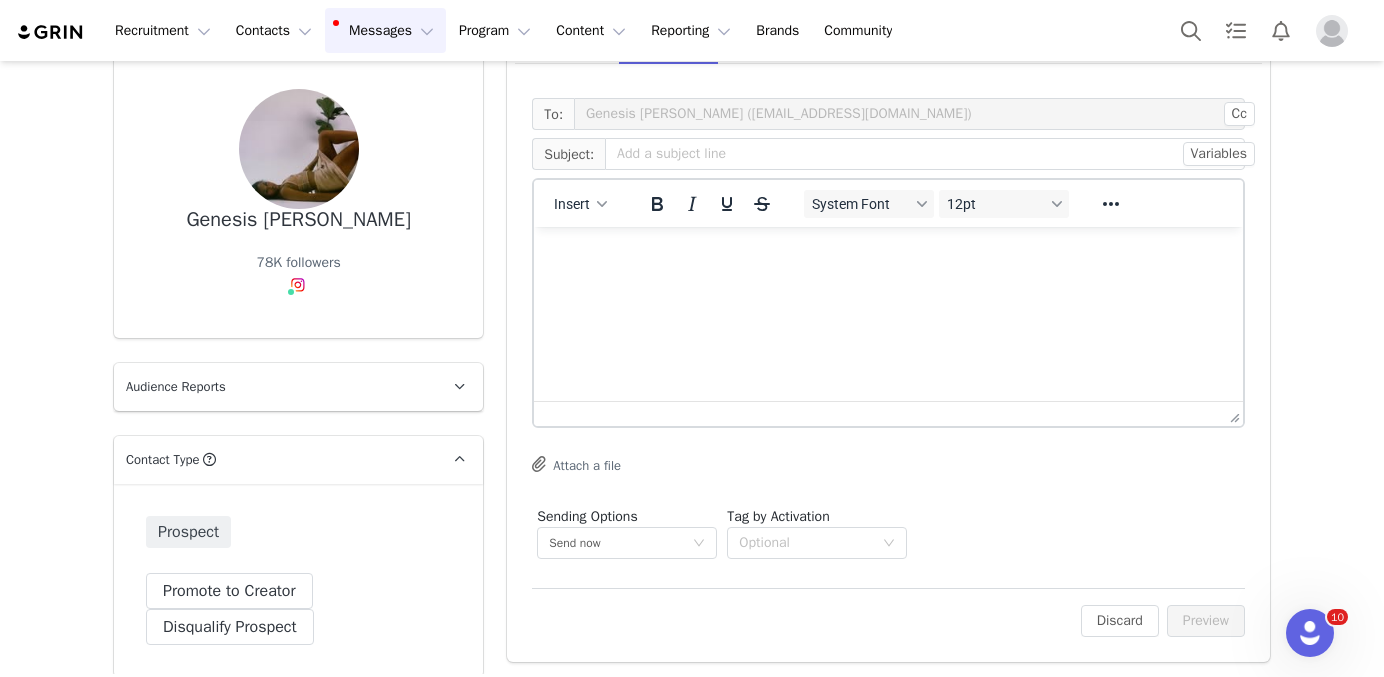 click on "Messages Messages" at bounding box center (385, 30) 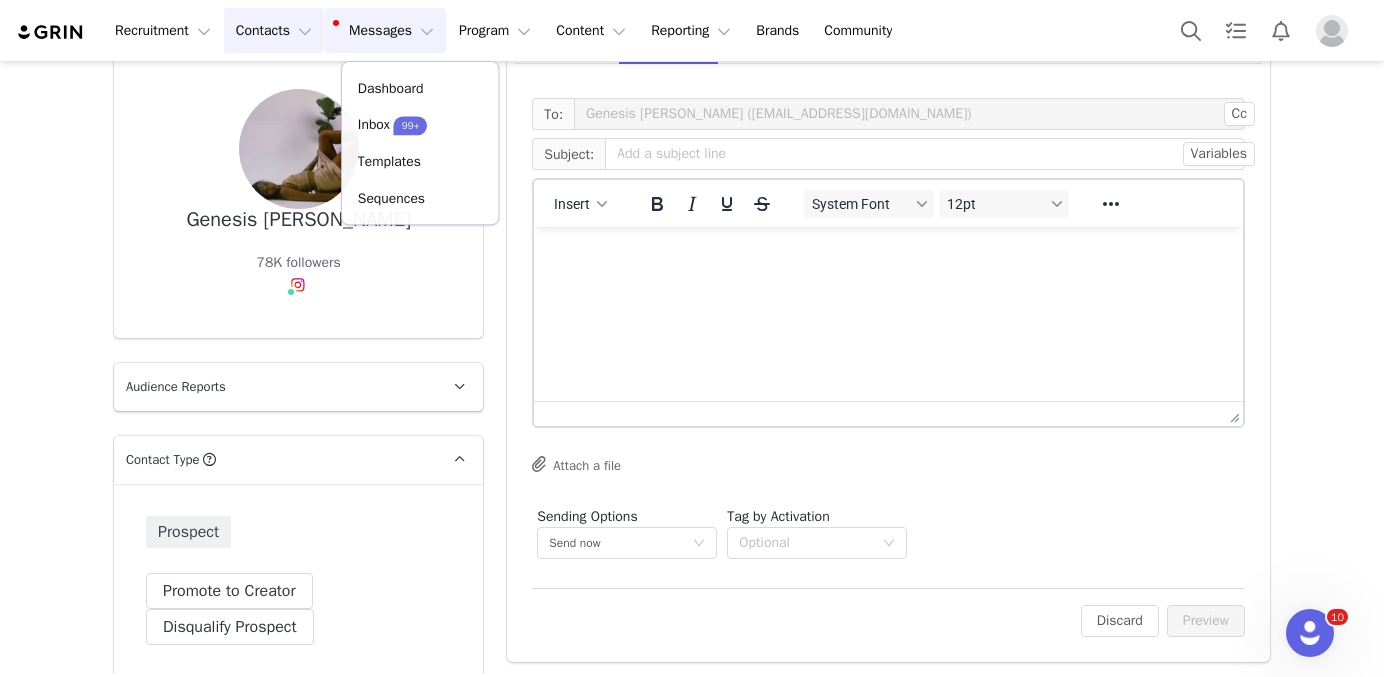 click on "Contacts Contacts" at bounding box center (274, 30) 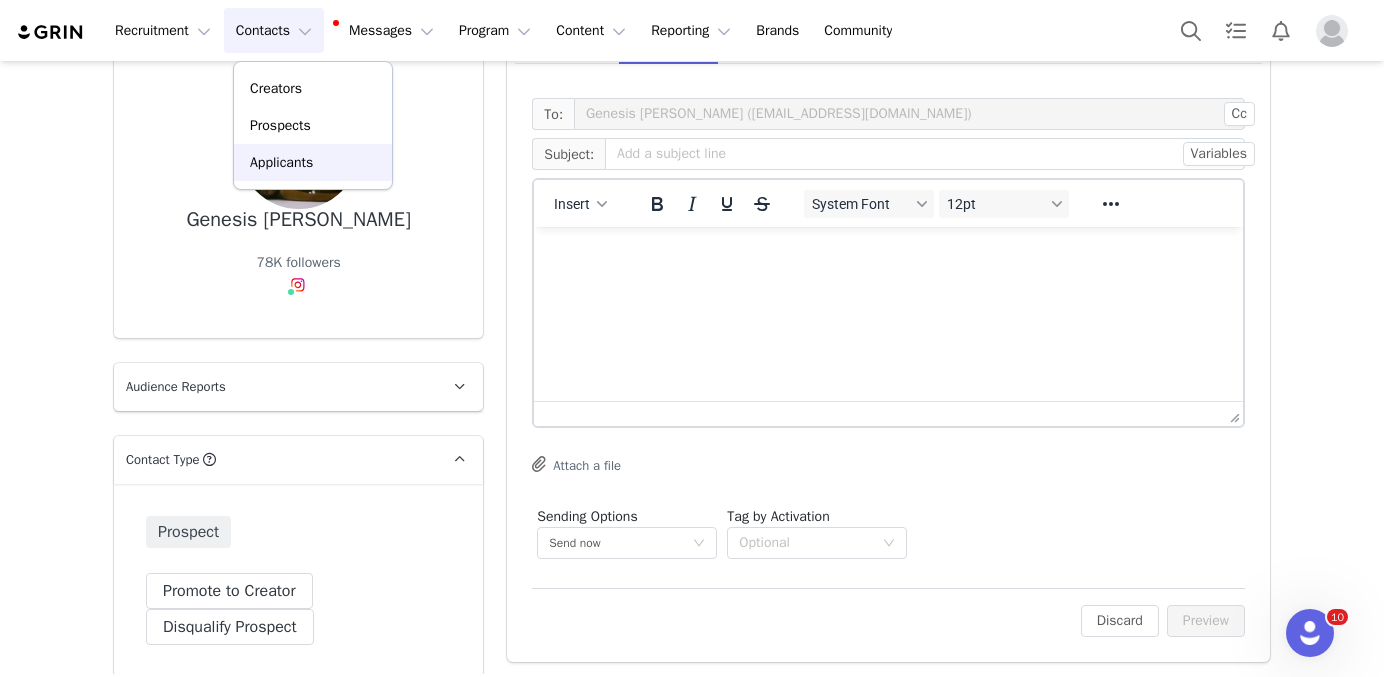 click on "Applicants" at bounding box center [313, 162] 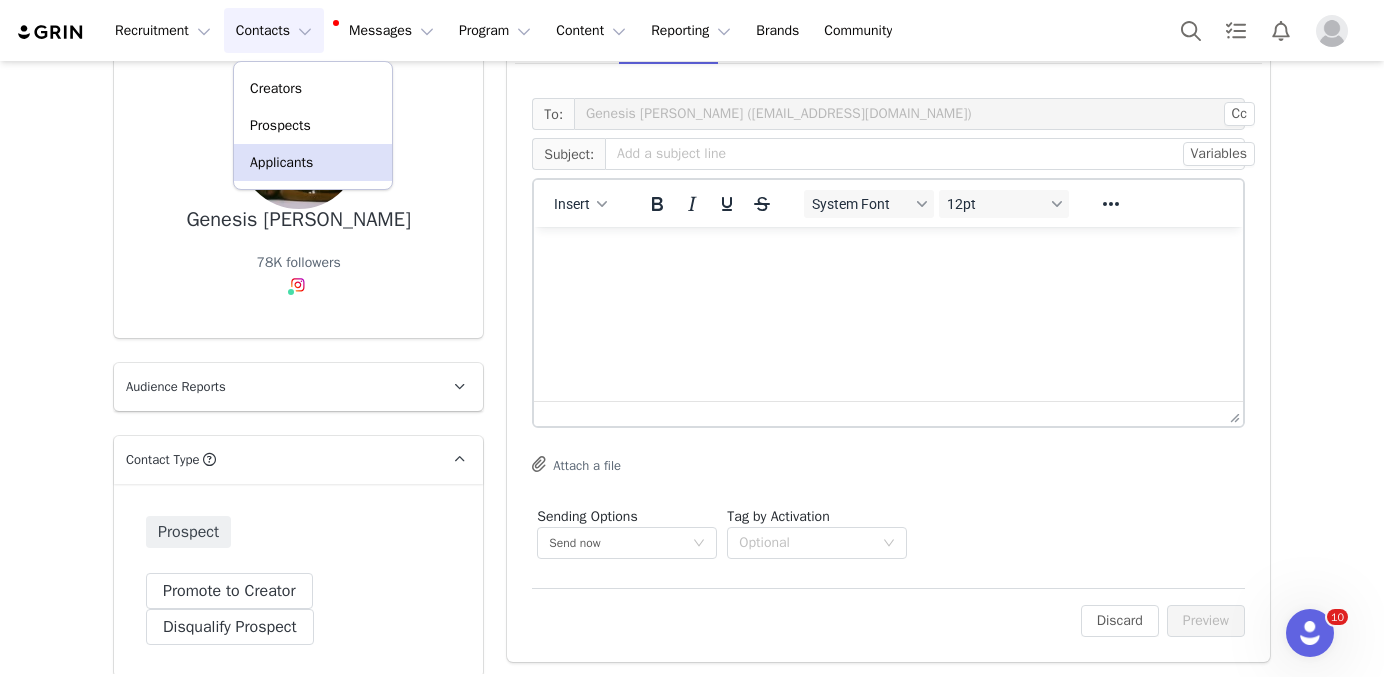 scroll, scrollTop: 0, scrollLeft: 0, axis: both 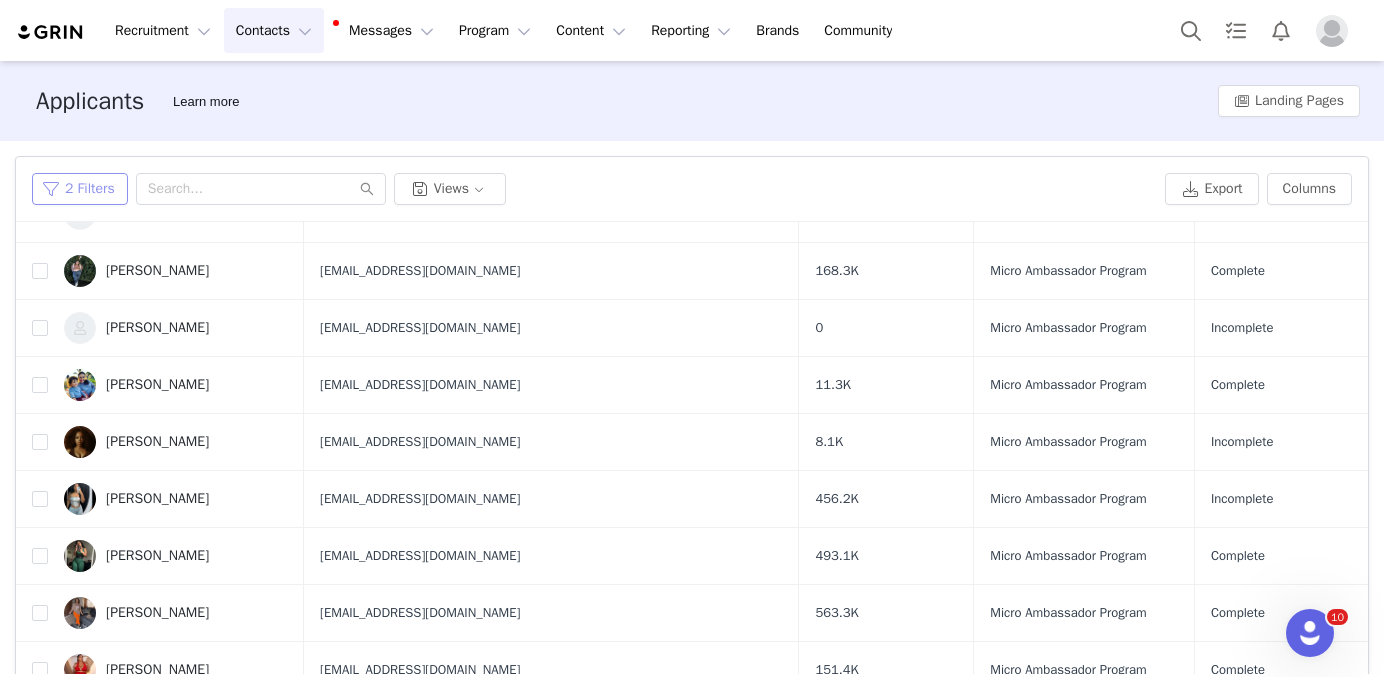 click on "2 Filters" at bounding box center [80, 189] 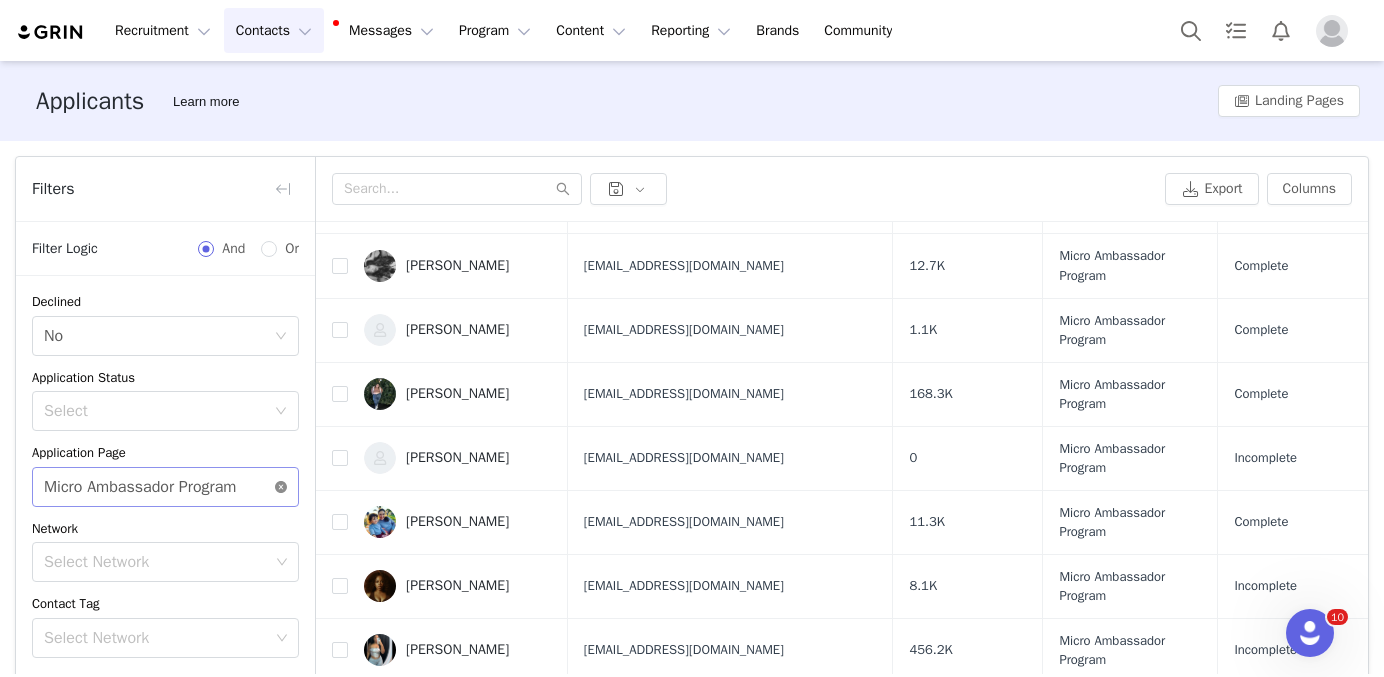 click 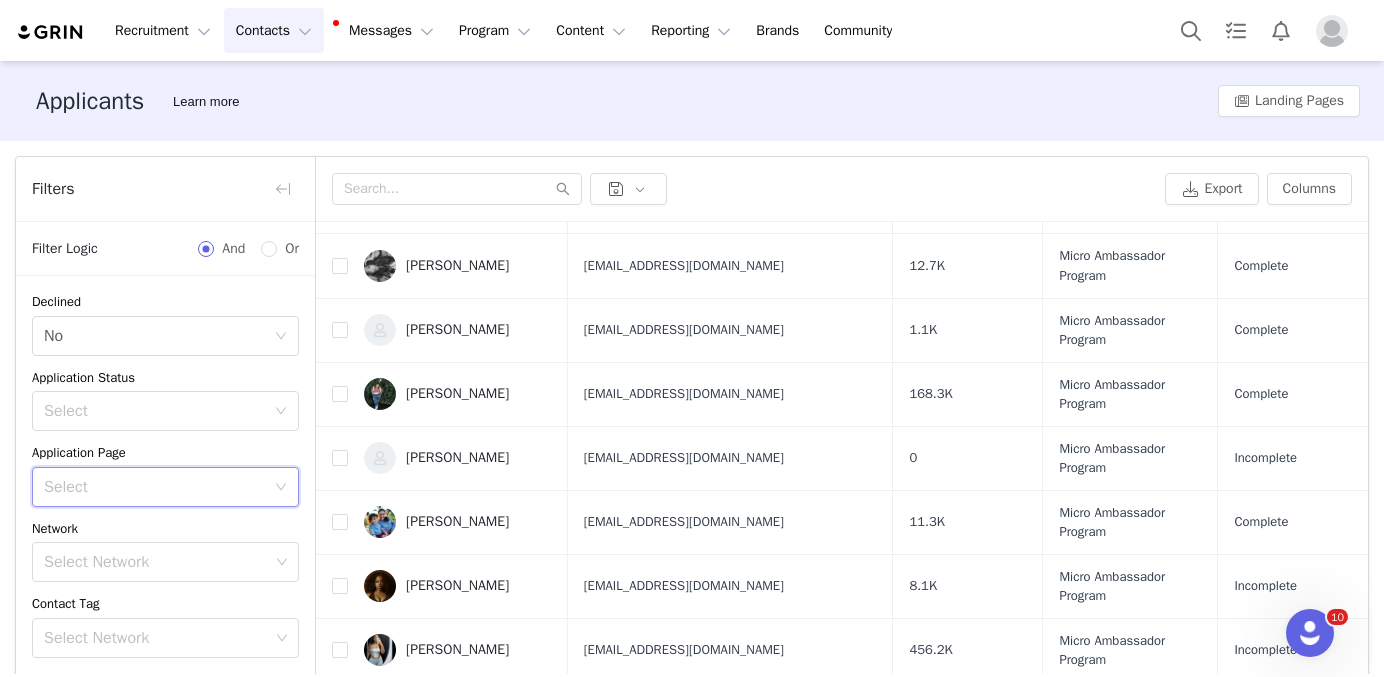 click on "Select" at bounding box center (154, 487) 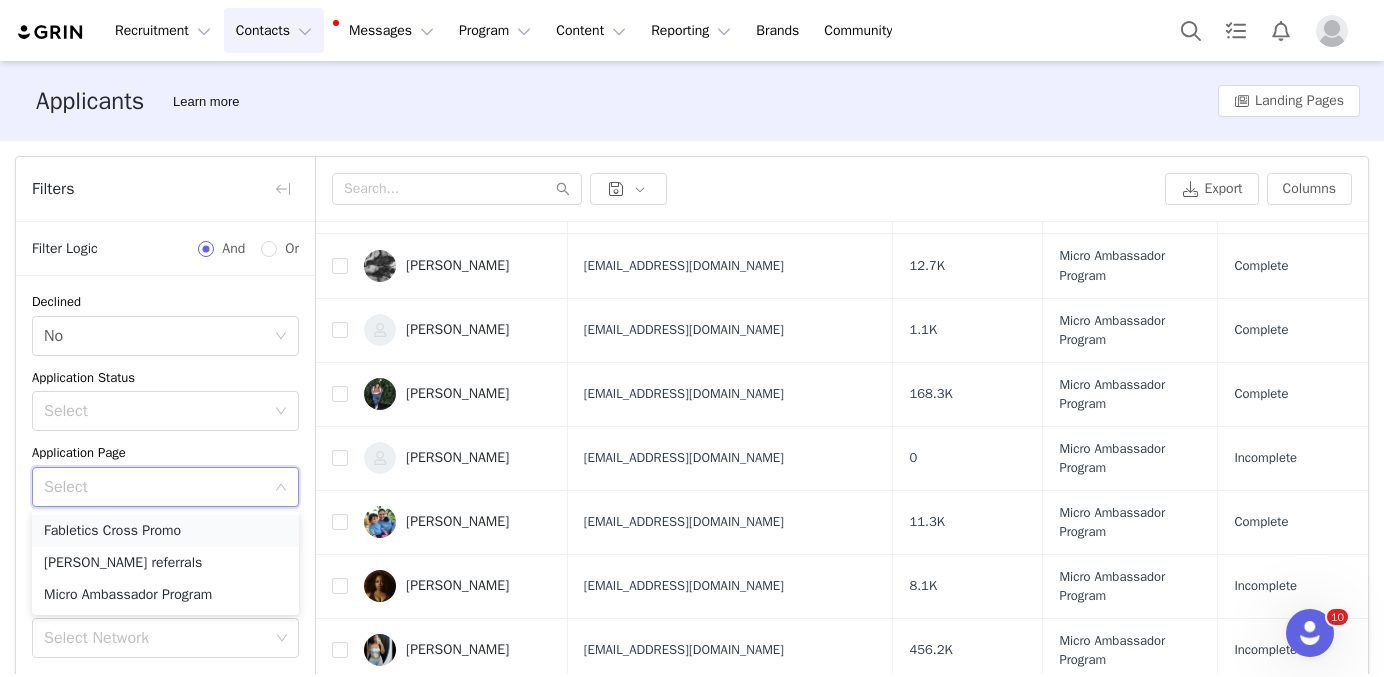 click on "Fabletics Cross Promo" at bounding box center (165, 531) 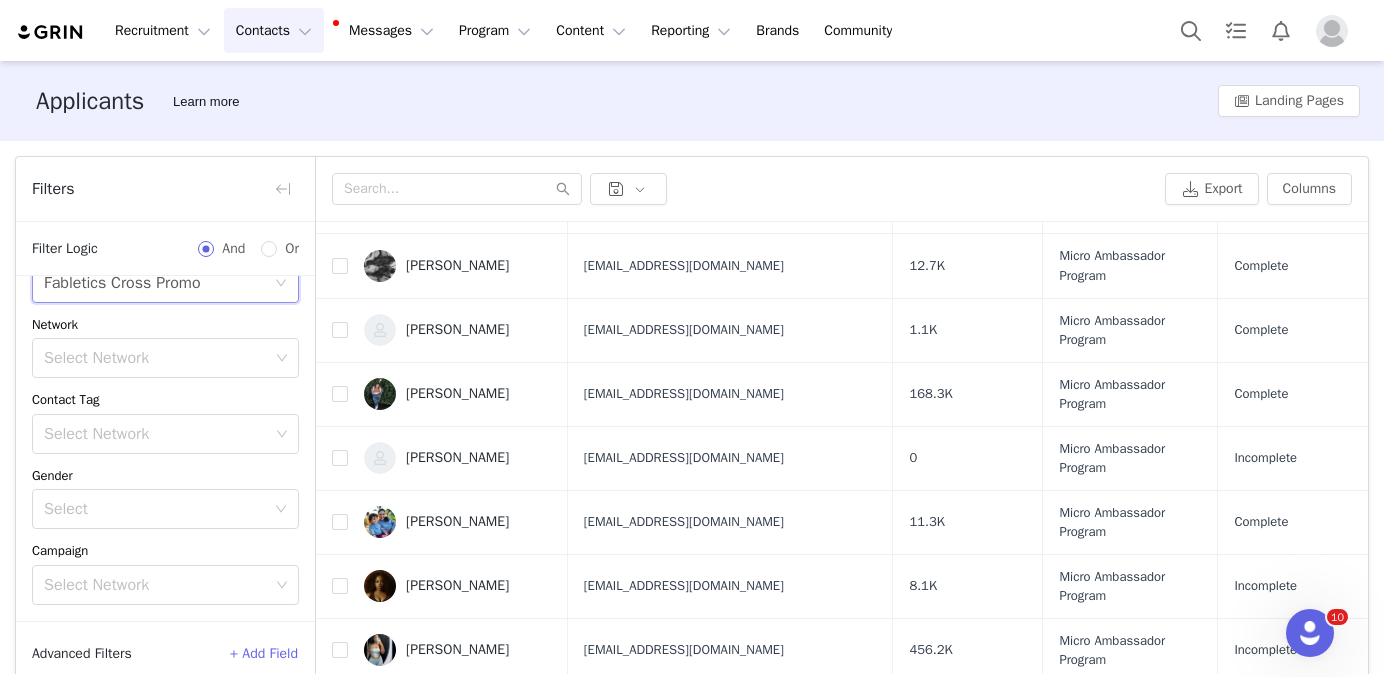 scroll, scrollTop: 207, scrollLeft: 0, axis: vertical 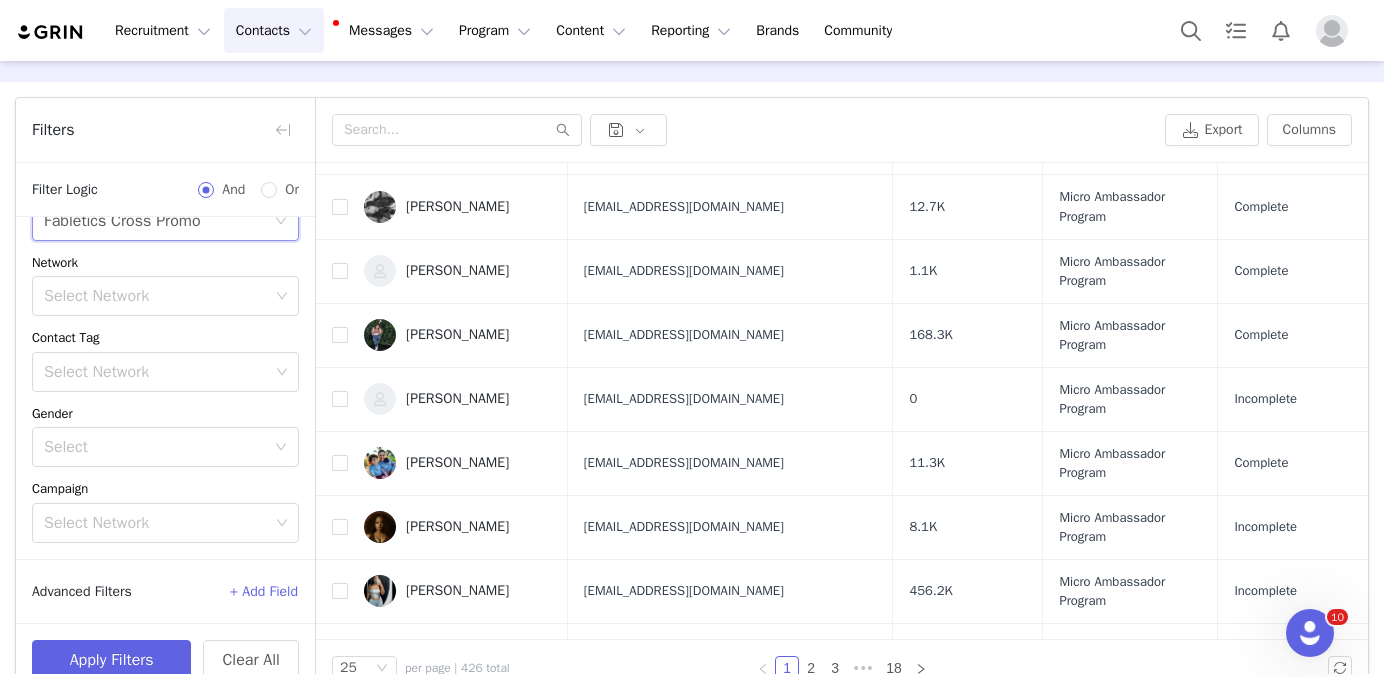 click on "Apply Filters Clear All" at bounding box center (165, 659) 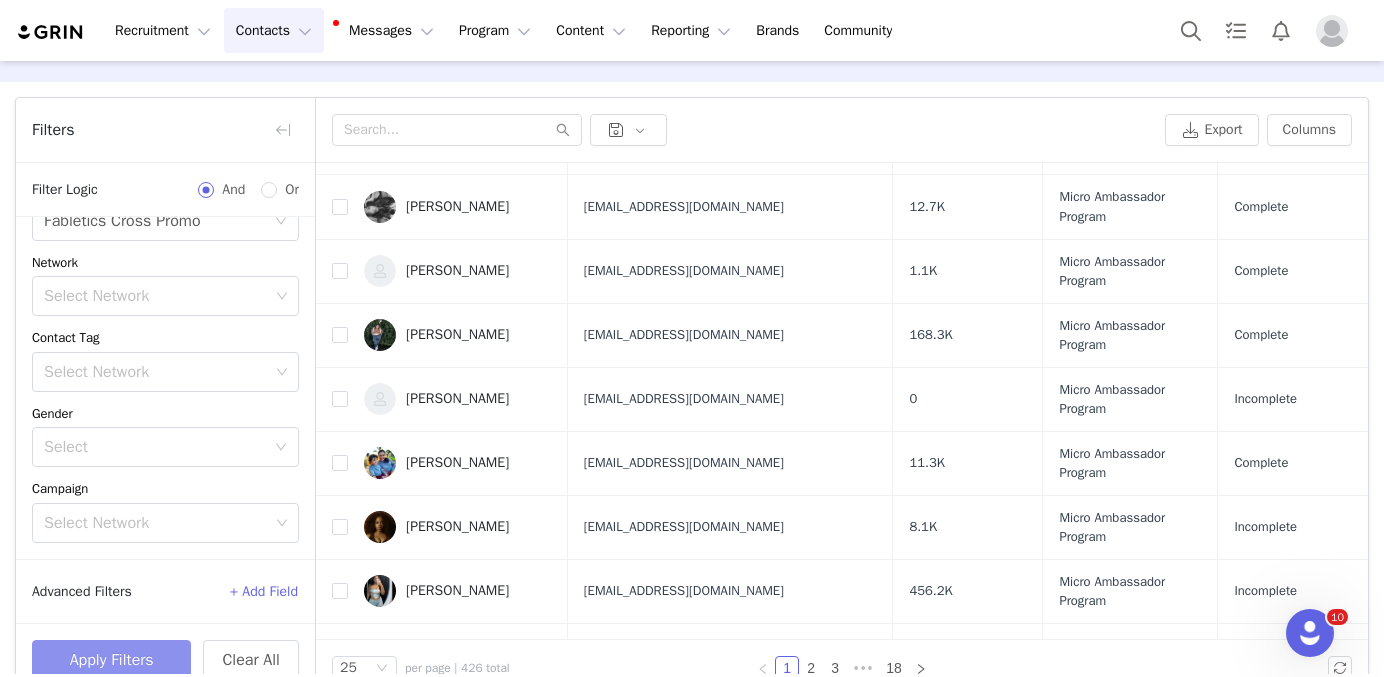 click on "Apply Filters" at bounding box center [111, 660] 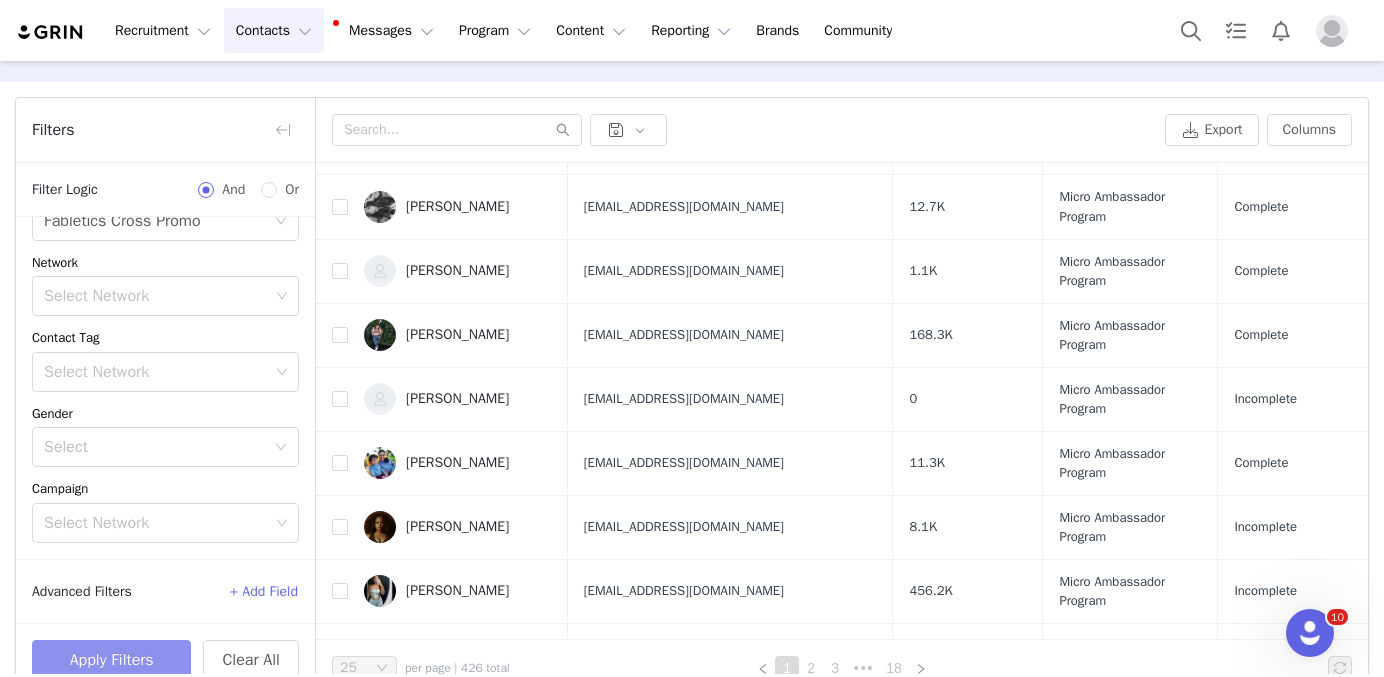 scroll, scrollTop: 0, scrollLeft: 0, axis: both 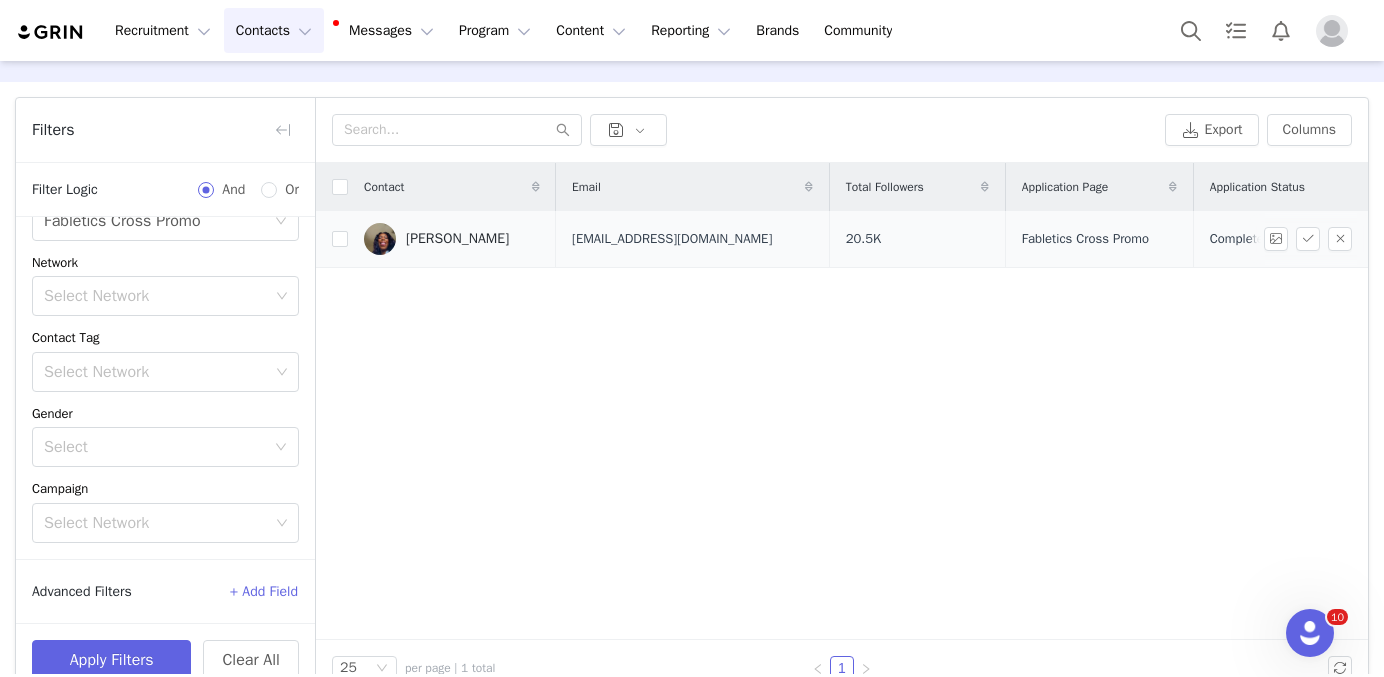 click on "Ada Onwuka" at bounding box center [457, 239] 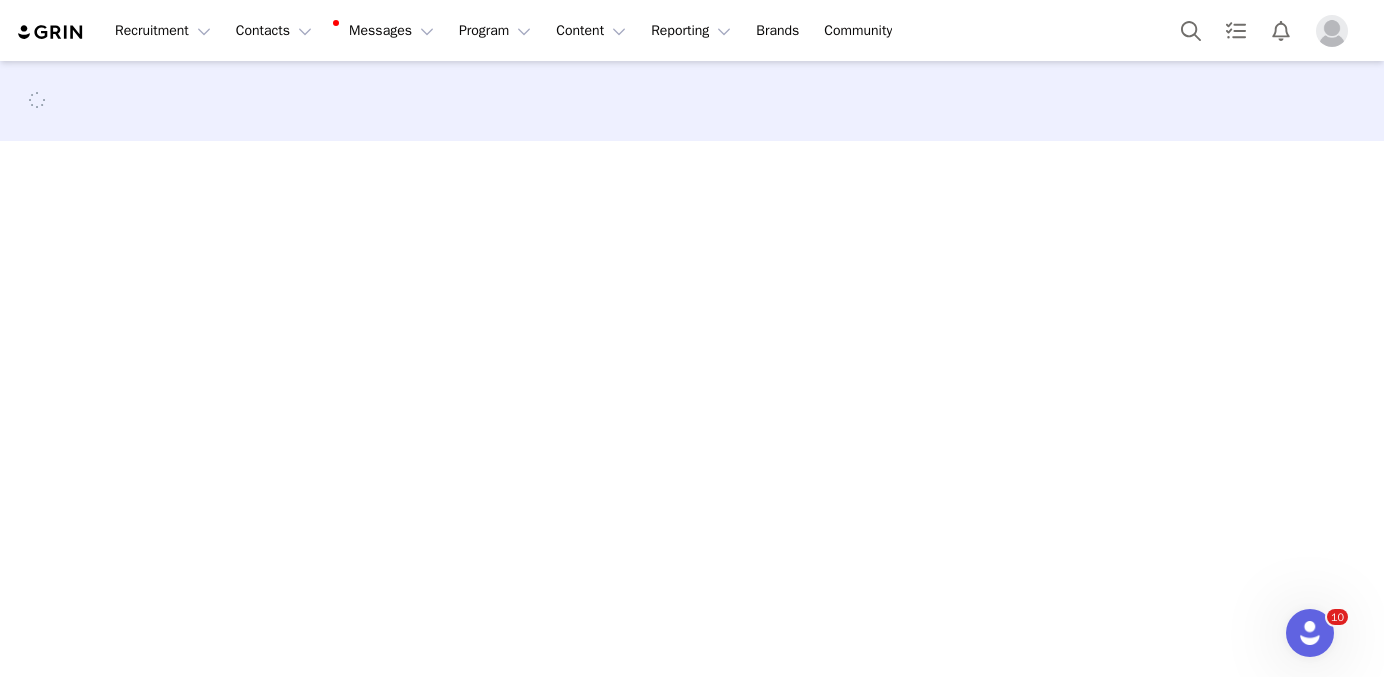 scroll, scrollTop: 0, scrollLeft: 0, axis: both 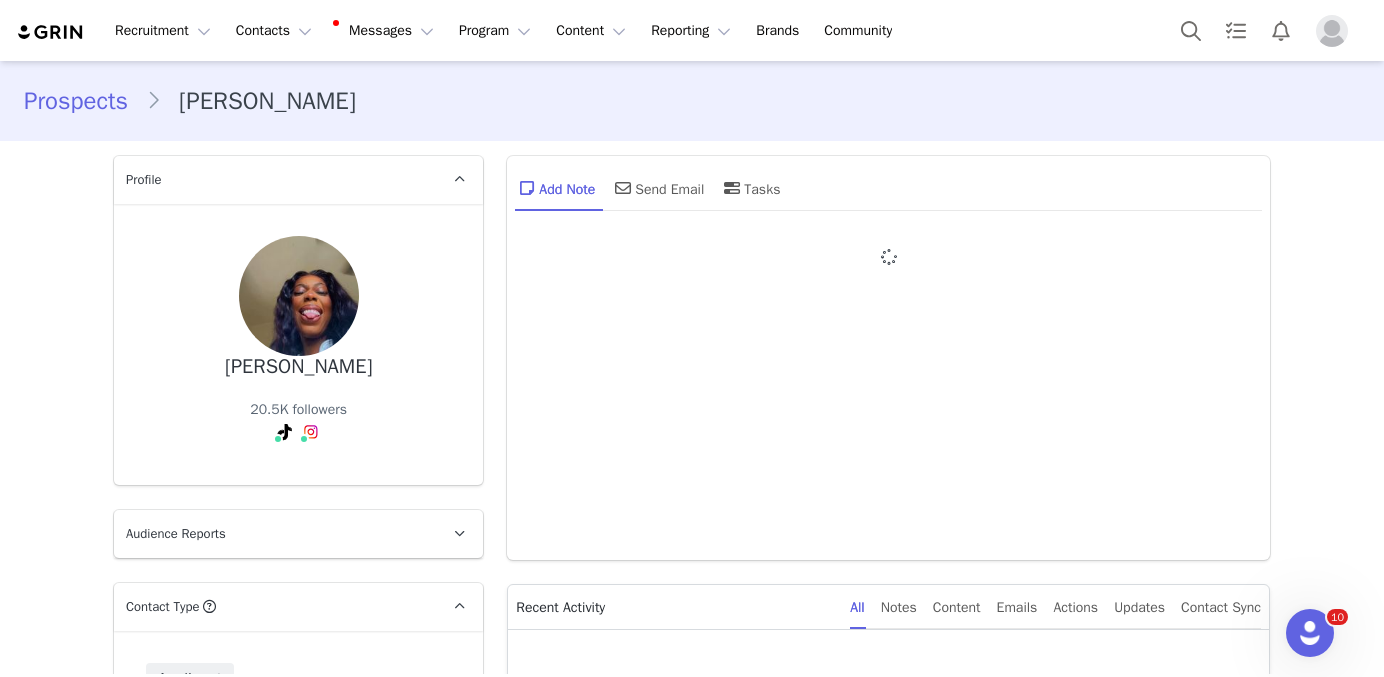 type on "+1 ([GEOGRAPHIC_DATA])" 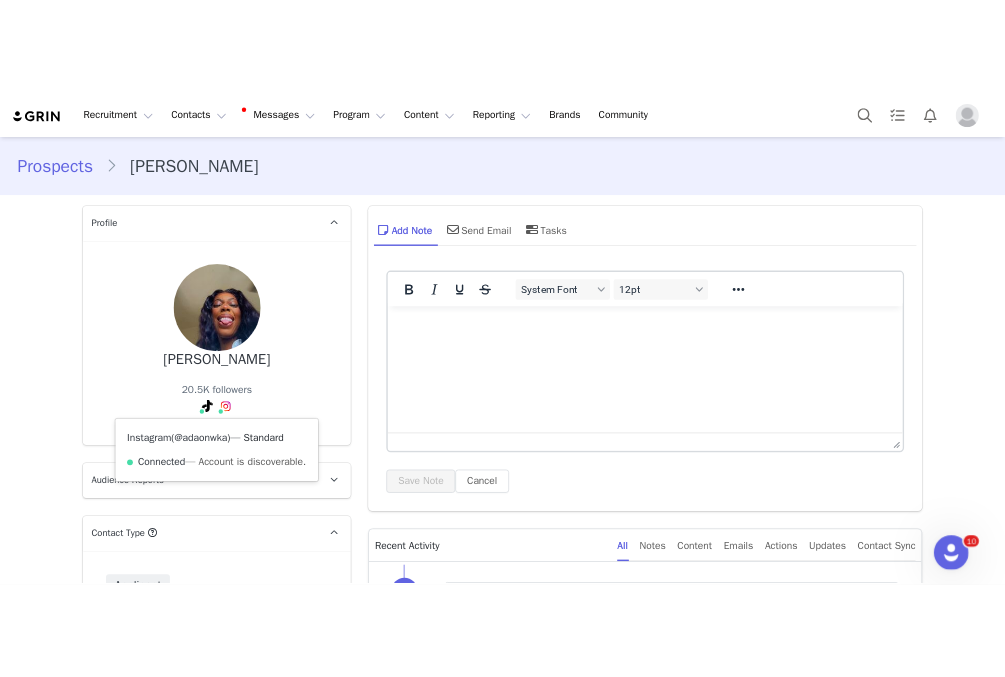 scroll, scrollTop: 0, scrollLeft: 0, axis: both 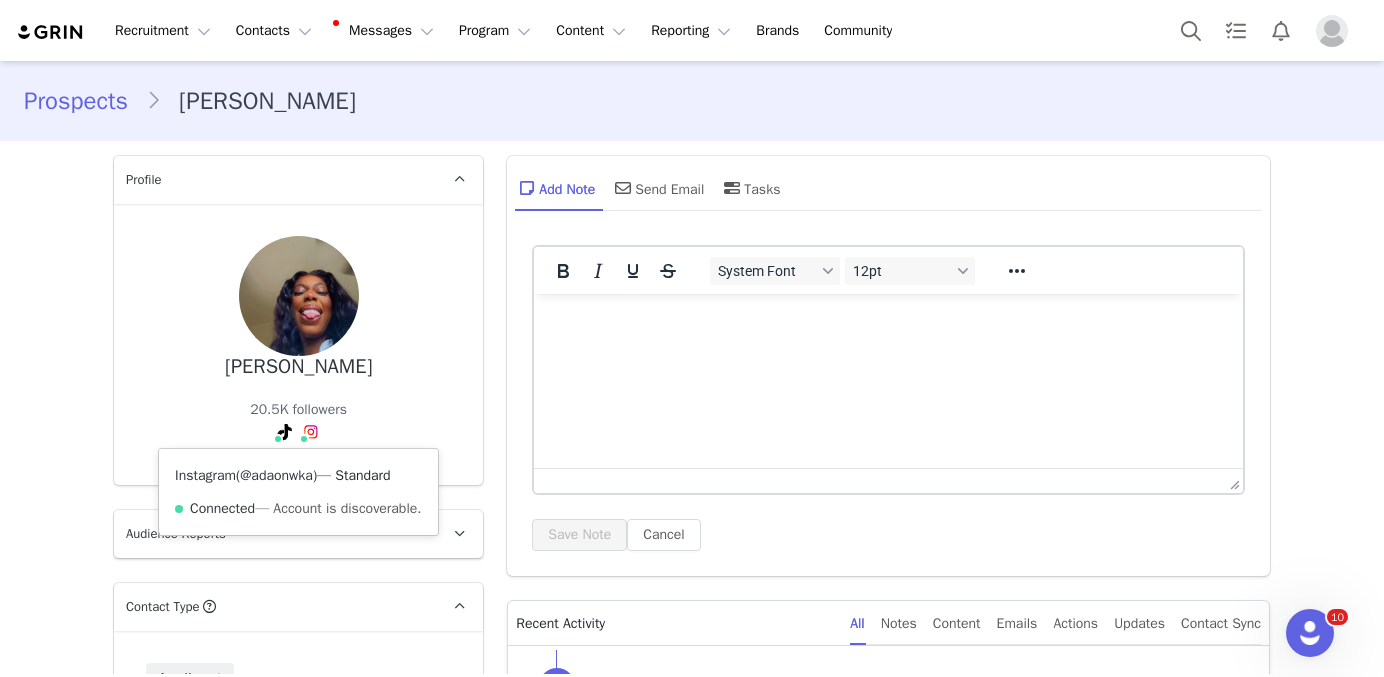 click on "@adaonwka" at bounding box center [276, 475] 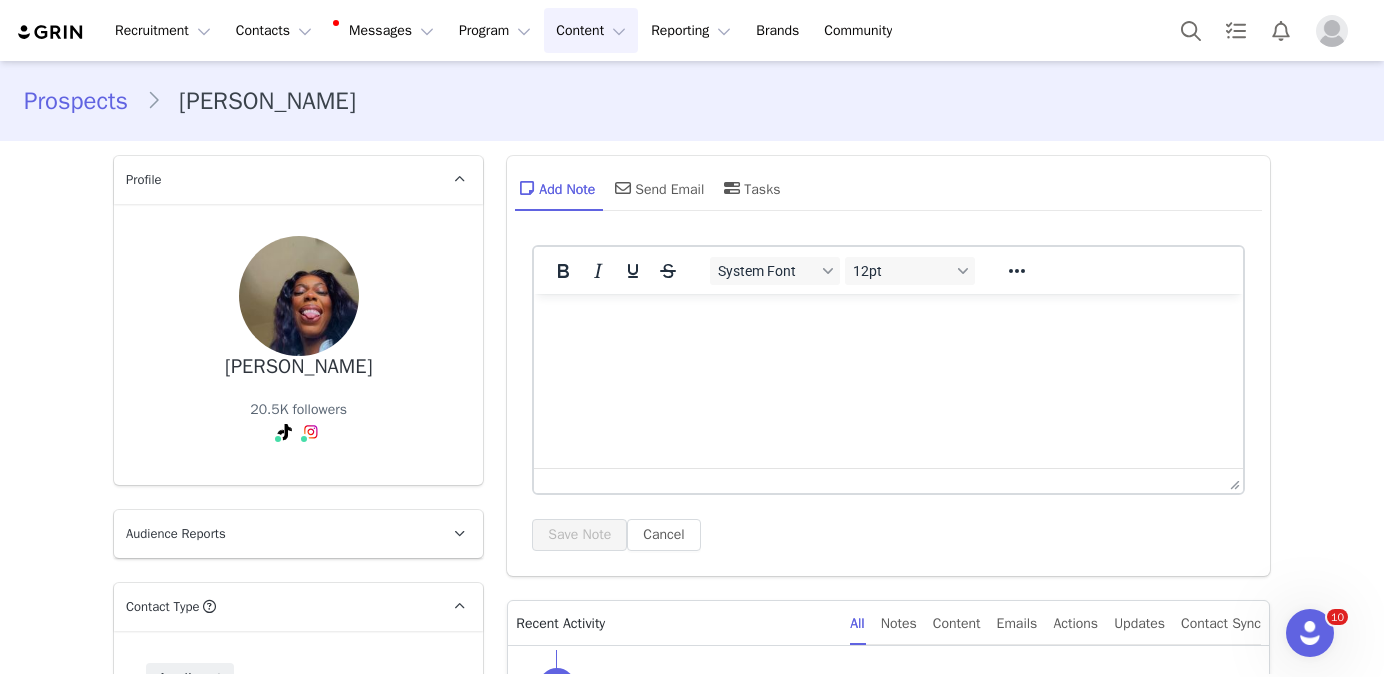 click on "Content Content" at bounding box center (591, 30) 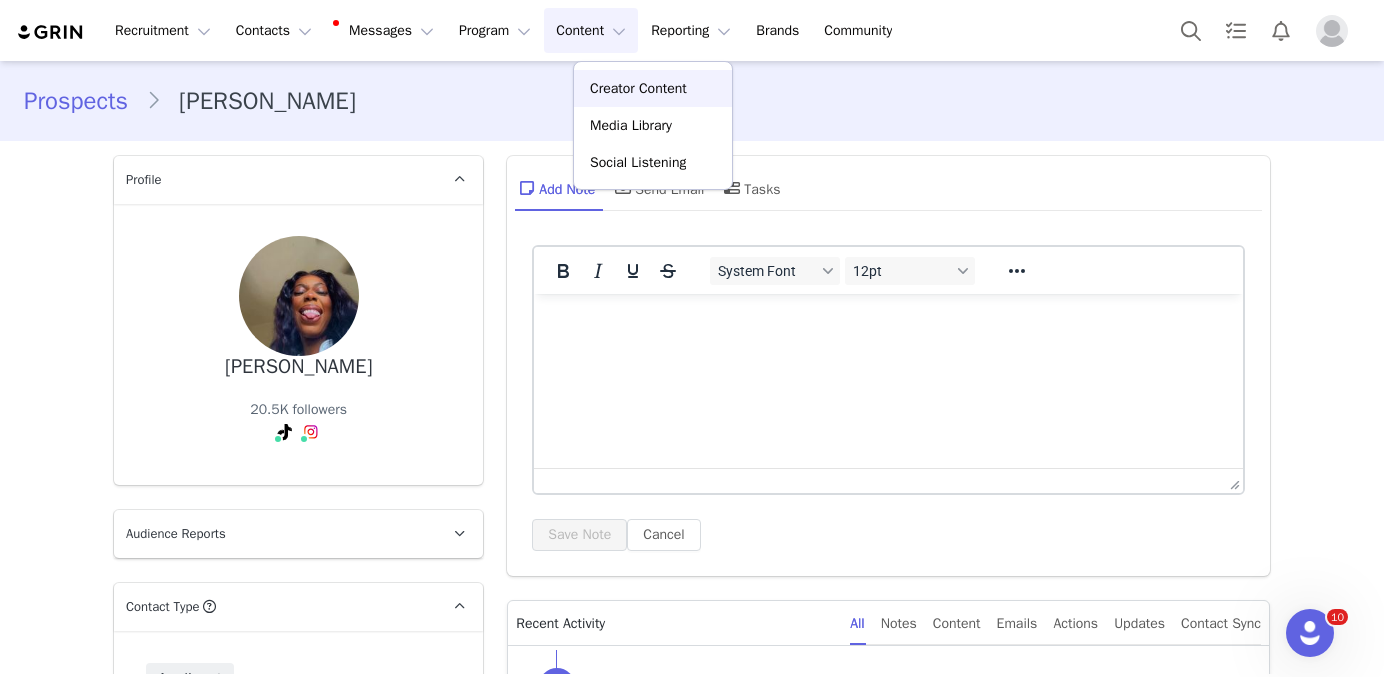 click on "Creator Content" at bounding box center (638, 88) 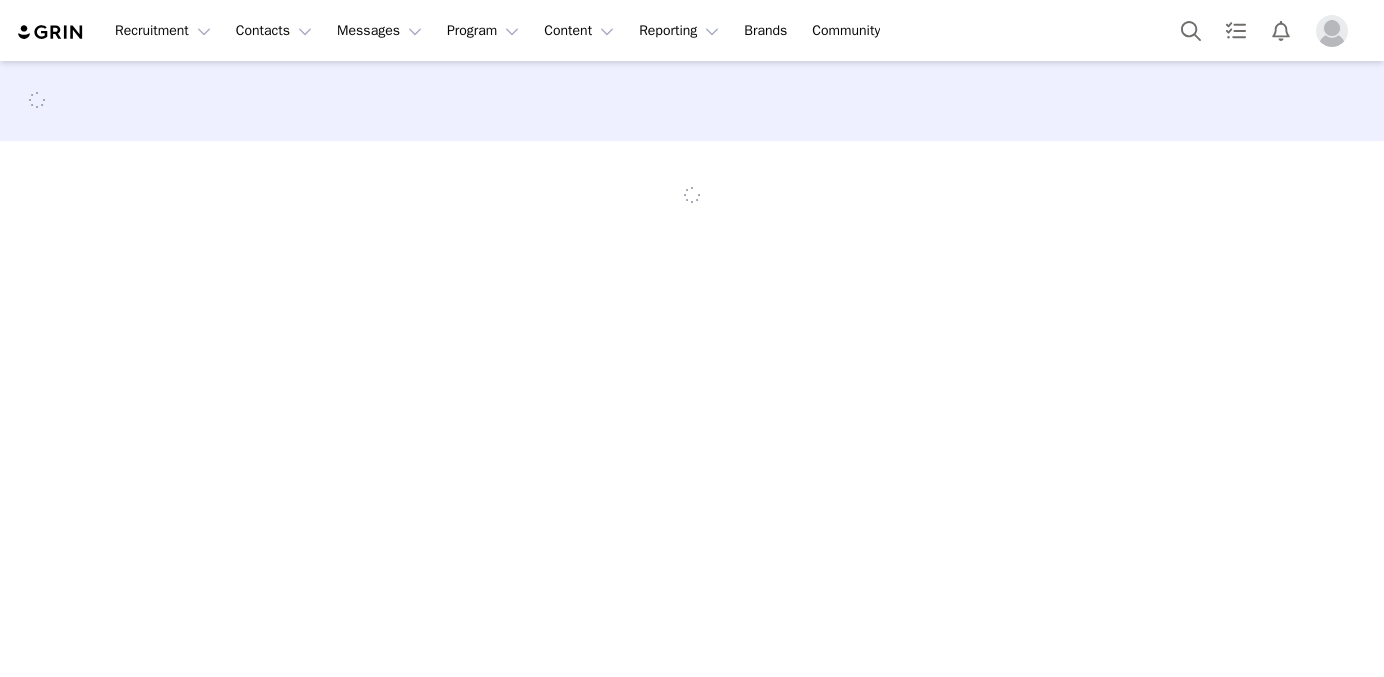 scroll, scrollTop: 0, scrollLeft: 0, axis: both 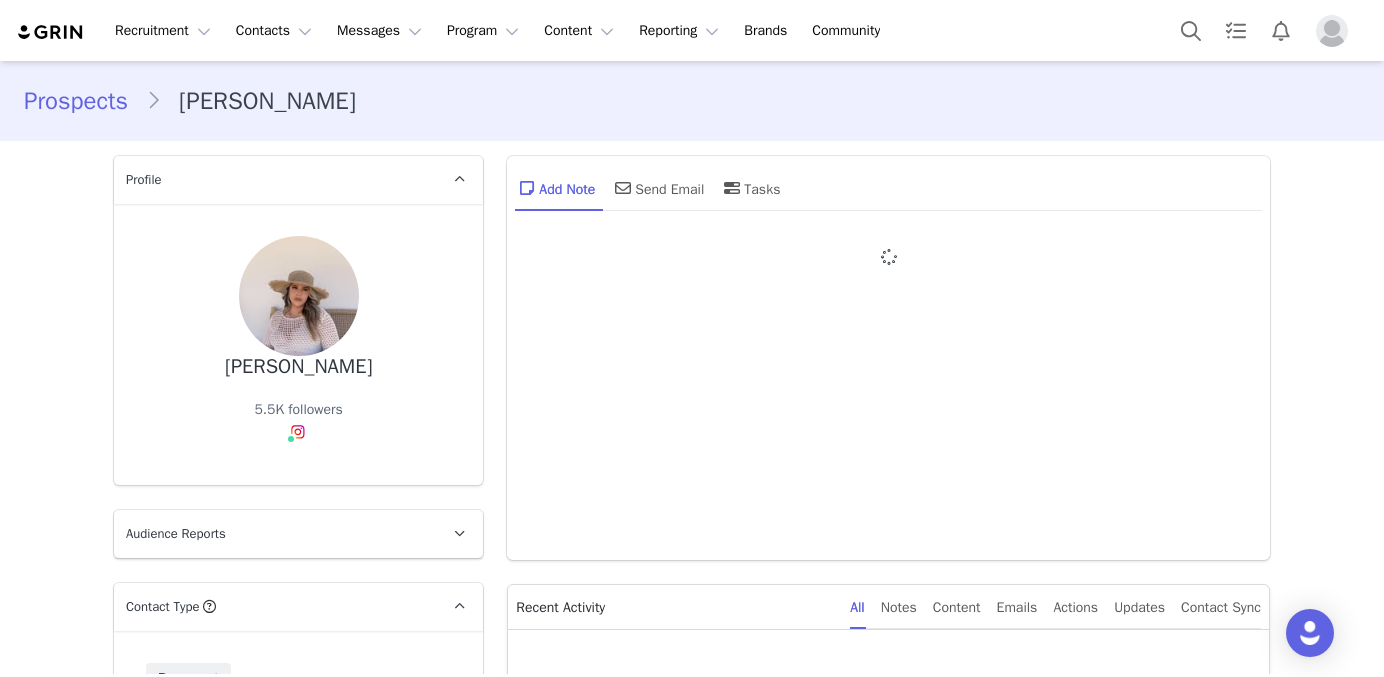 type on "+1 ([GEOGRAPHIC_DATA])" 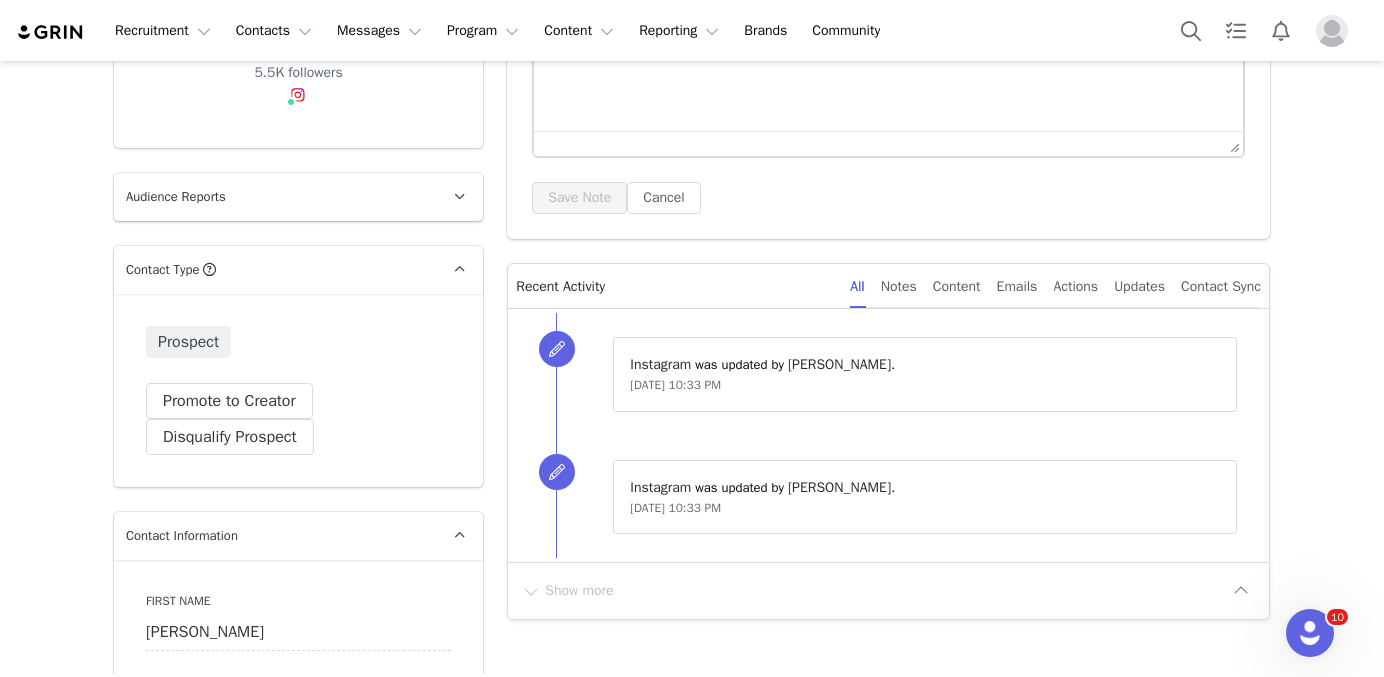 scroll, scrollTop: 451, scrollLeft: 0, axis: vertical 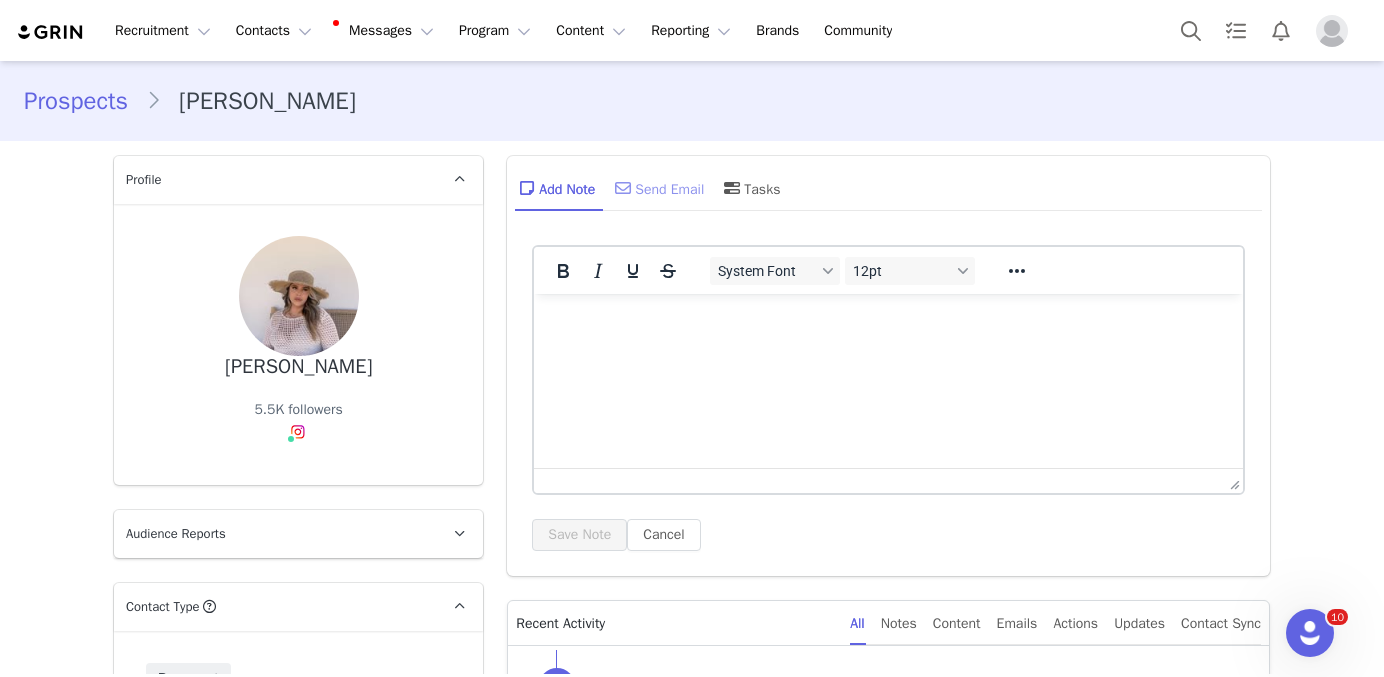 click on "Send Email" at bounding box center (657, 188) 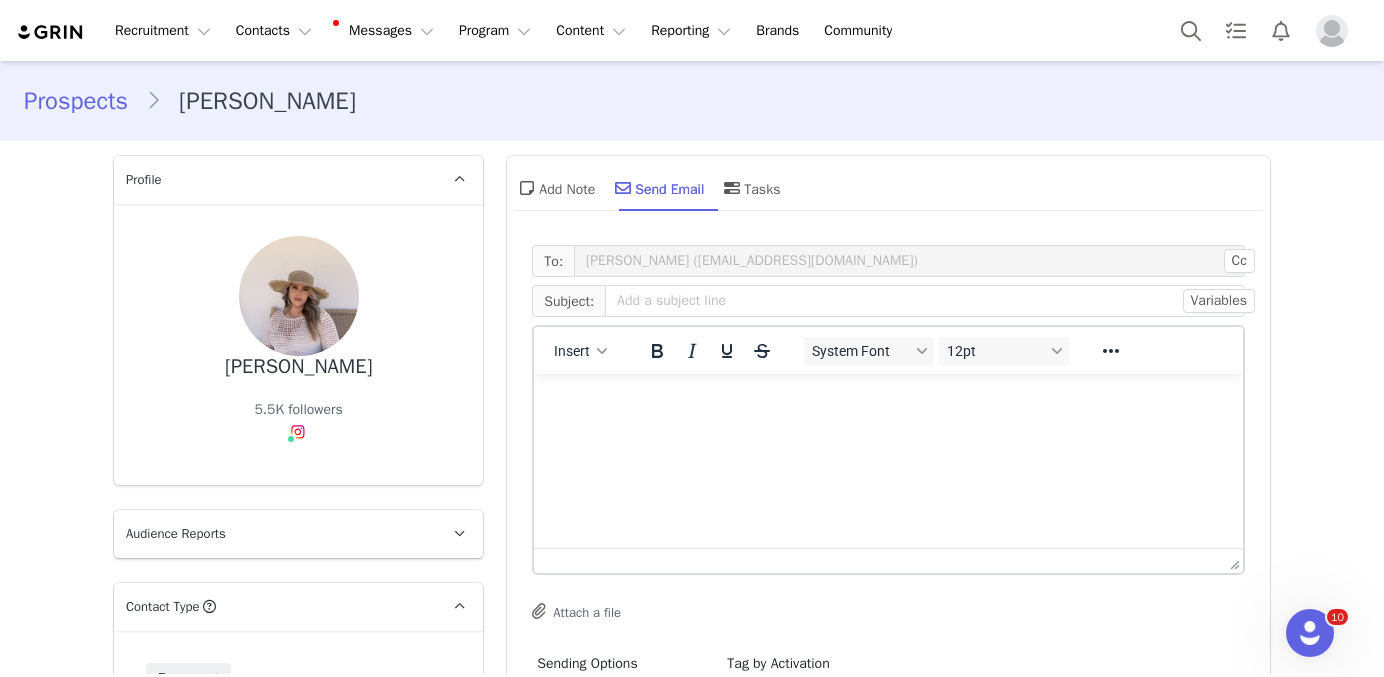 scroll, scrollTop: 0, scrollLeft: 0, axis: both 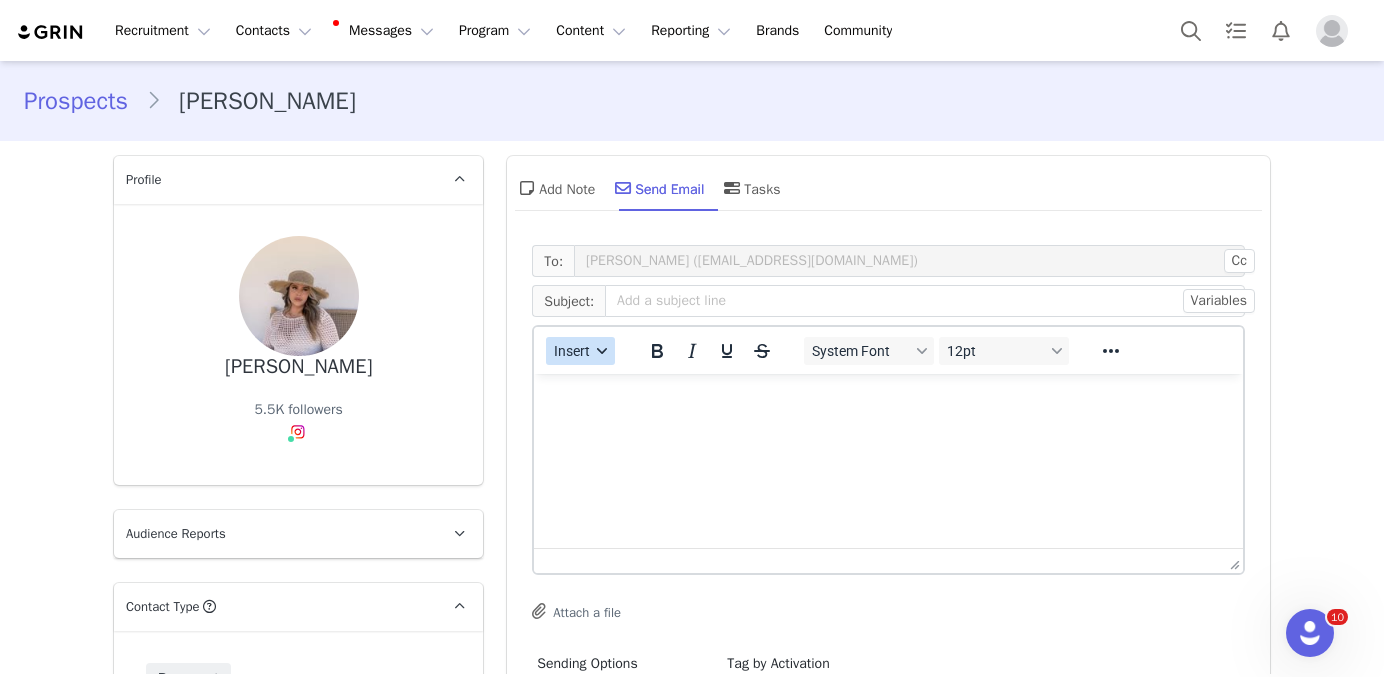 click on "Insert" at bounding box center (580, 351) 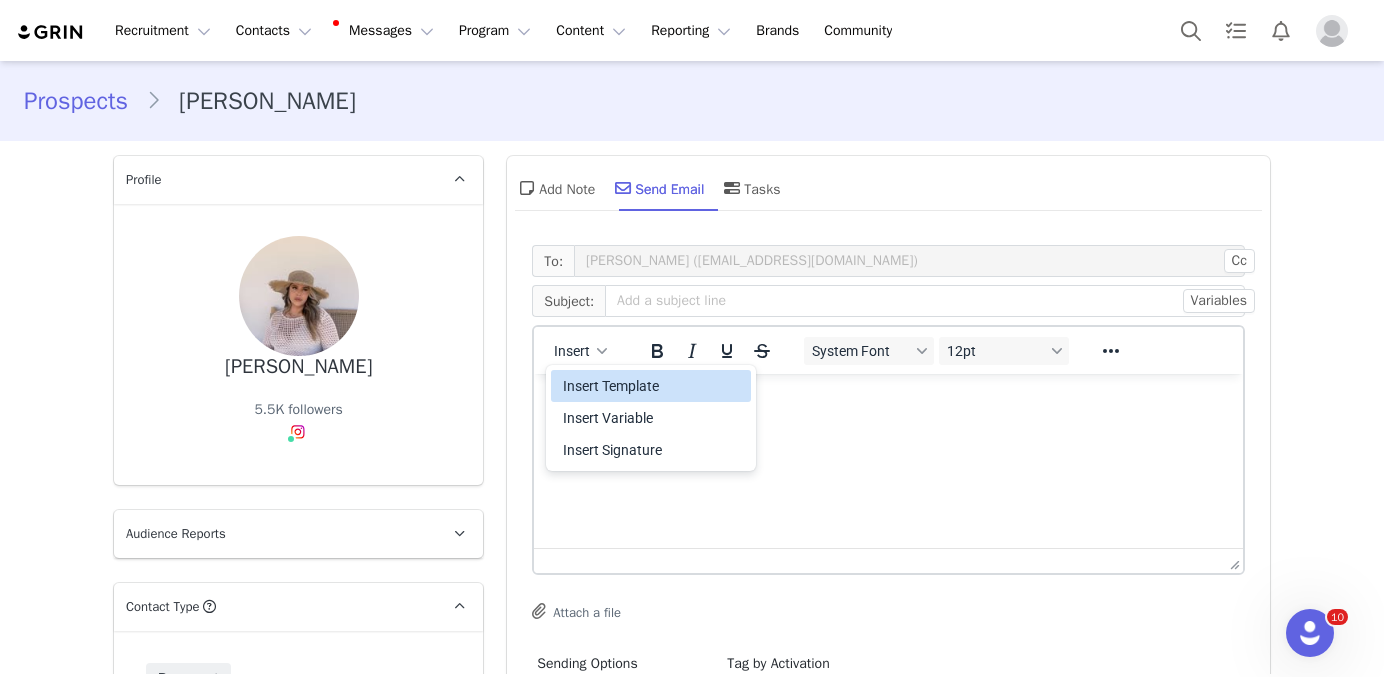 click on "Insert Template" at bounding box center (653, 386) 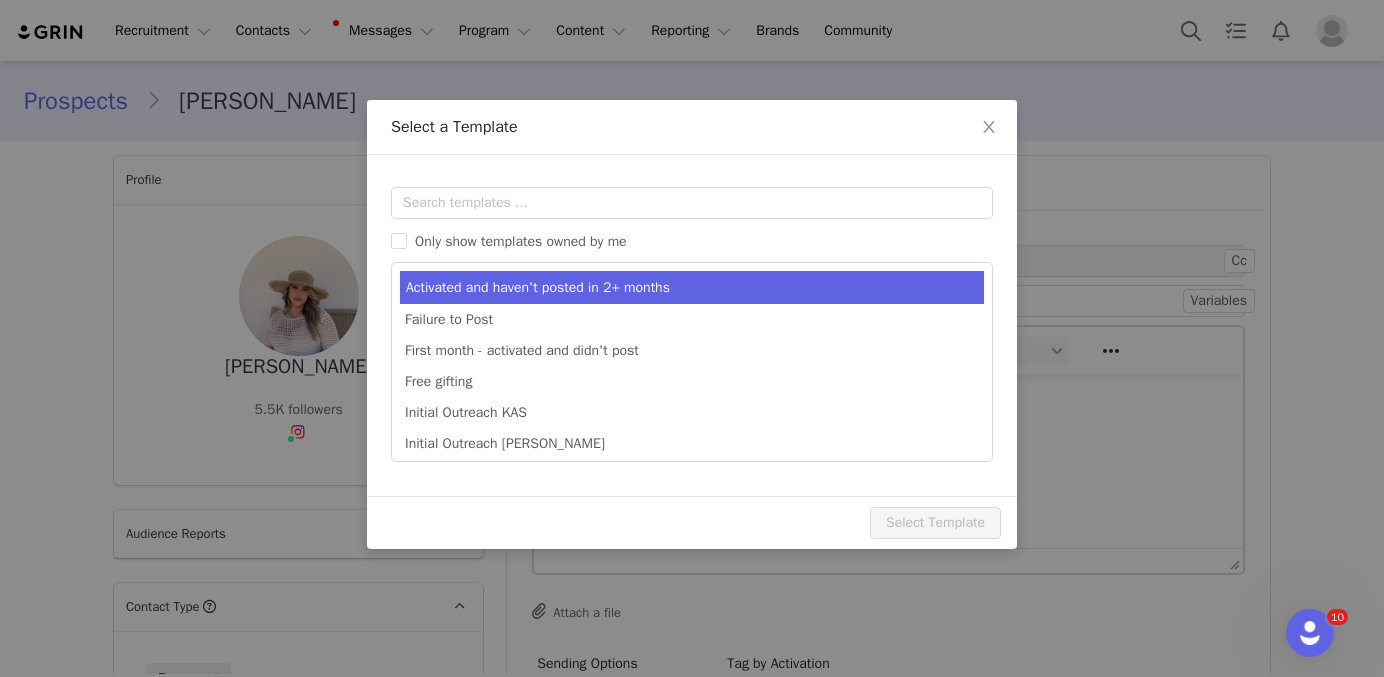 scroll, scrollTop: 0, scrollLeft: 0, axis: both 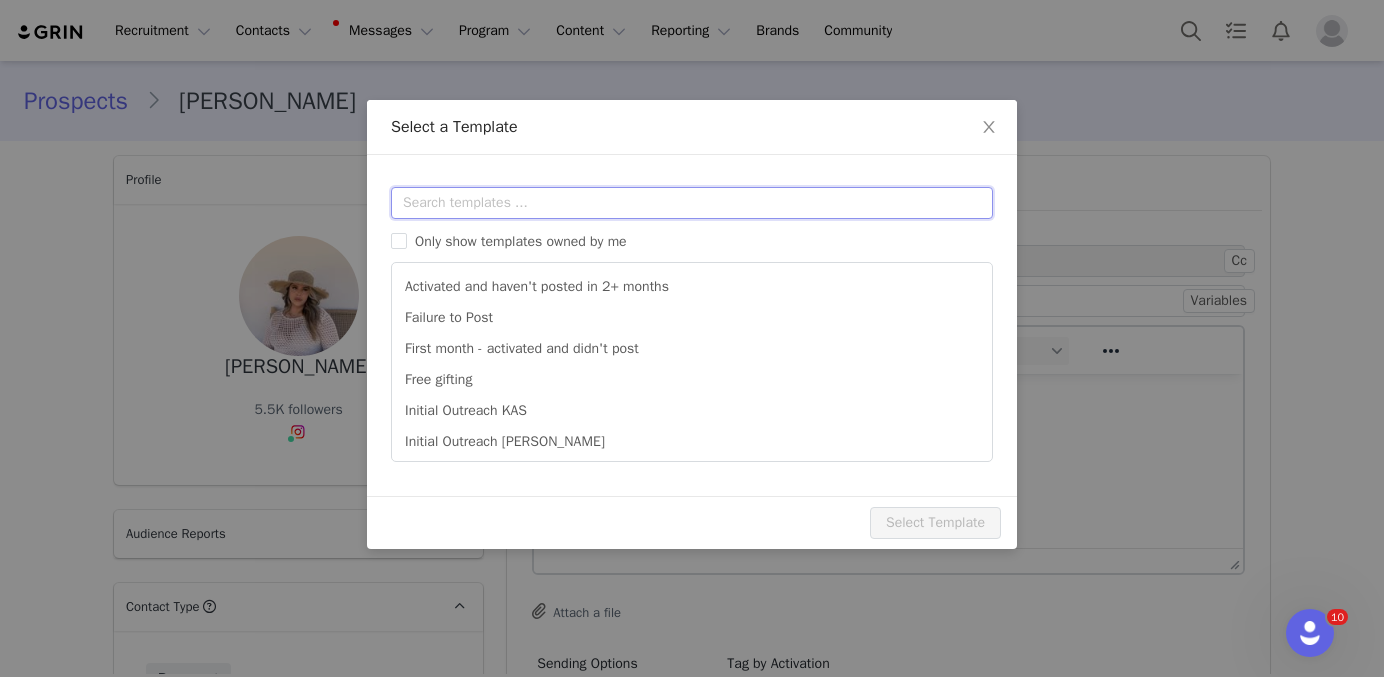 click at bounding box center (692, 203) 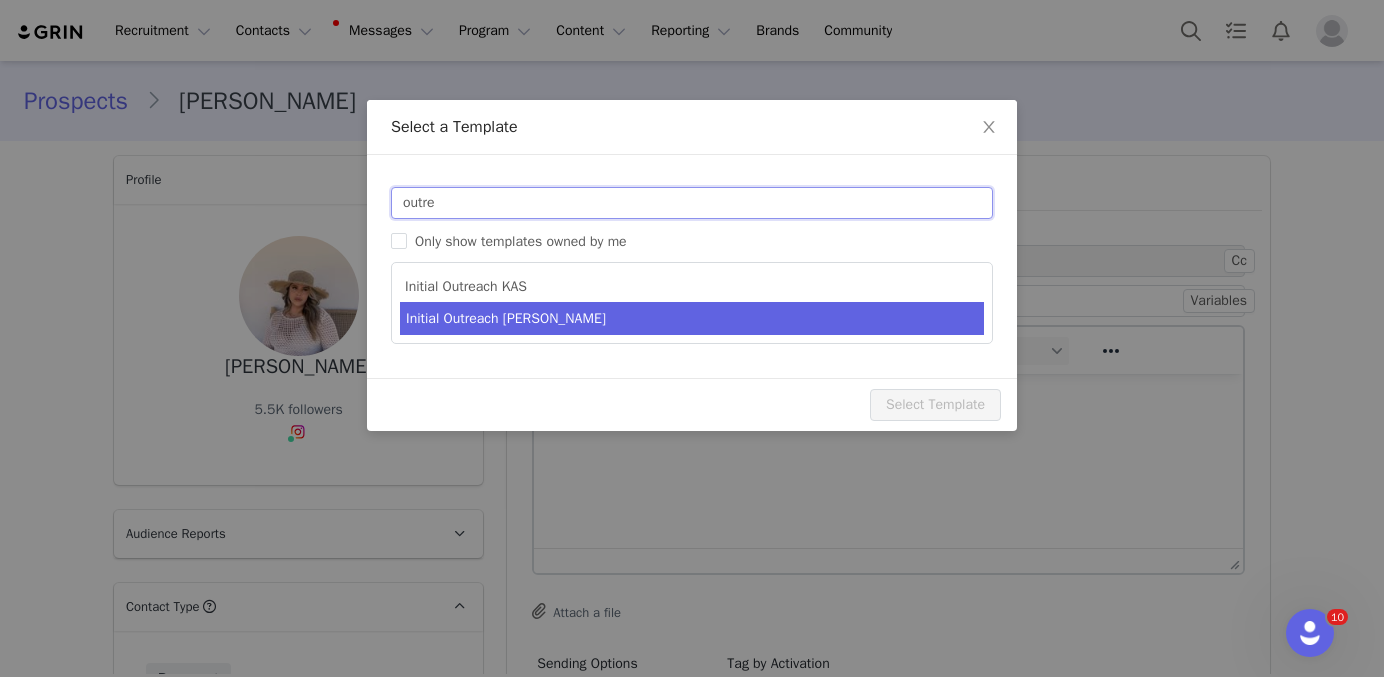 type on "outre" 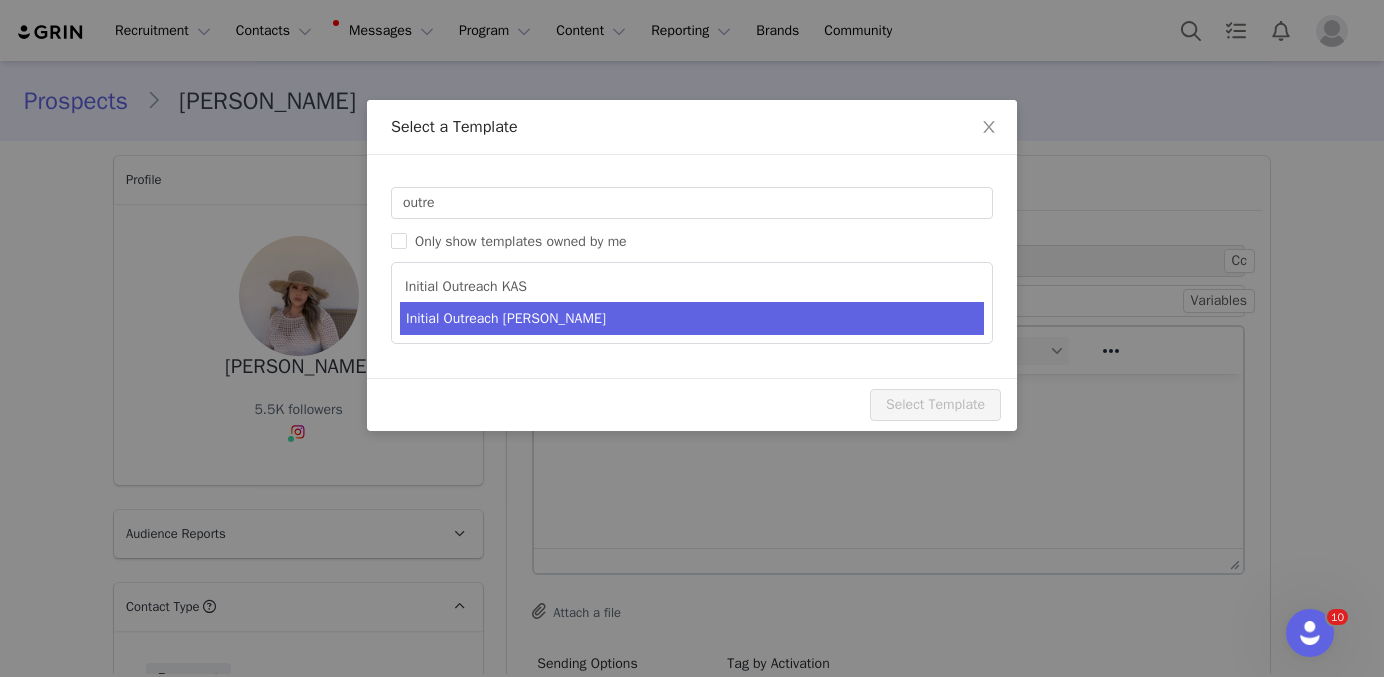 type on "Invitation to Become a #YITTYAmbassador" 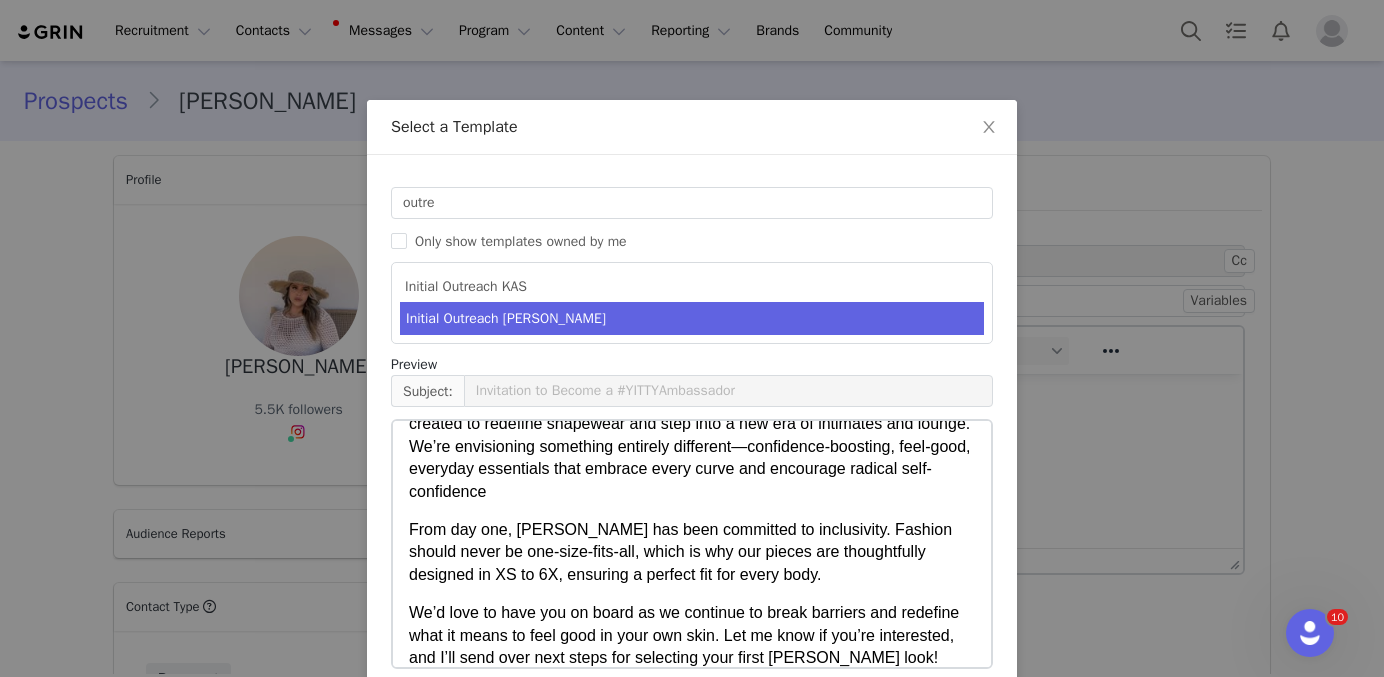 scroll, scrollTop: 1331, scrollLeft: 0, axis: vertical 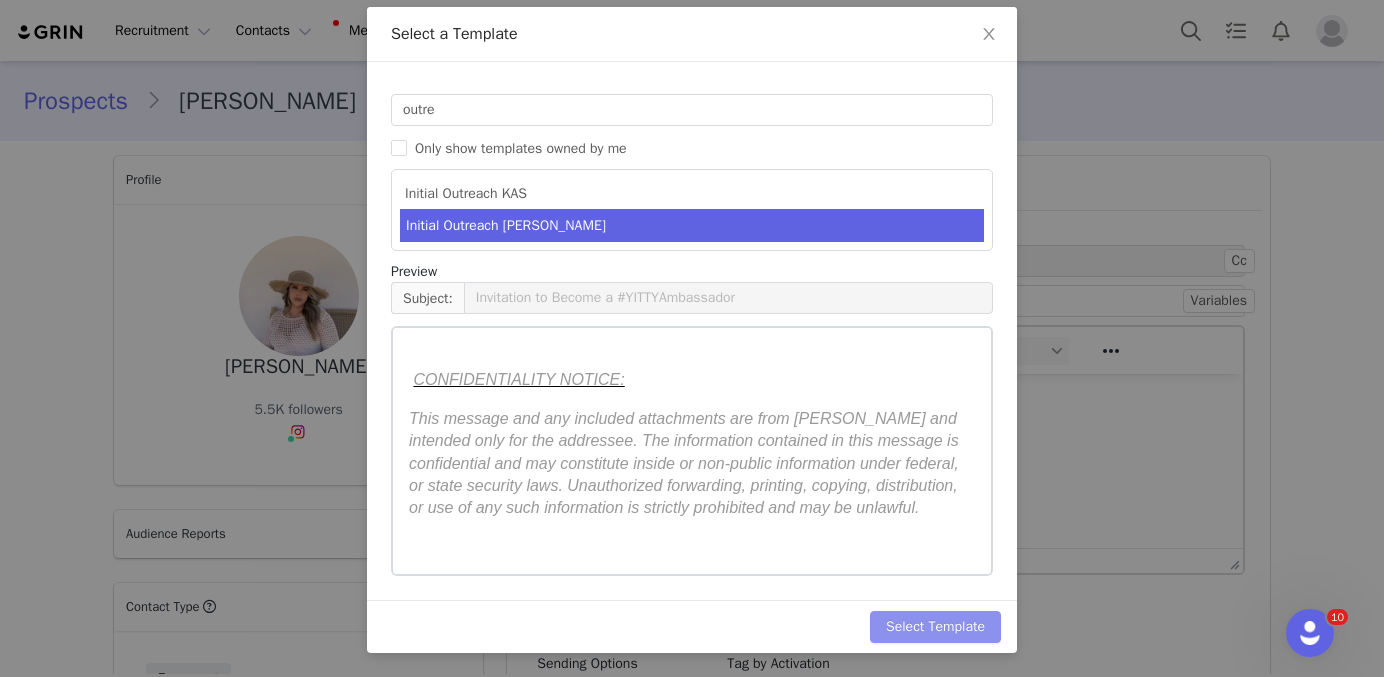 click on "Select Template" at bounding box center (935, 627) 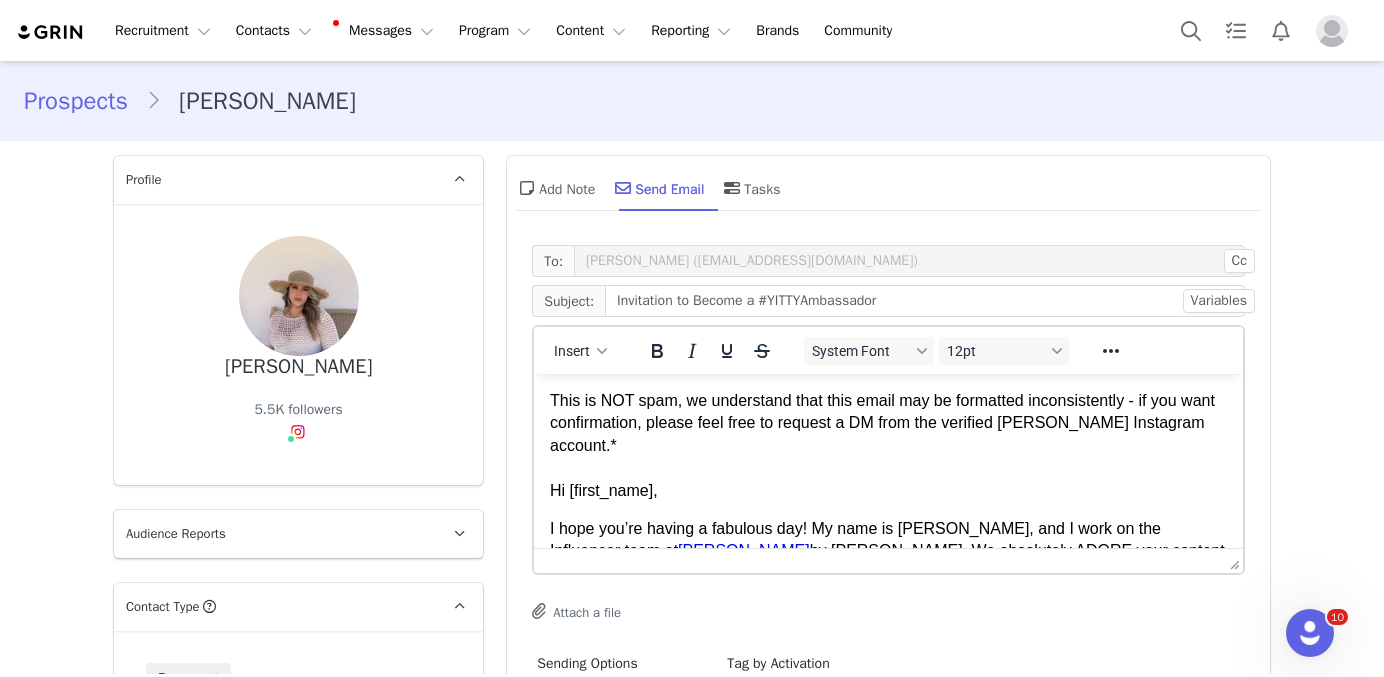scroll, scrollTop: 0, scrollLeft: 0, axis: both 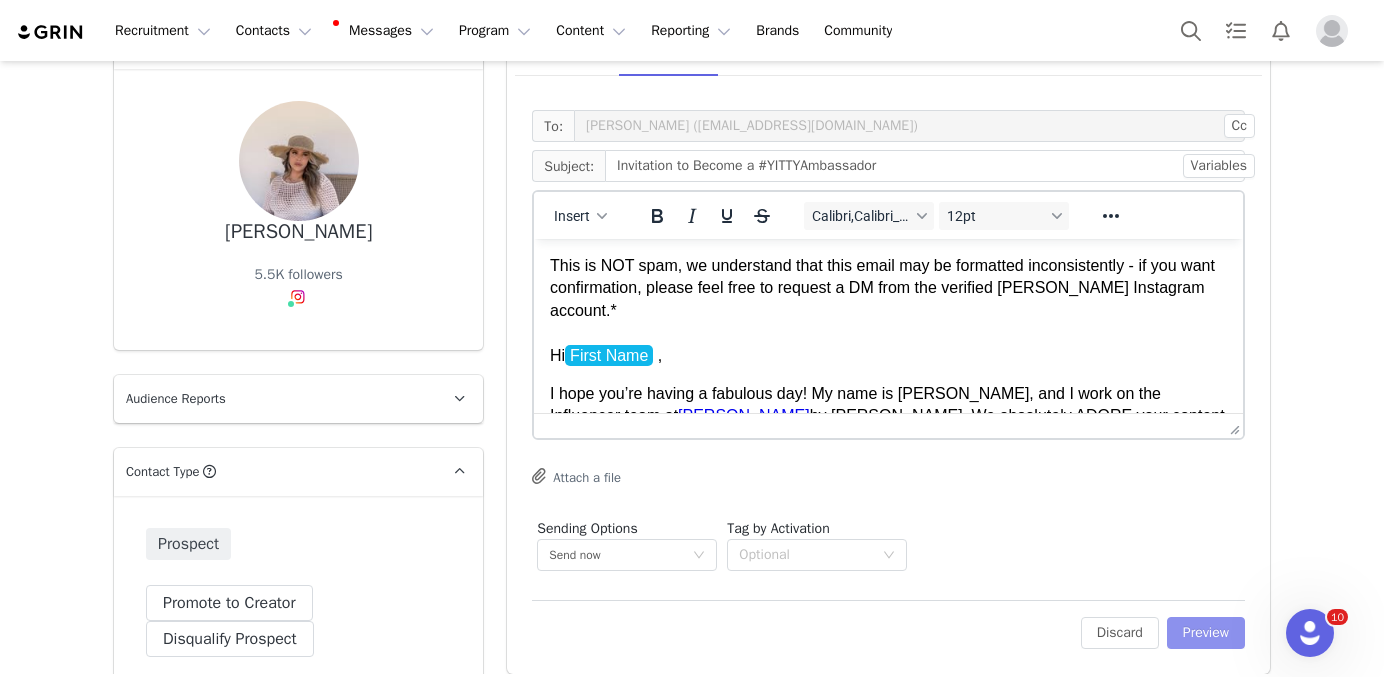 click on "Preview" at bounding box center [1206, 633] 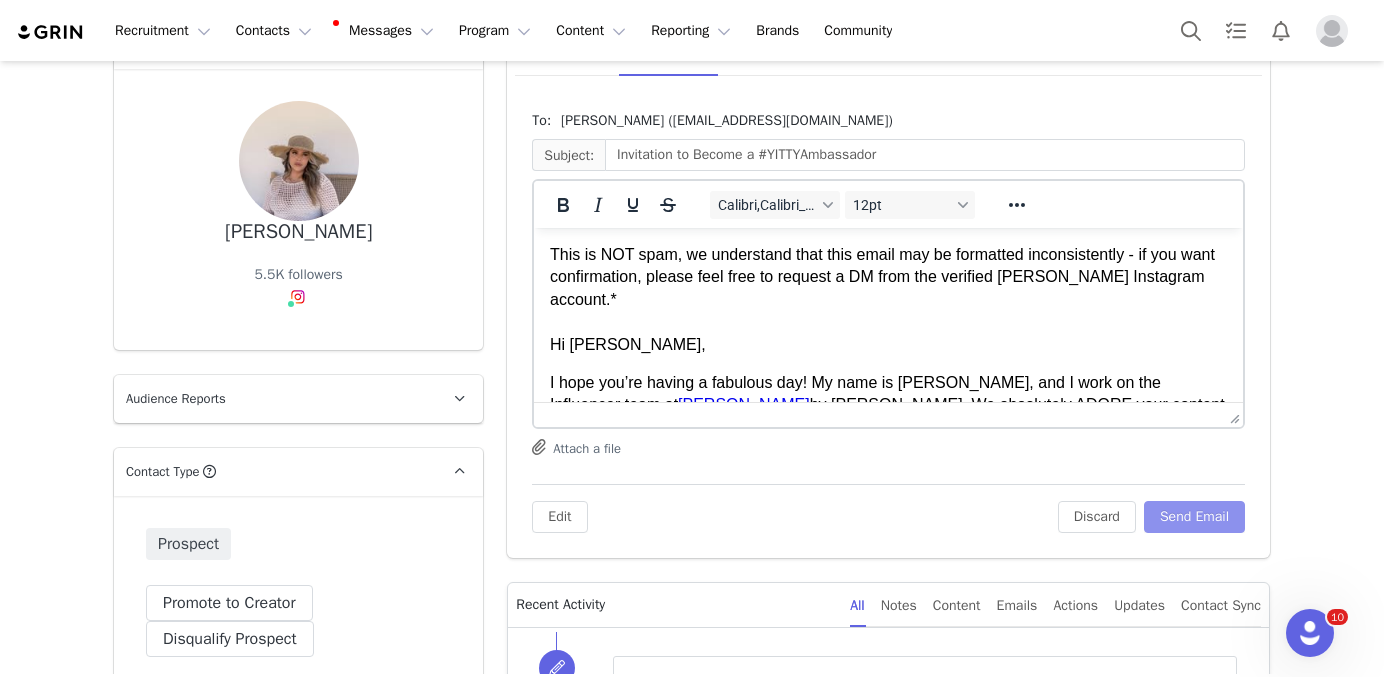 scroll, scrollTop: 0, scrollLeft: 0, axis: both 